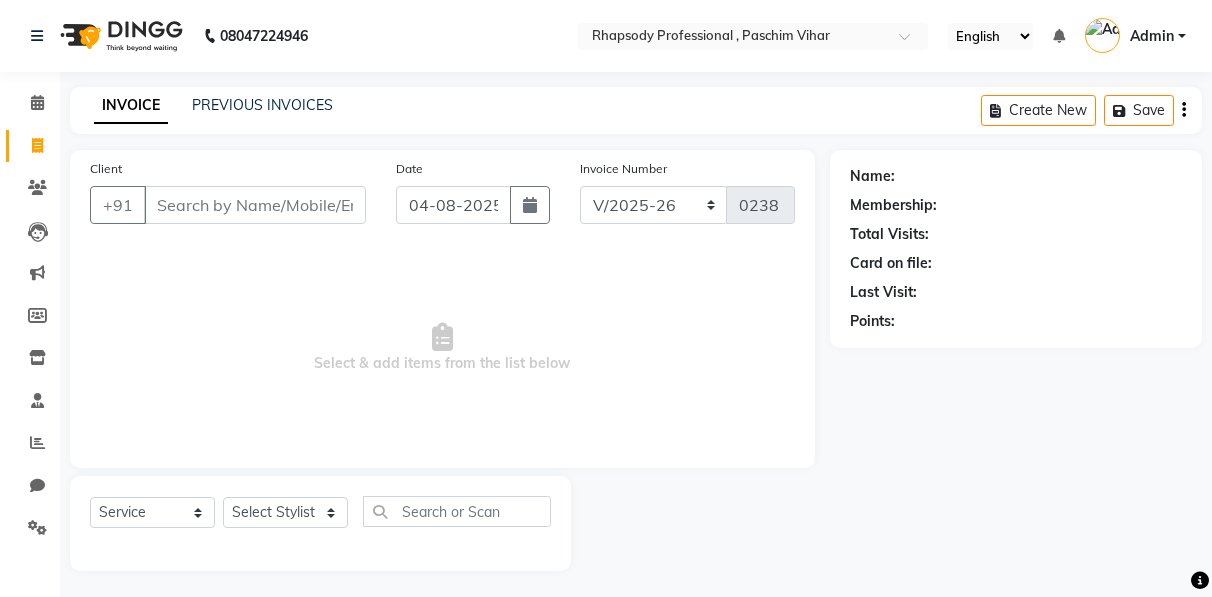 select on "8581" 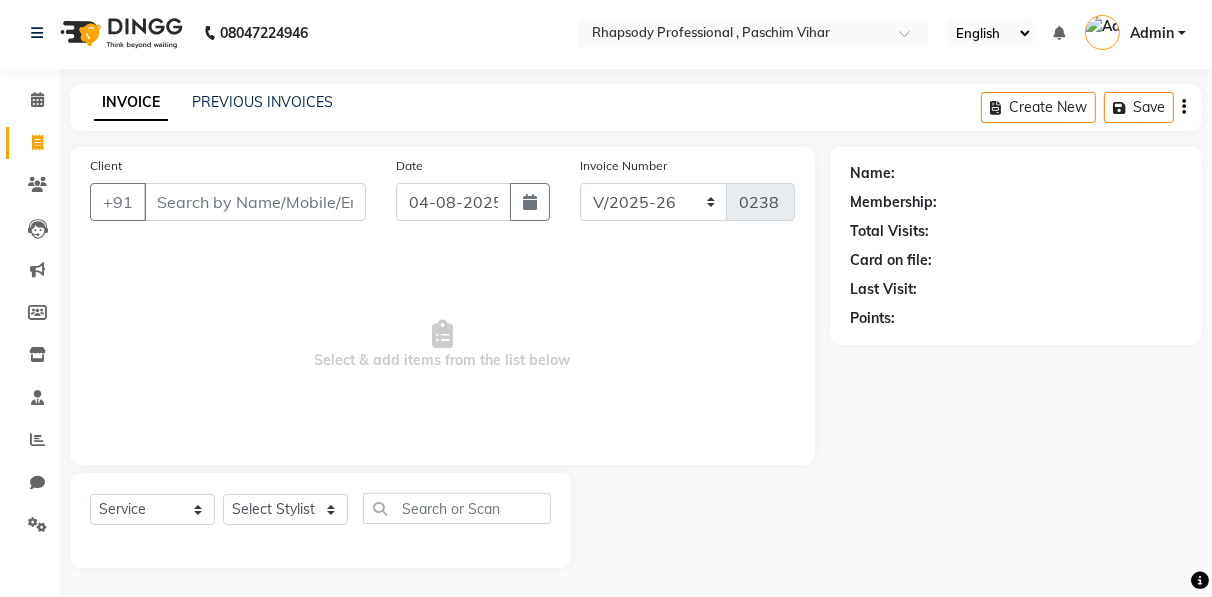 scroll, scrollTop: 0, scrollLeft: 0, axis: both 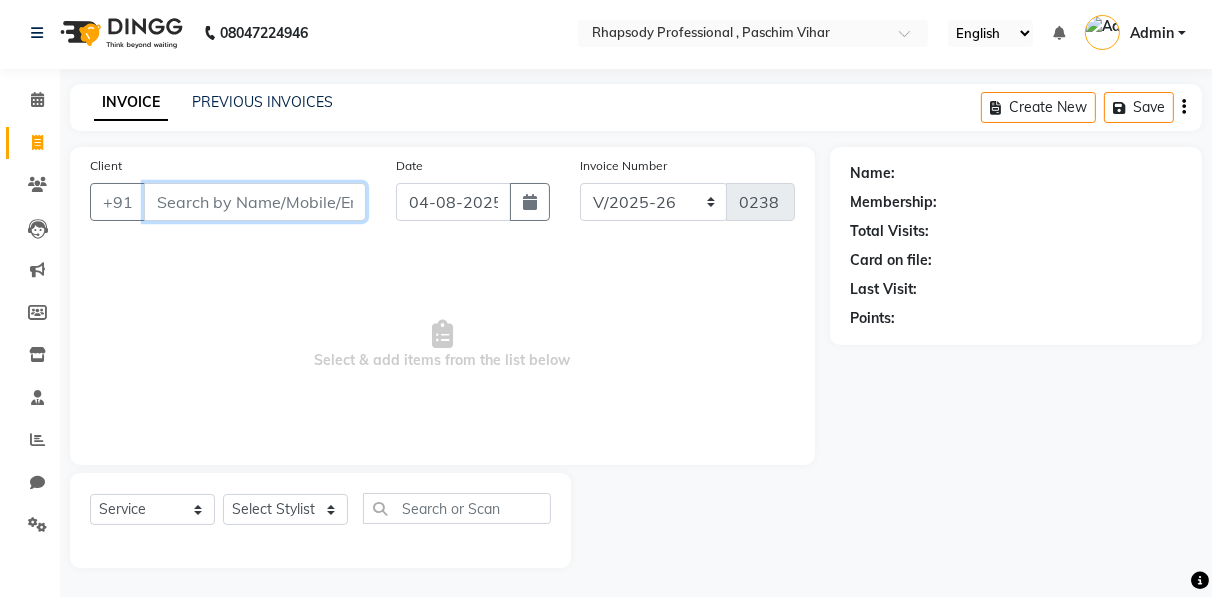 click on "Client" at bounding box center (255, 202) 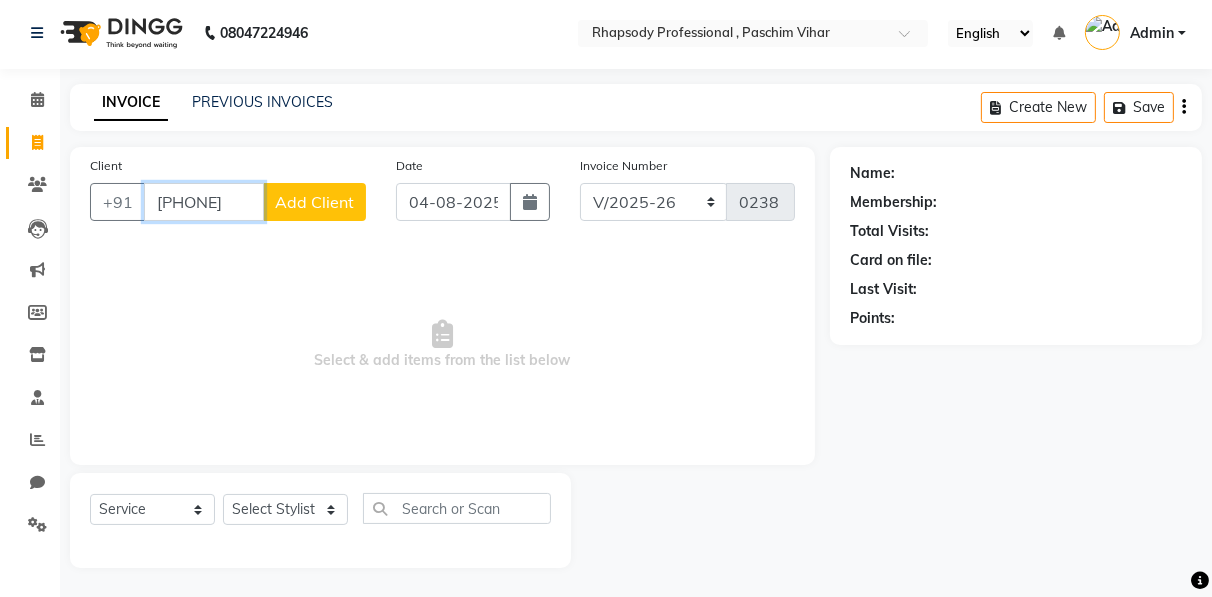 type on "[PHONE]" 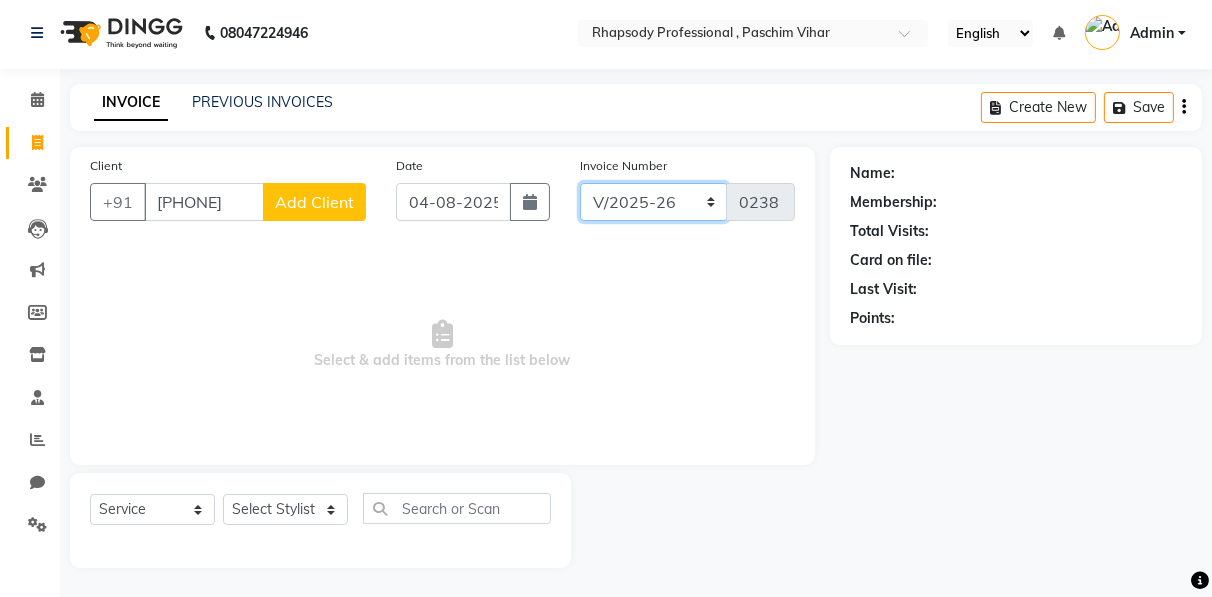 click on "RNV/2025-26 V/2025 V/2025-26" 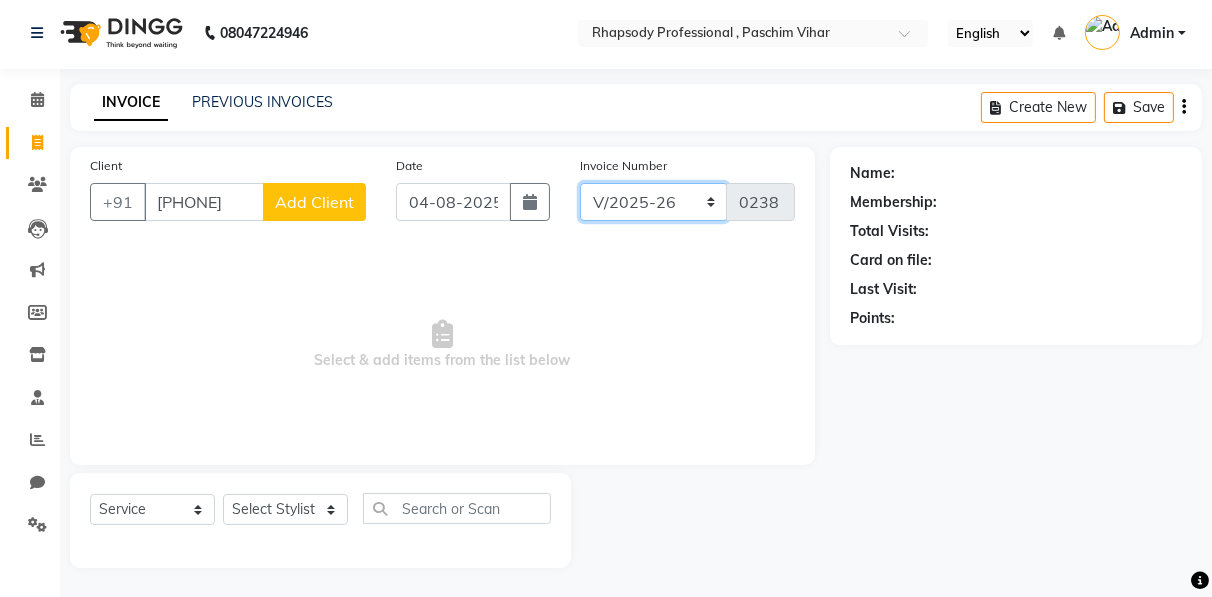 select on "8650" 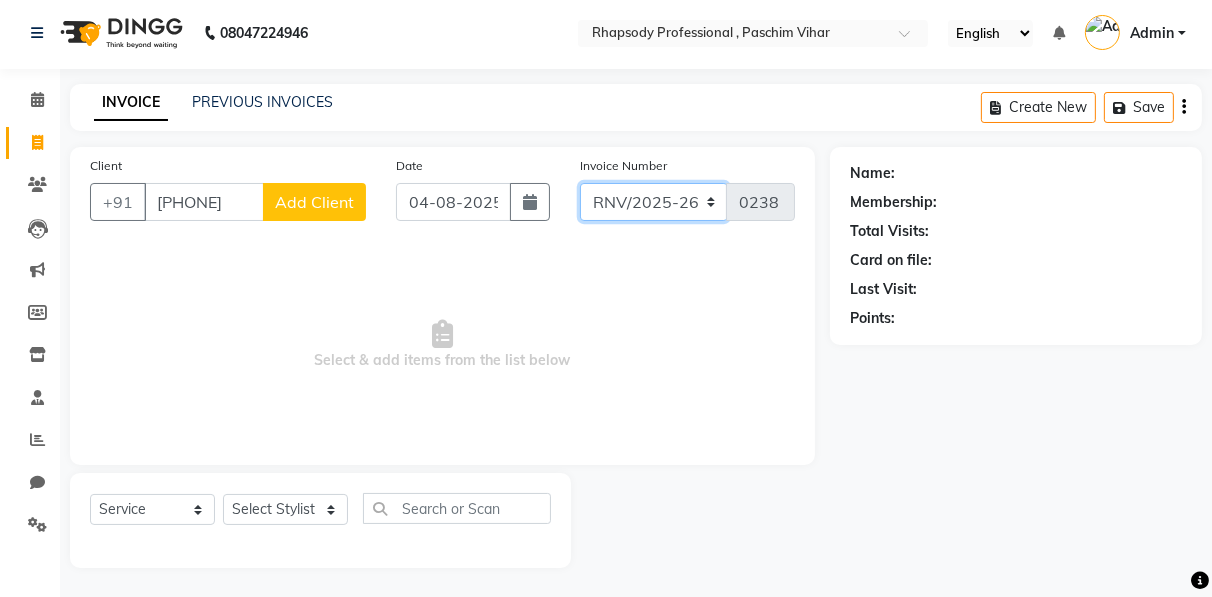 click on "RNV/2025-26 V/2025 V/2025-26" 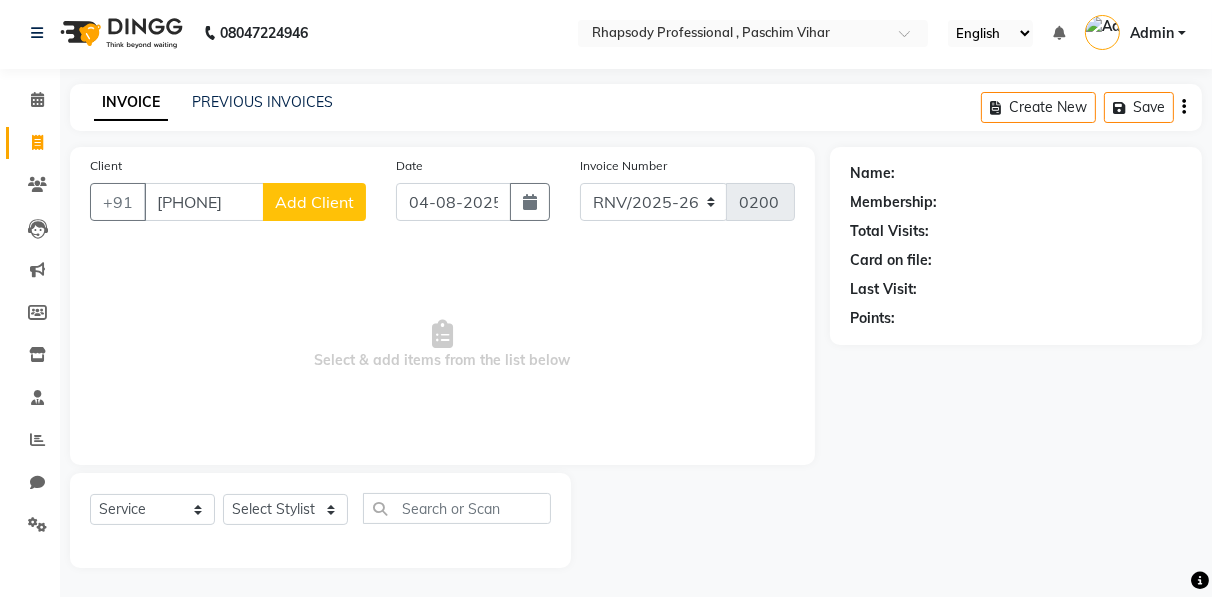 click on "Create New   Save" 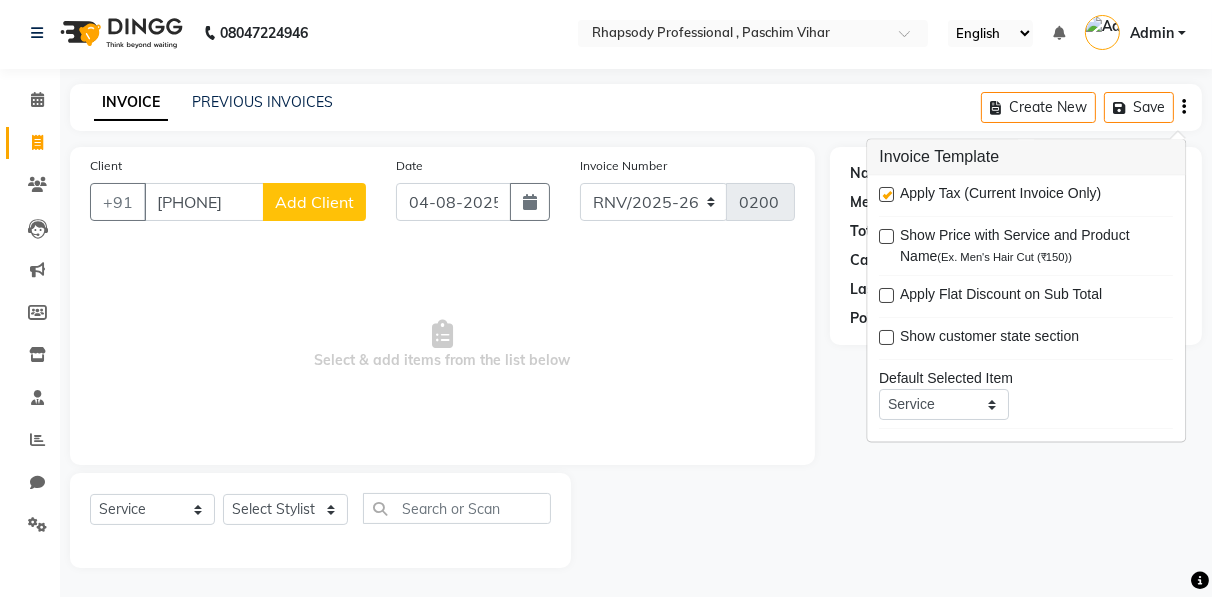 click at bounding box center (886, 195) 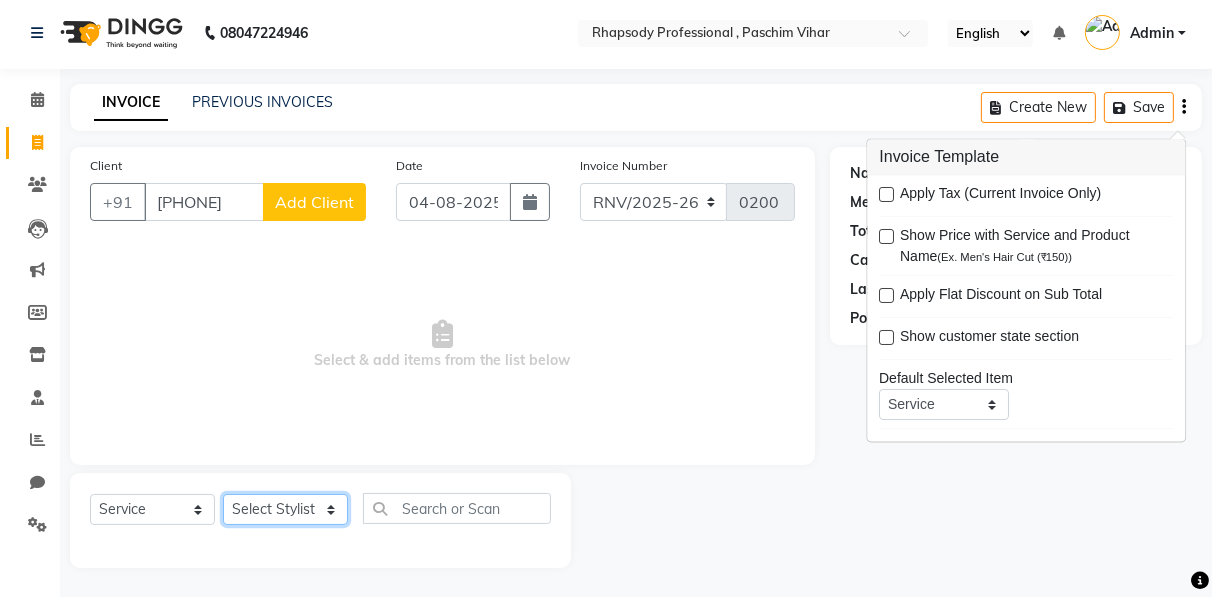 click on "Select Stylist Ahmad Anajli Laxmi Manager Neetu Reetu Ruma Santosh Soniya Tannu Tilak Vinod Zeeshan" 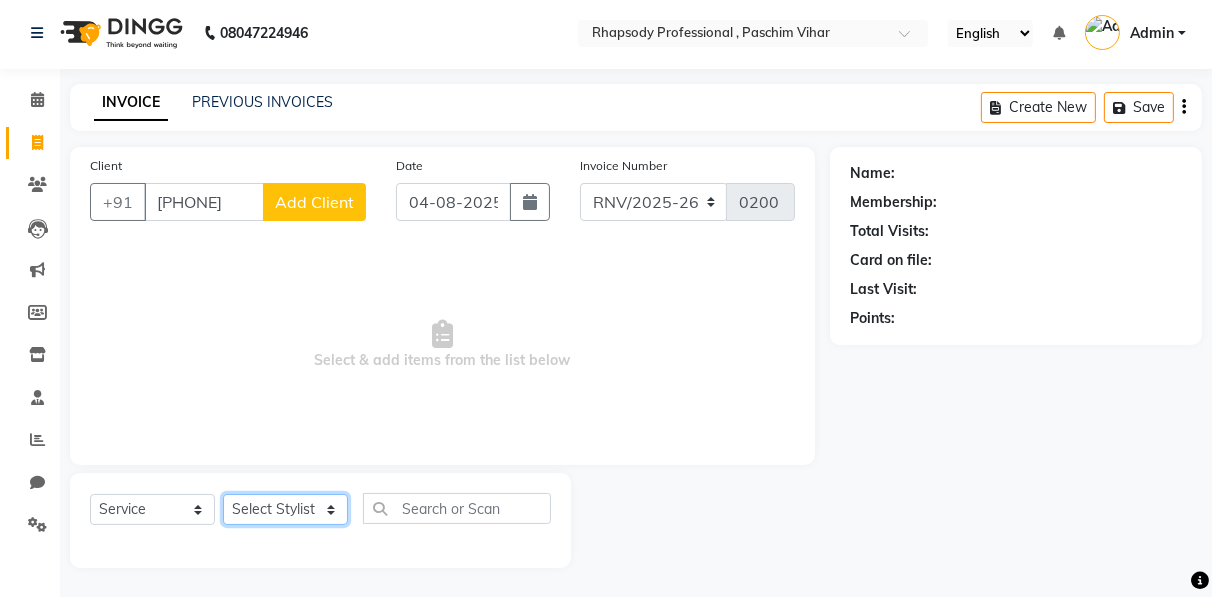 click on "Select Stylist Ahmad Anajli Laxmi Manager Neetu Reetu Ruma Santosh Soniya Tannu Tilak Vinod Zeeshan" 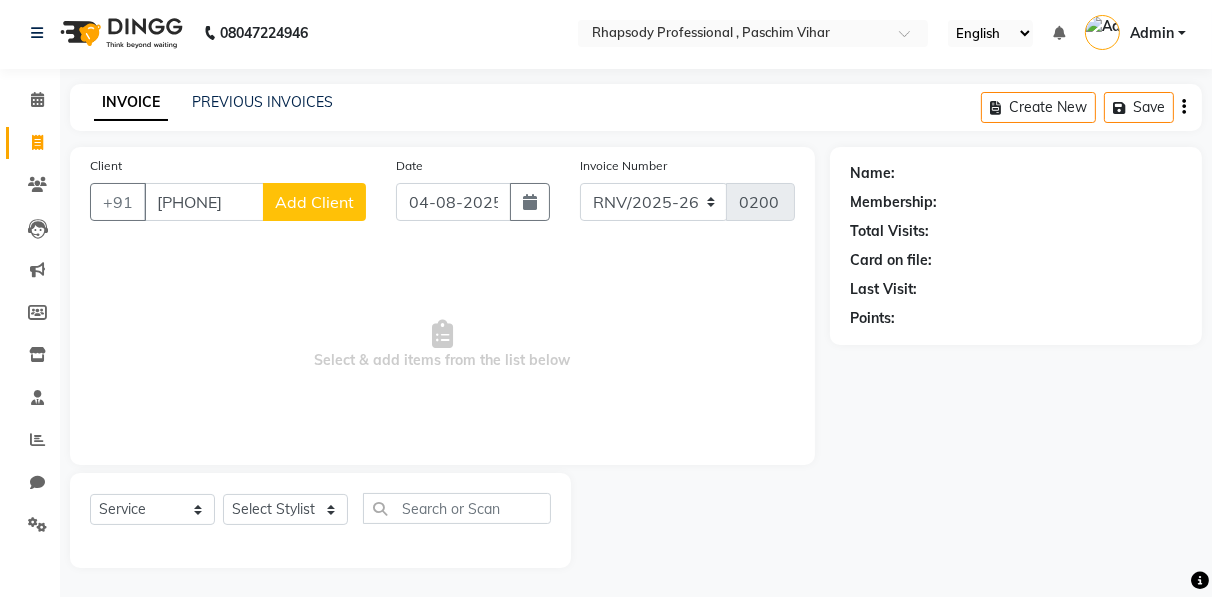 click on "Add Client" 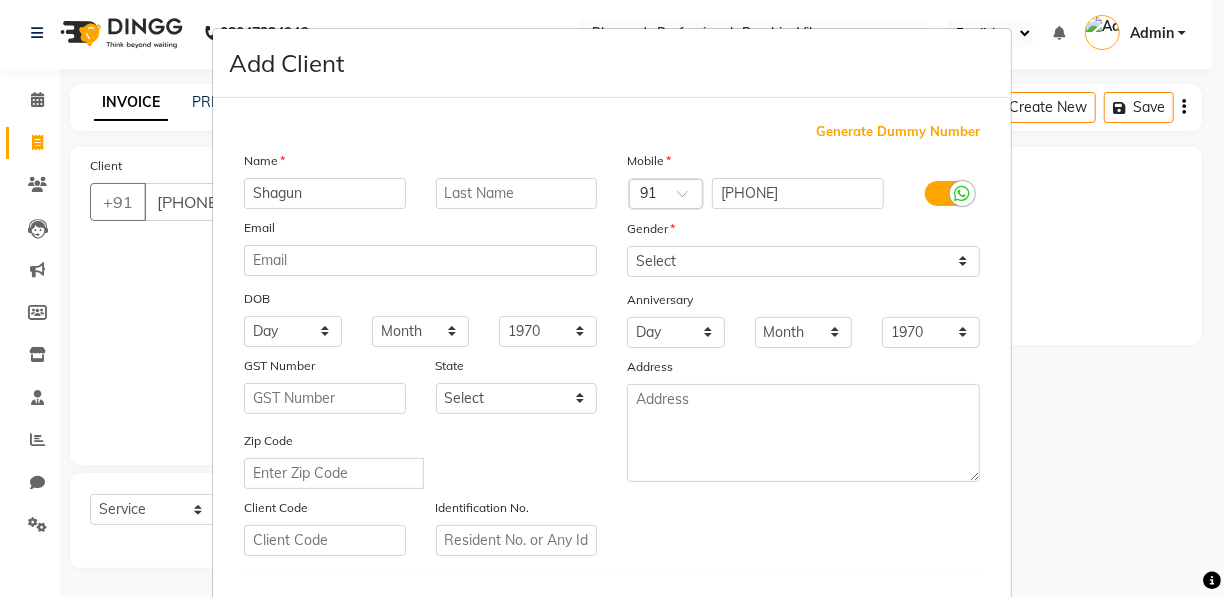 type on "Shagun" 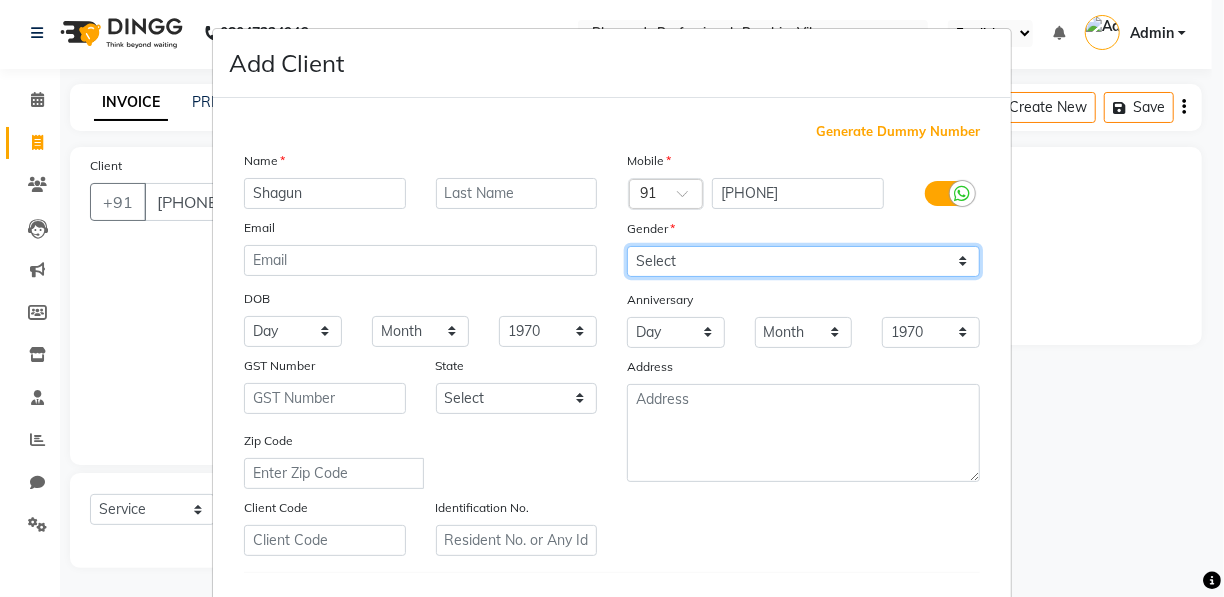 click on "Select Male Female Other Prefer Not To Say" at bounding box center [803, 261] 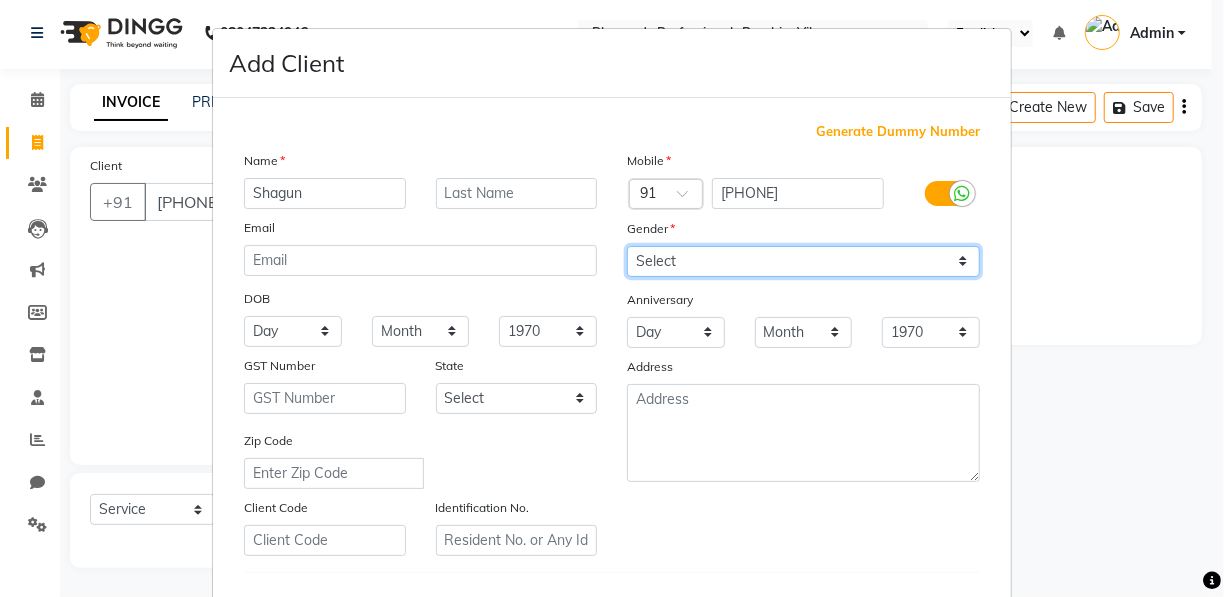 select on "female" 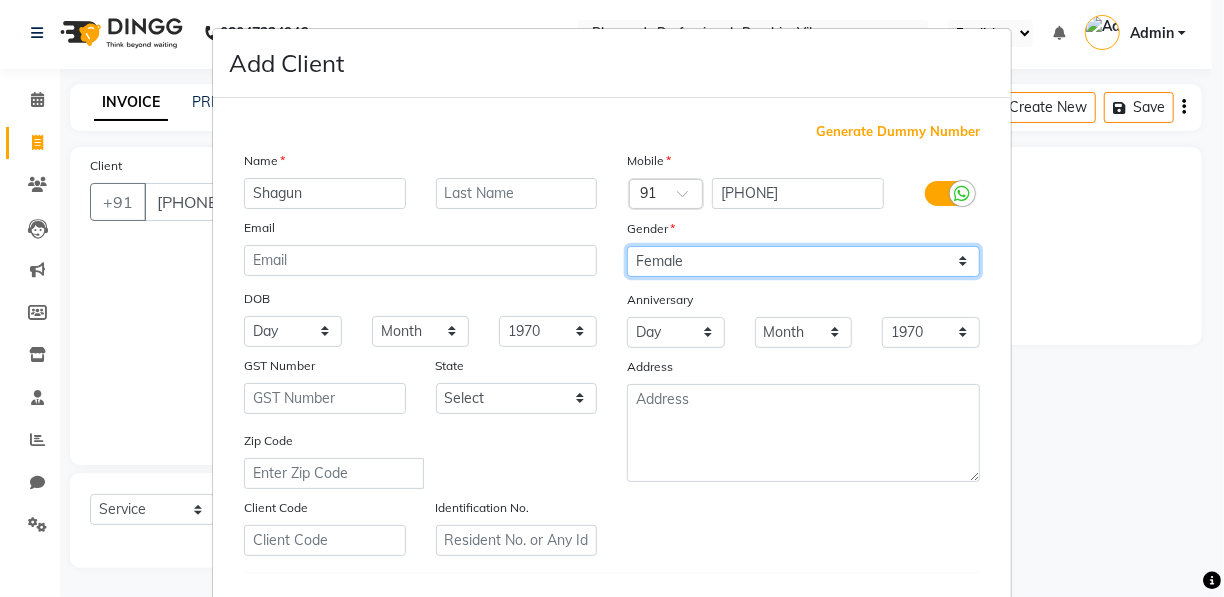 click on "Select Male Female Other Prefer Not To Say" at bounding box center (803, 261) 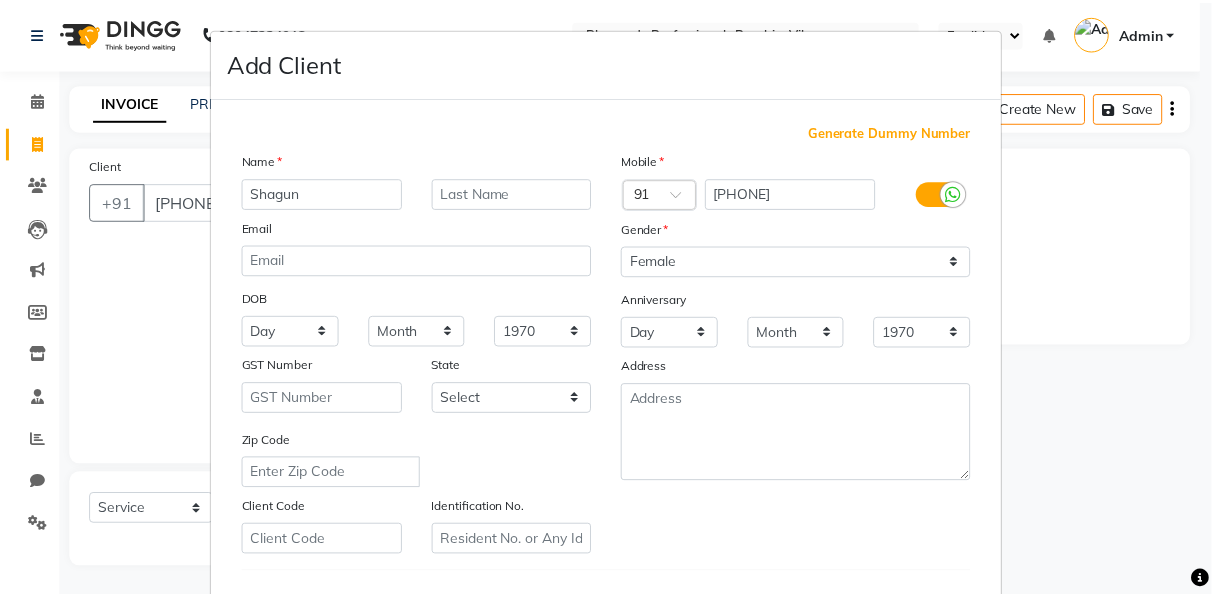 scroll, scrollTop: 321, scrollLeft: 0, axis: vertical 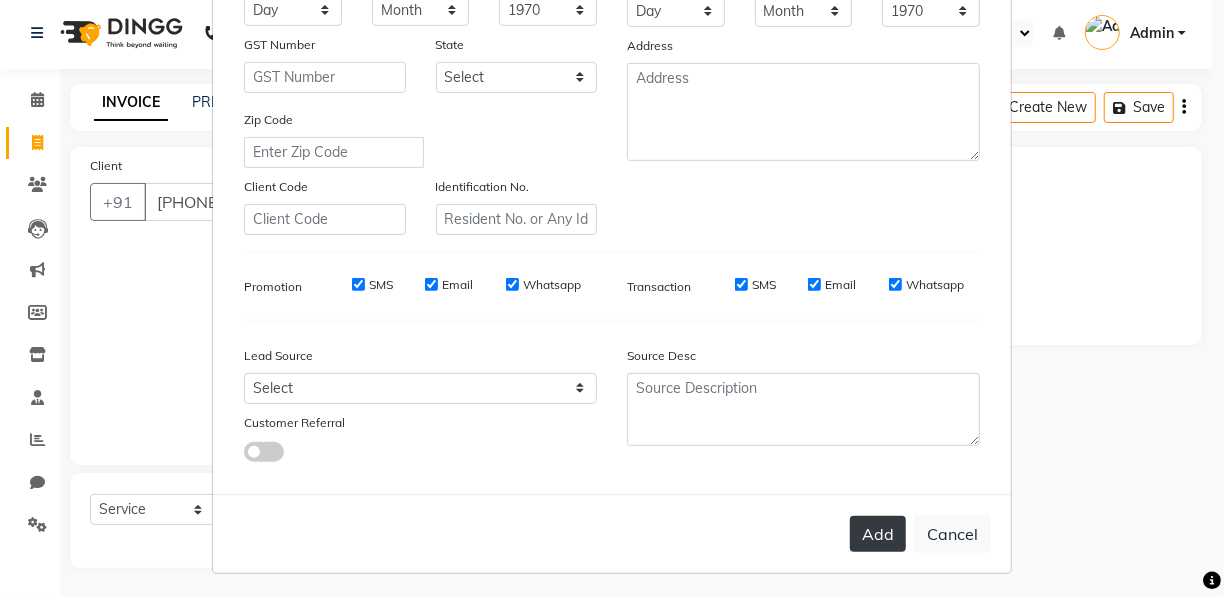 click on "Add" at bounding box center (878, 534) 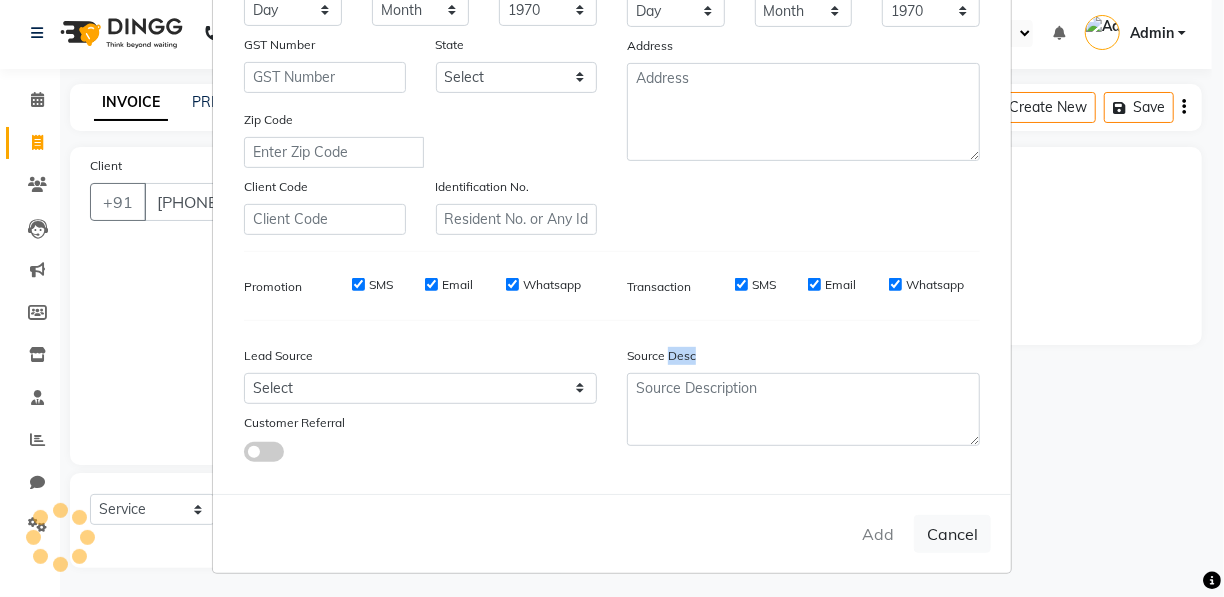 click on "Add   Cancel" at bounding box center [612, 533] 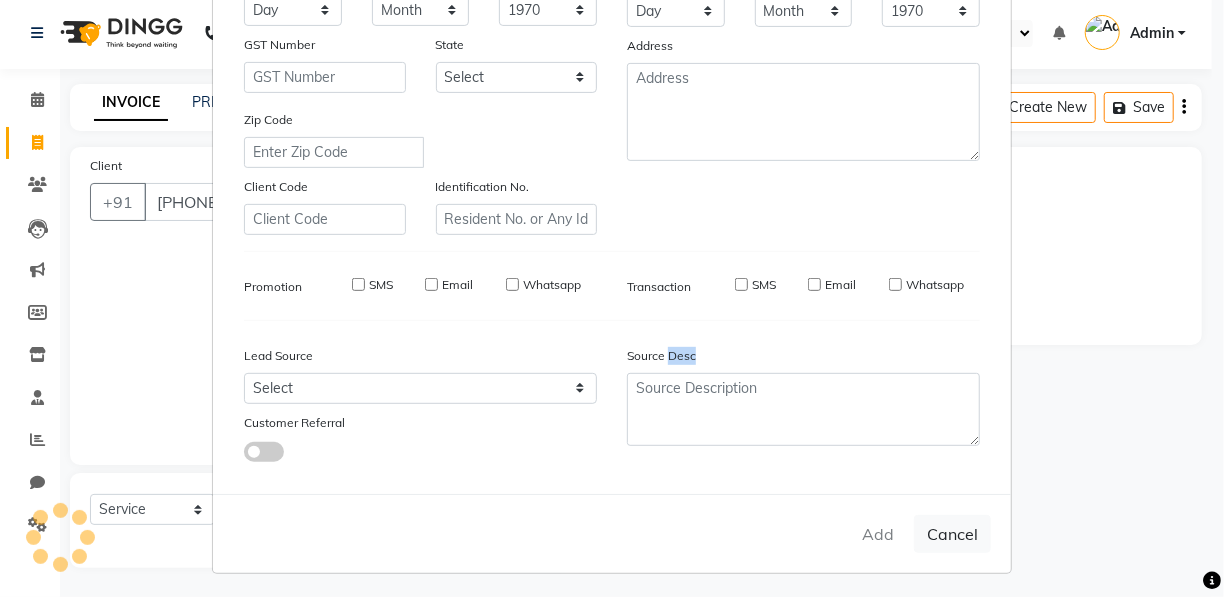 type 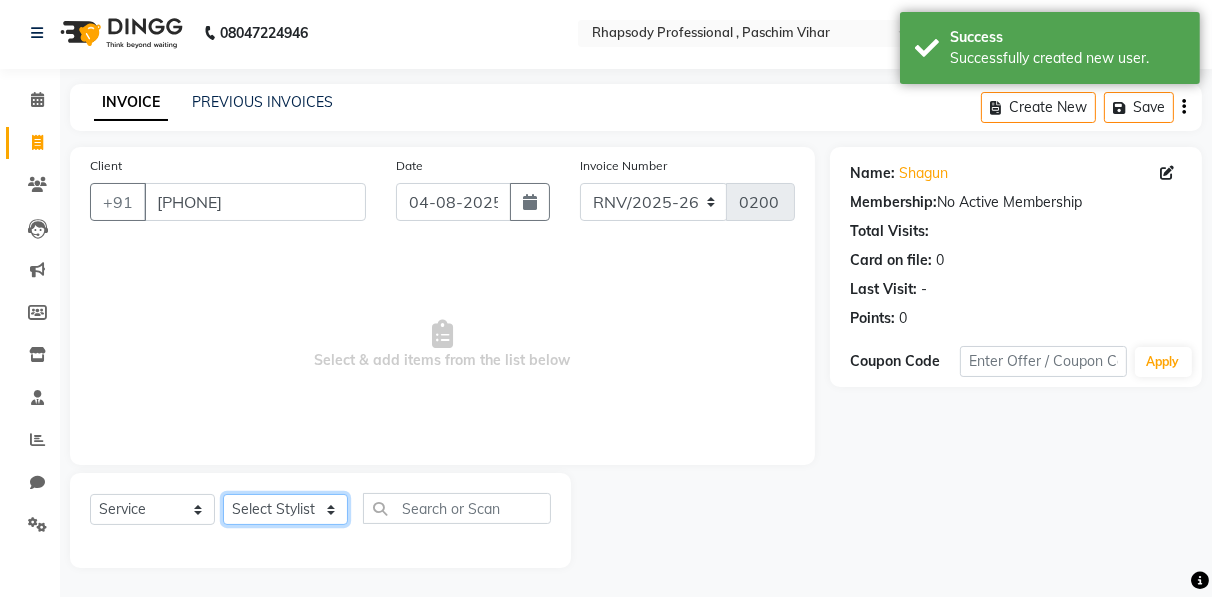 click on "Select Stylist Ahmad Anajli Laxmi Manager Neetu Reetu Ruma Santosh Soniya Tannu Tilak Vinod Zeeshan" 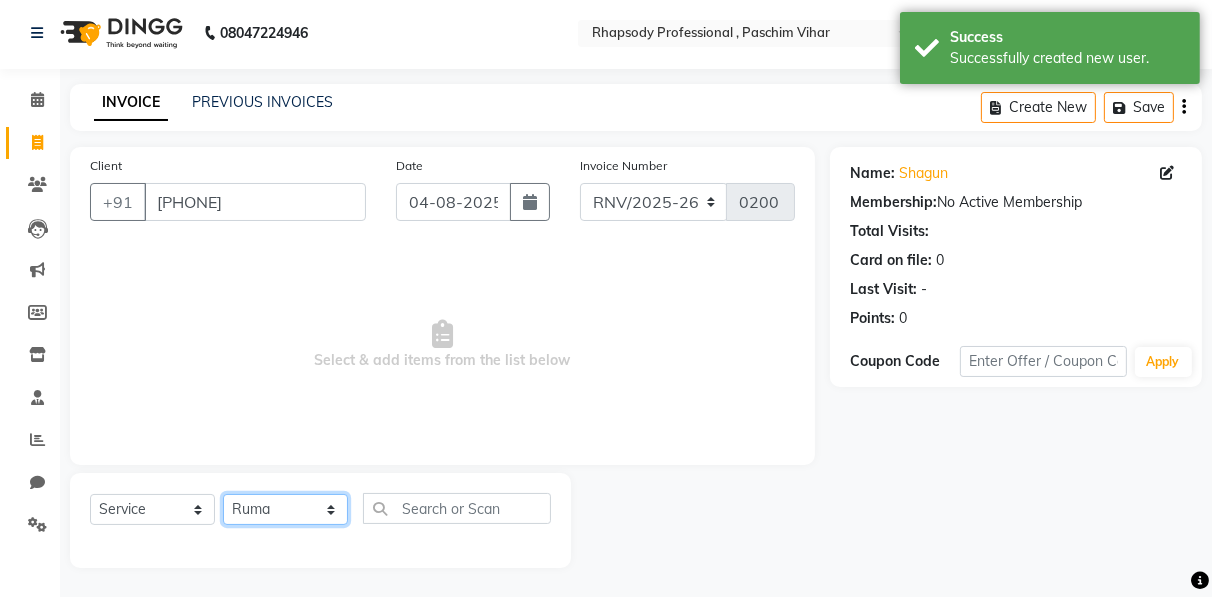 click on "Select Stylist Ahmad Anajli Laxmi Manager Neetu Reetu Ruma Santosh Soniya Tannu Tilak Vinod Zeeshan" 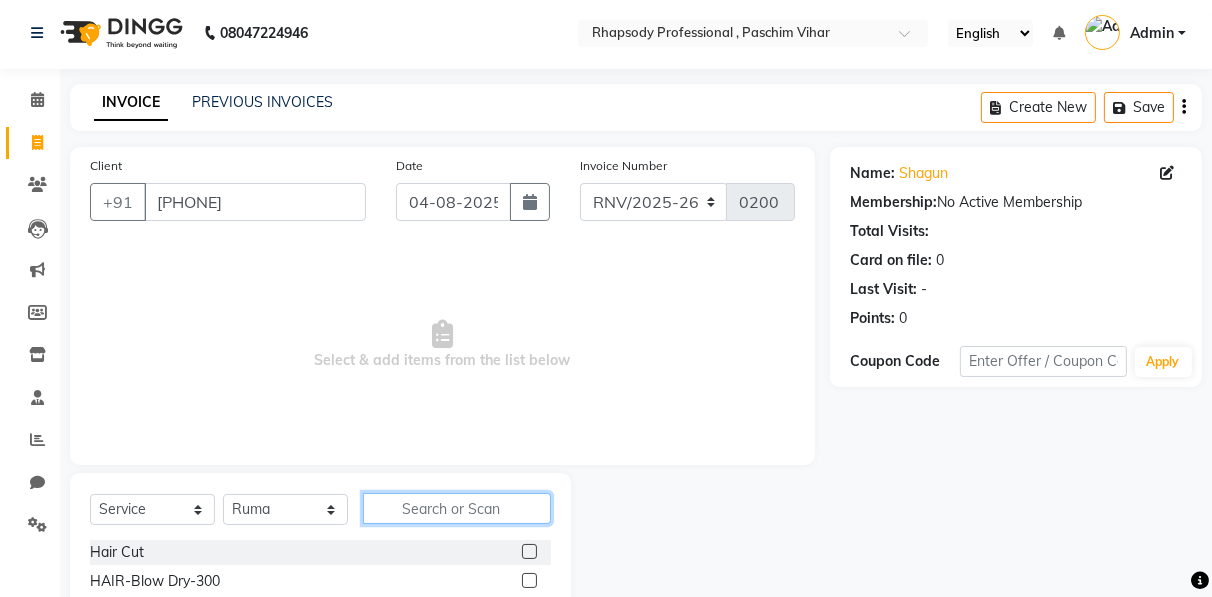 click 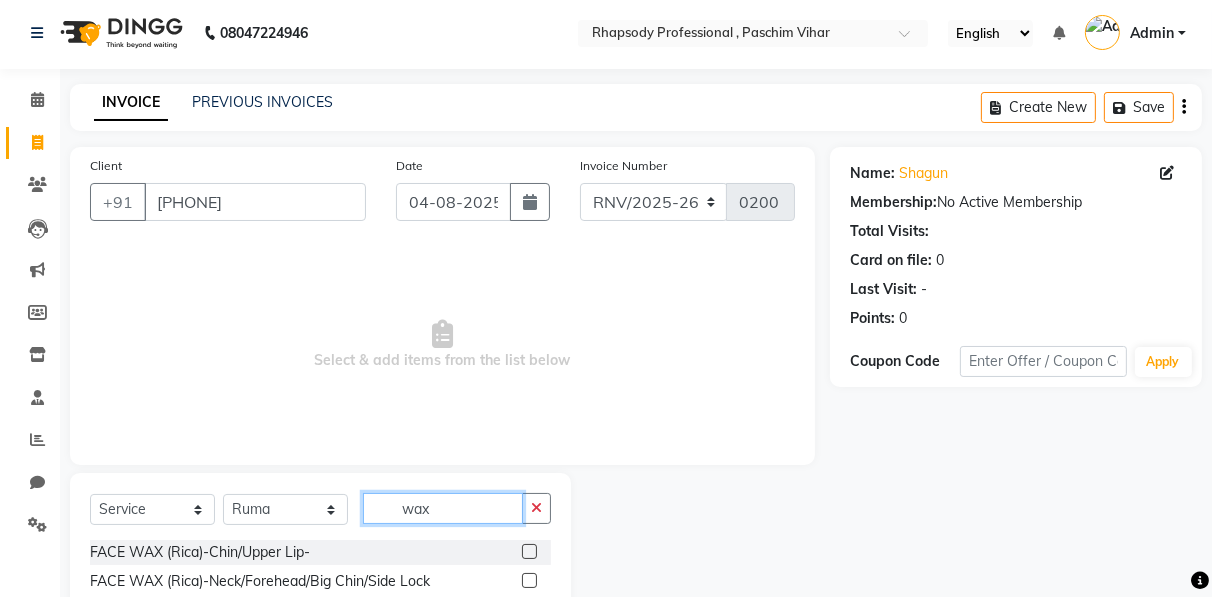 scroll, scrollTop: 202, scrollLeft: 0, axis: vertical 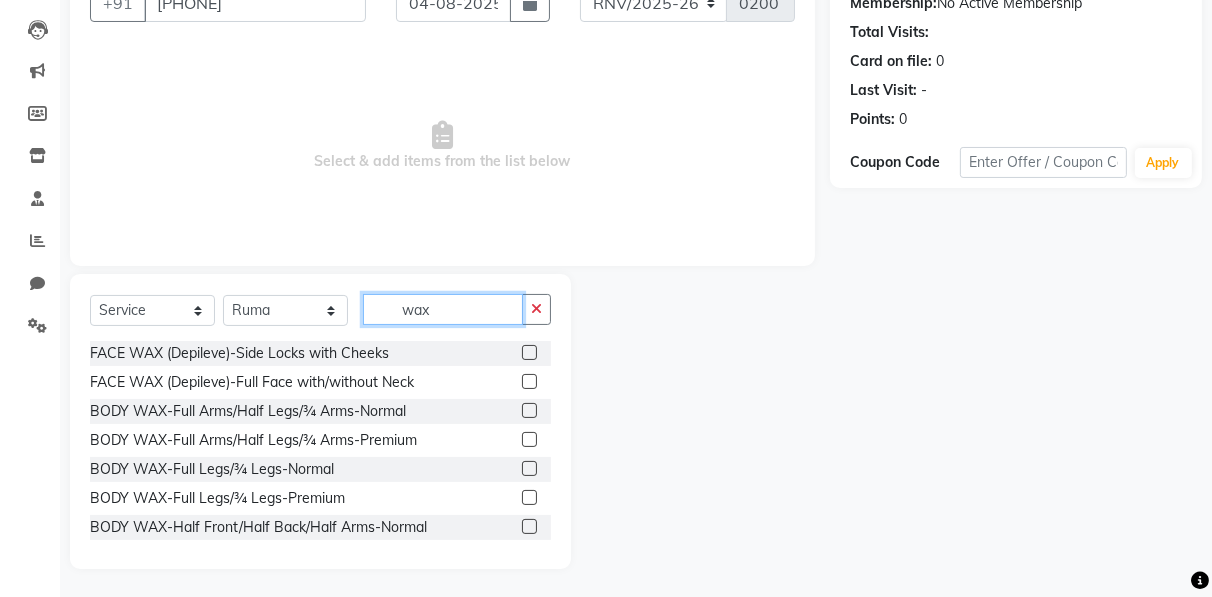 type on "wax" 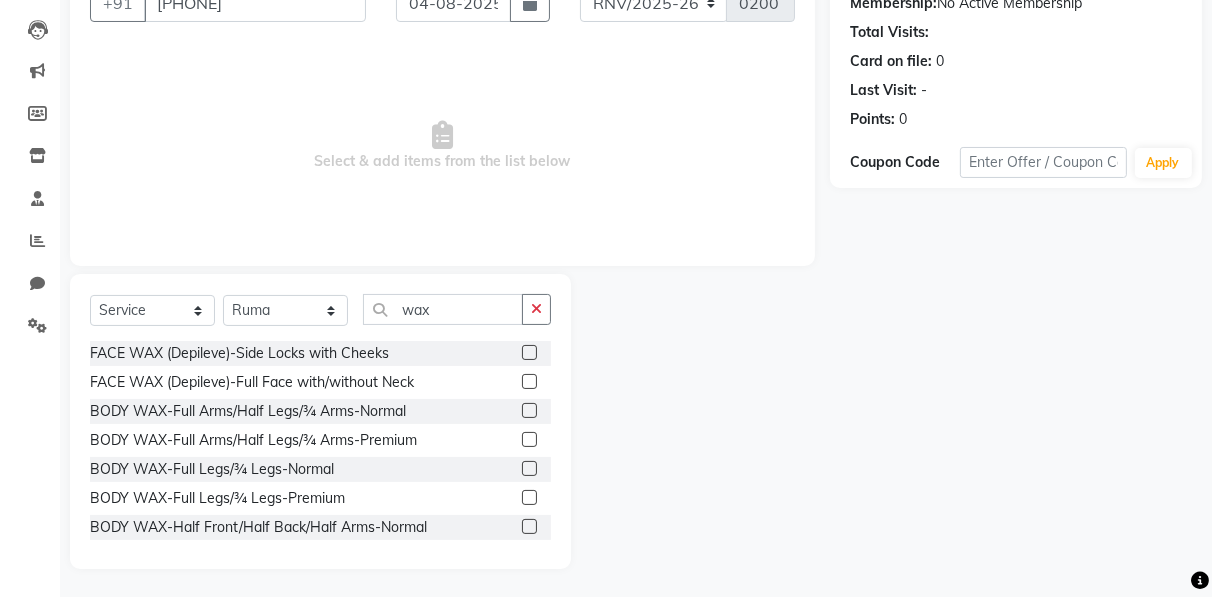 click 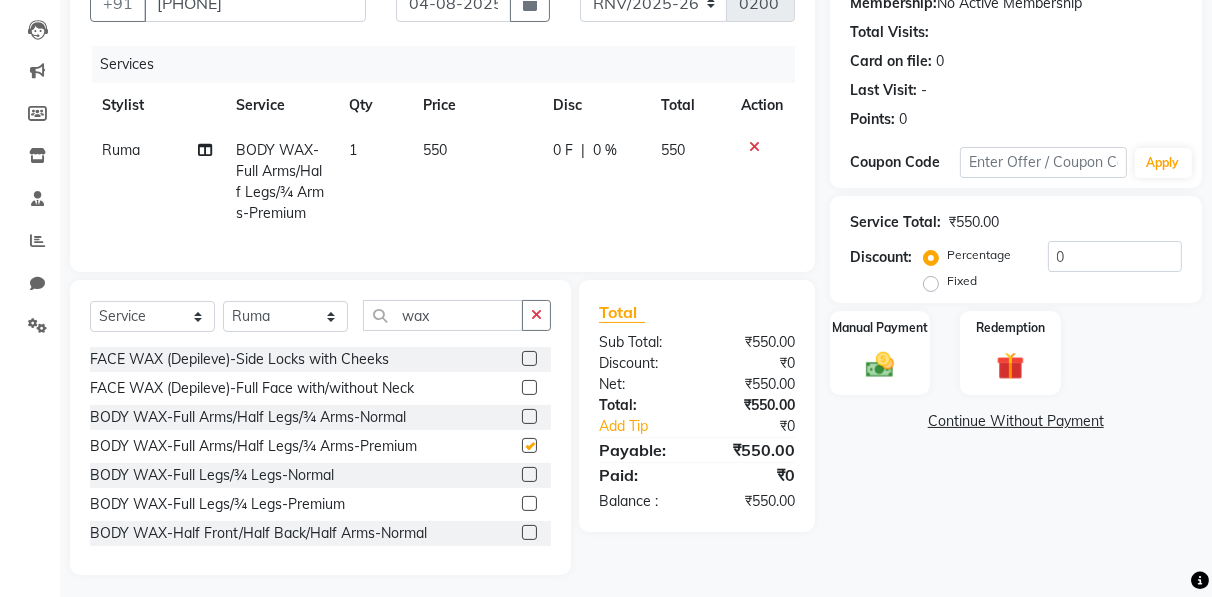 checkbox on "false" 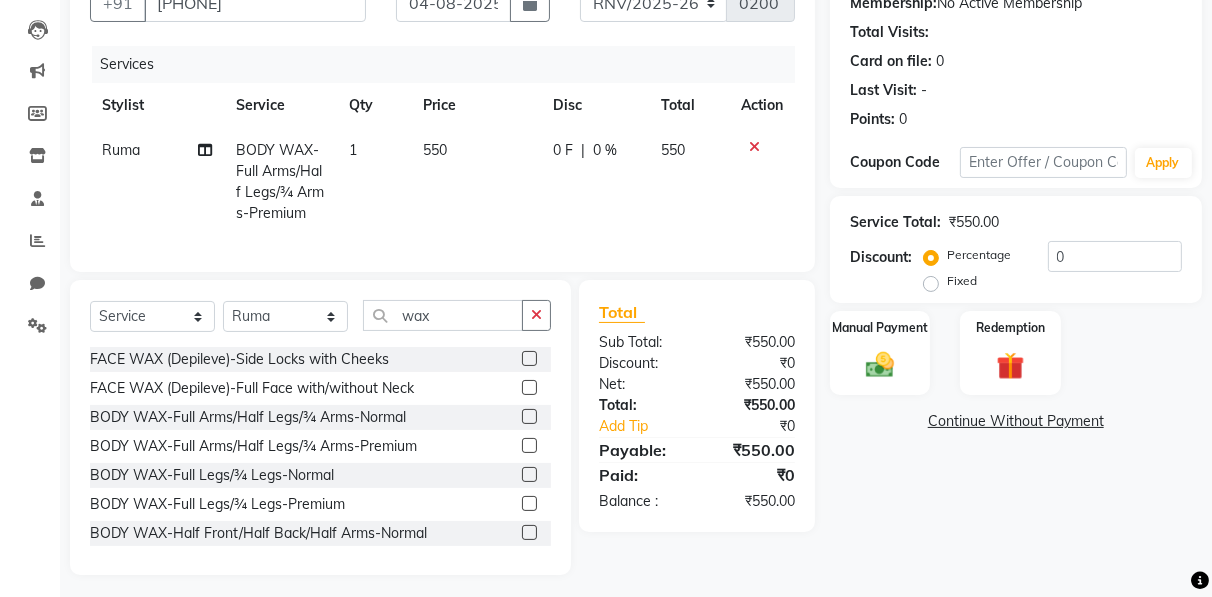 click 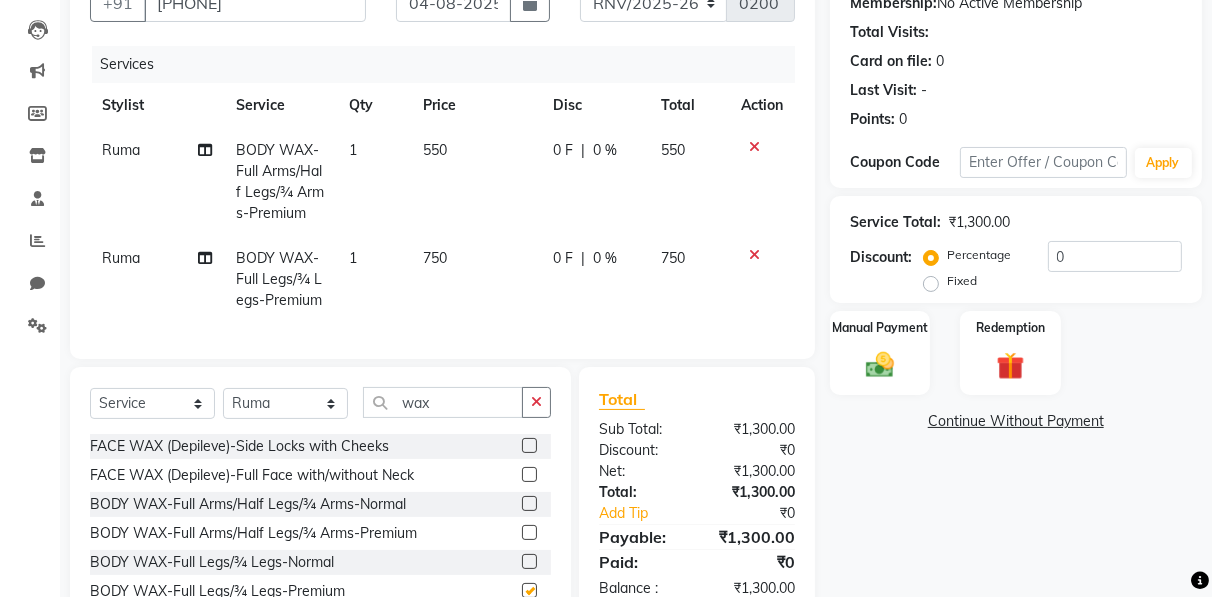 checkbox on "false" 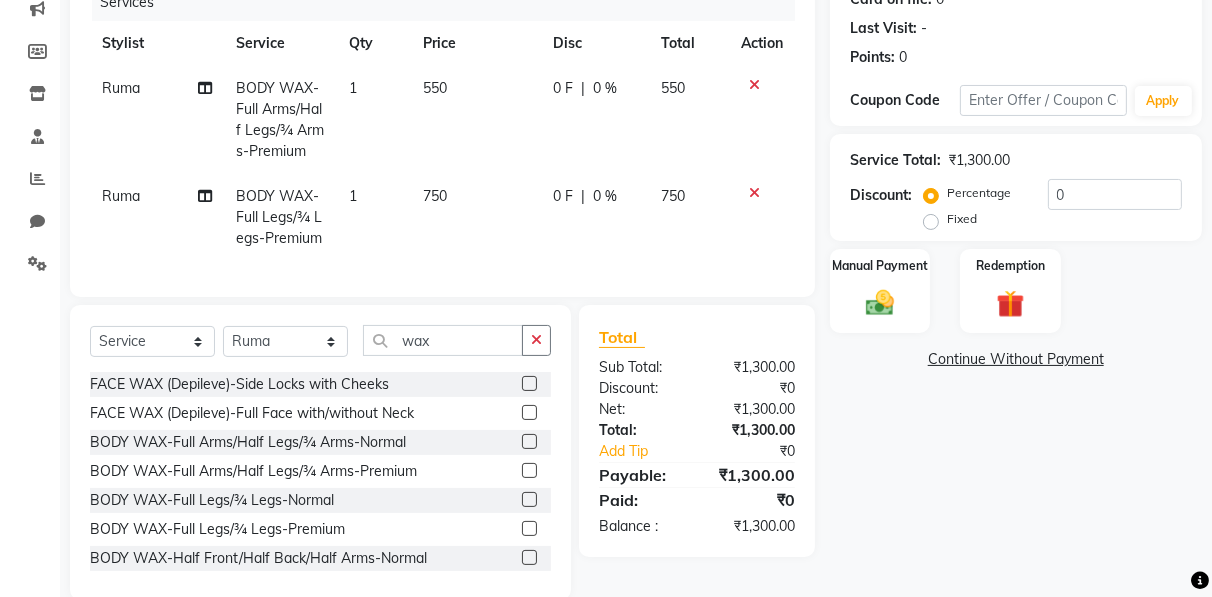 scroll, scrollTop: 308, scrollLeft: 0, axis: vertical 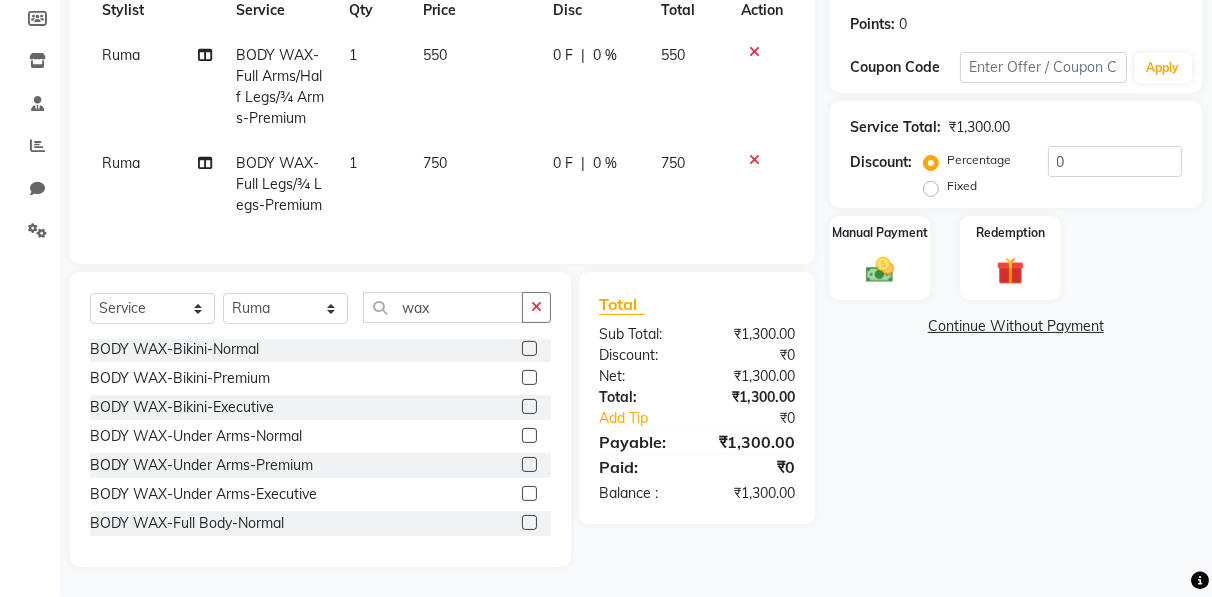 click 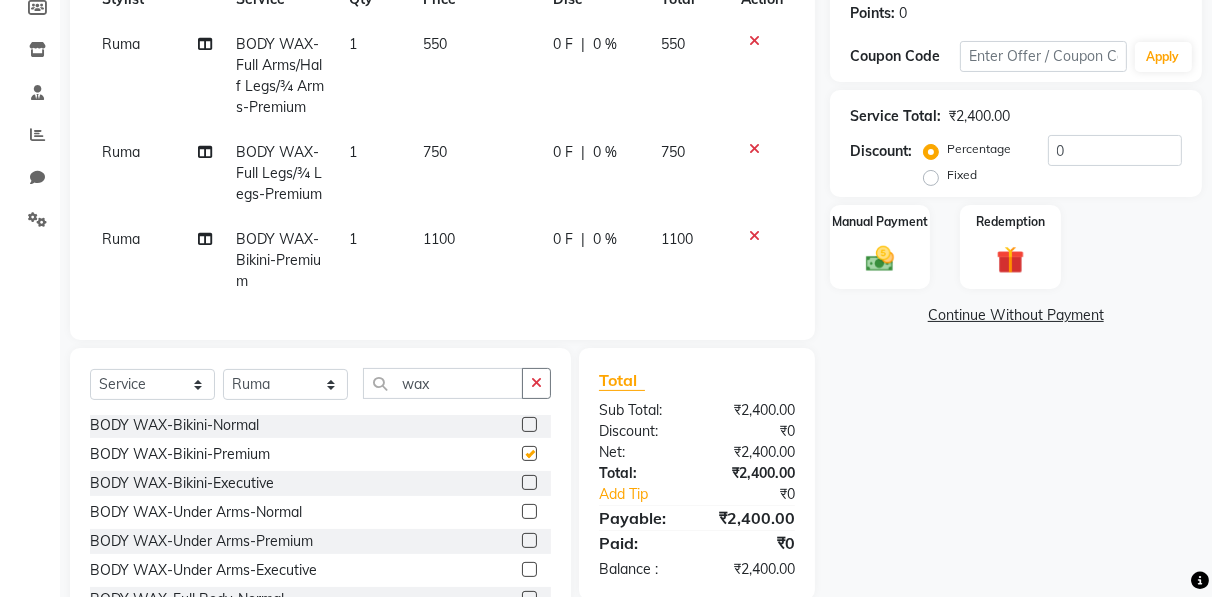 checkbox on "false" 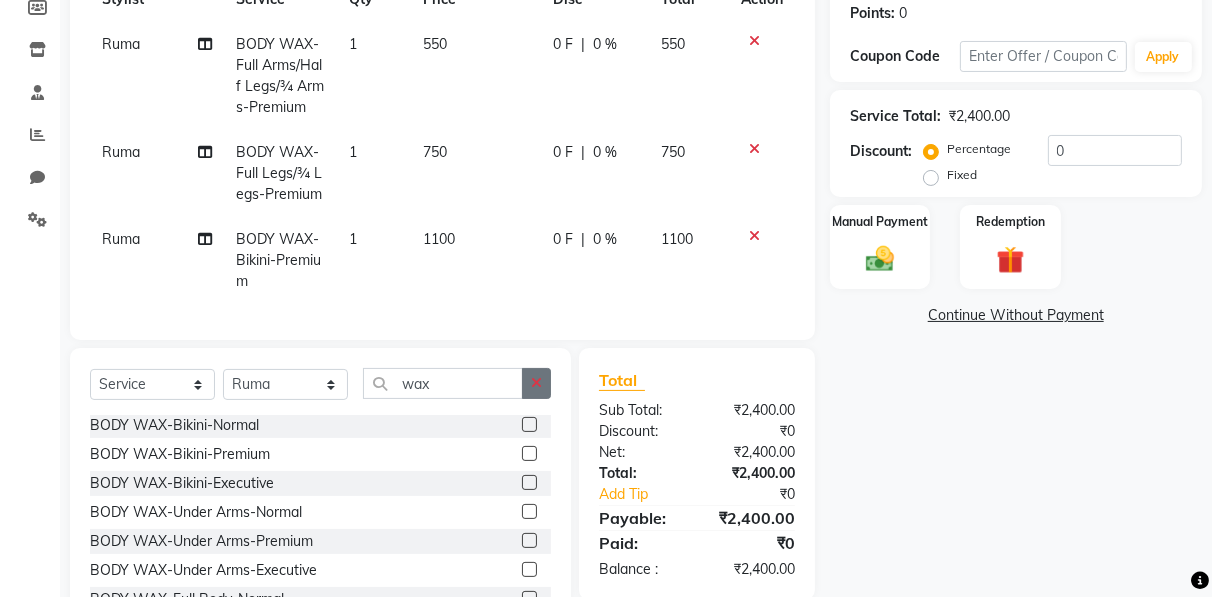 click 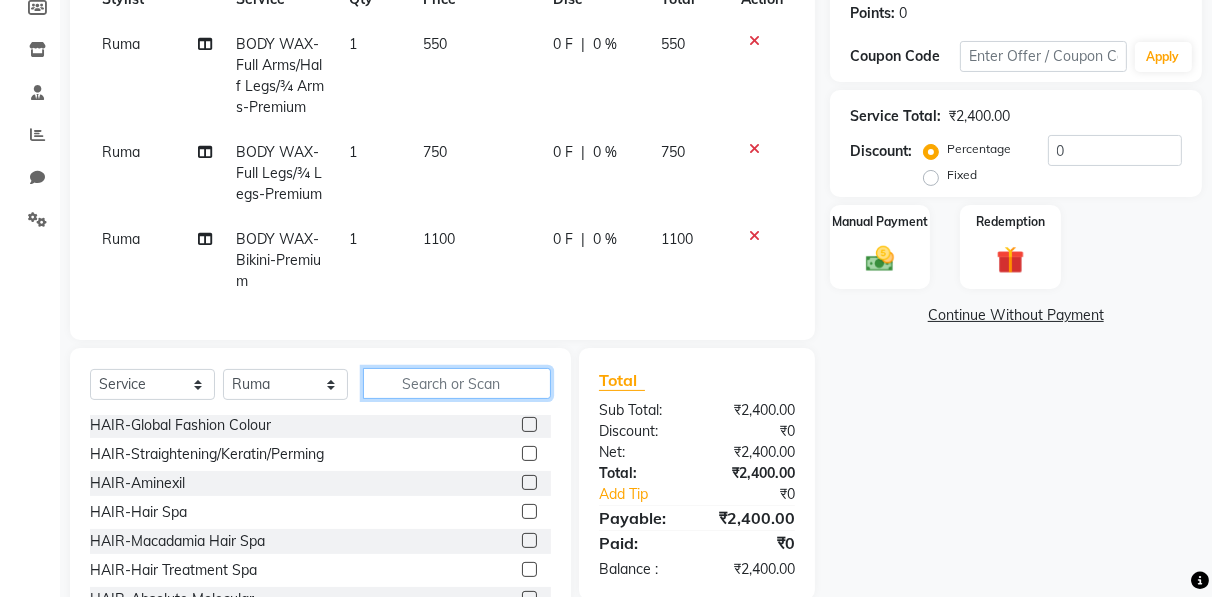 click 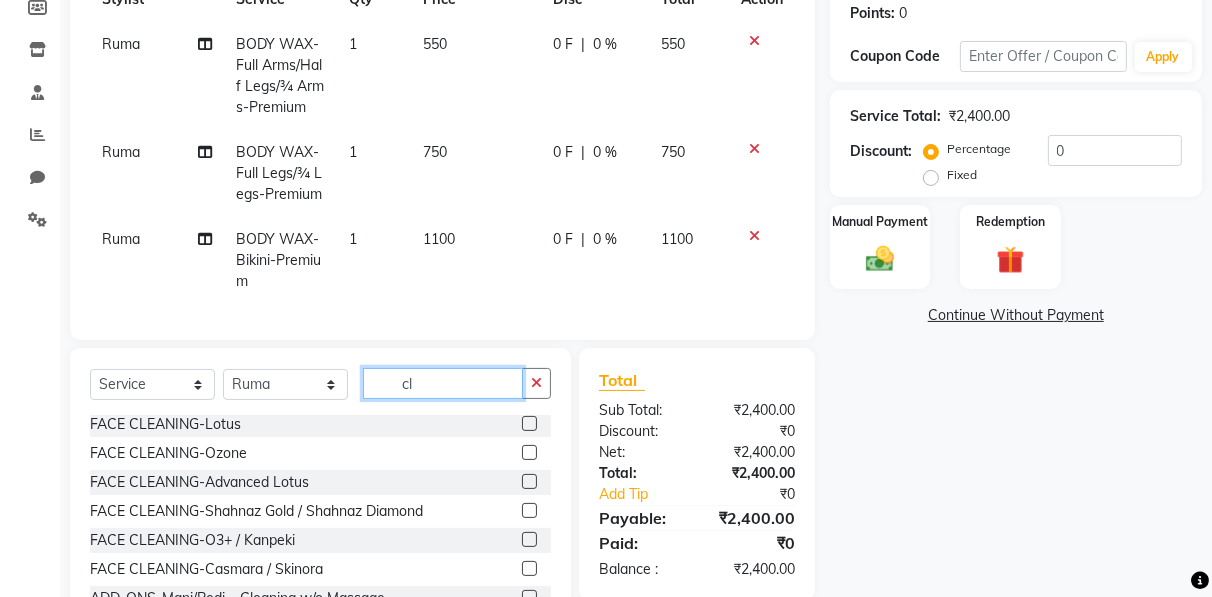 scroll, scrollTop: 60, scrollLeft: 0, axis: vertical 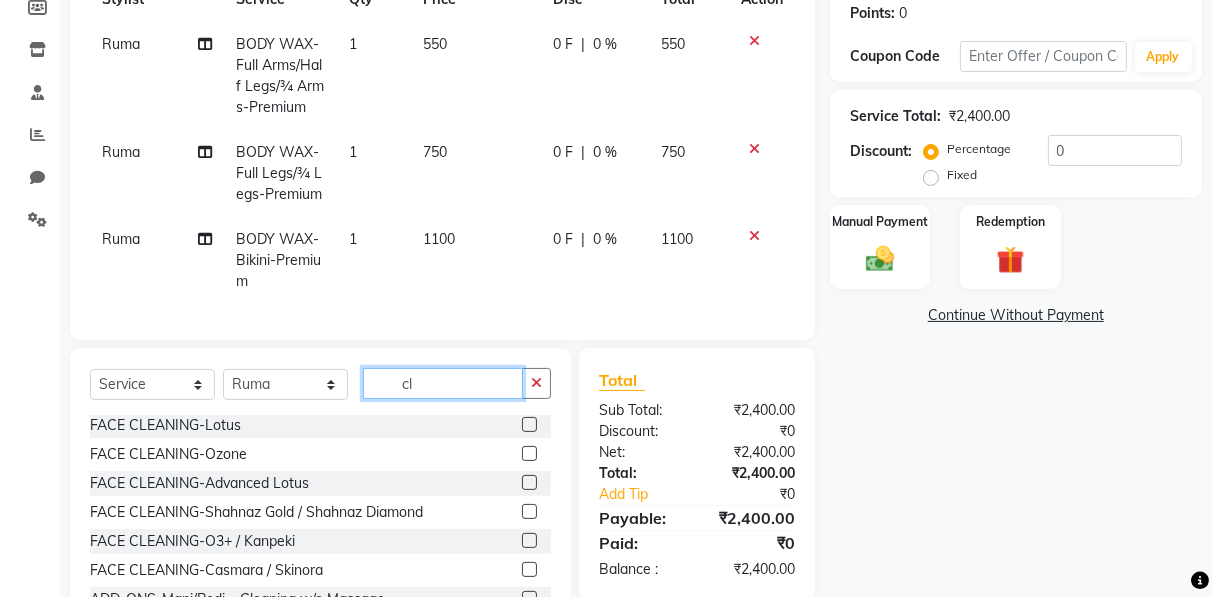 type on "cl" 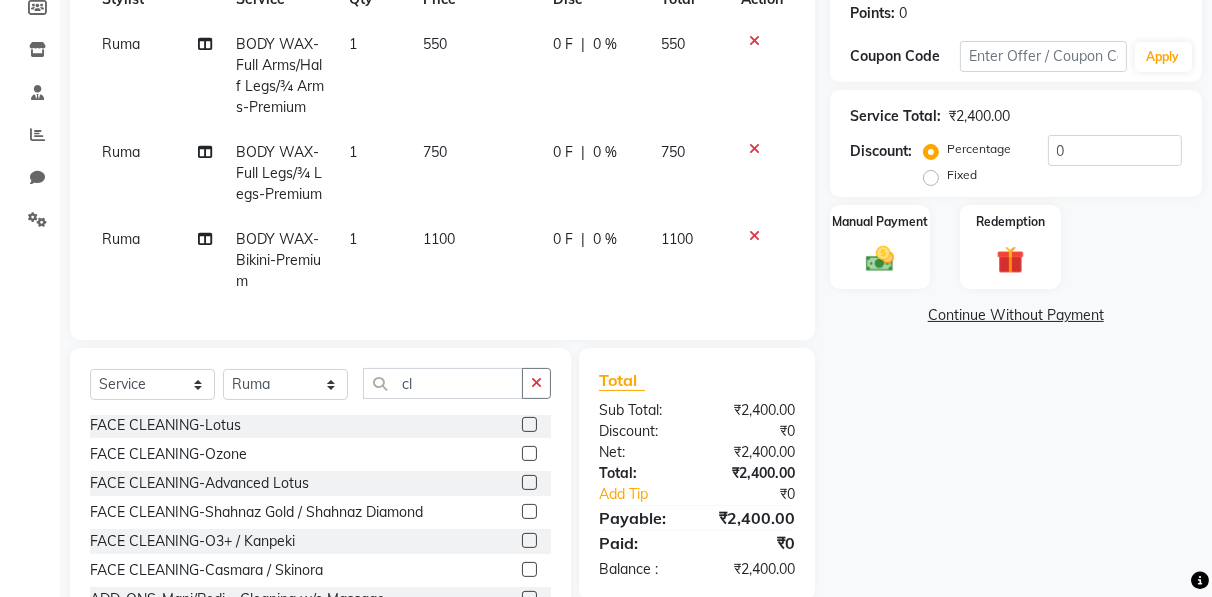 click 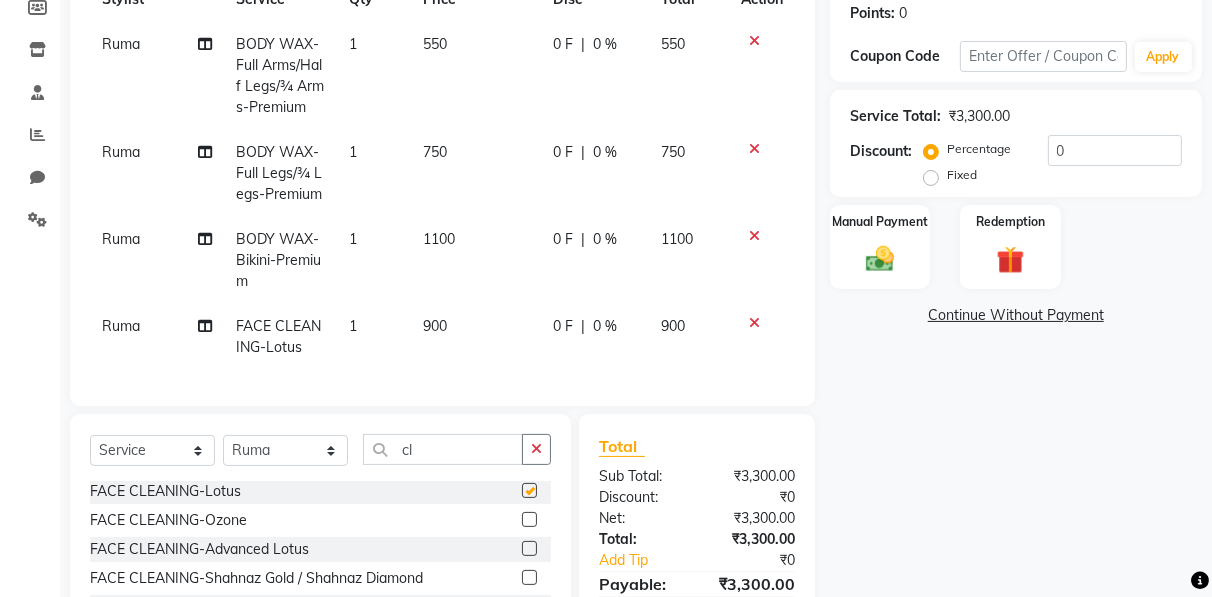 checkbox on "false" 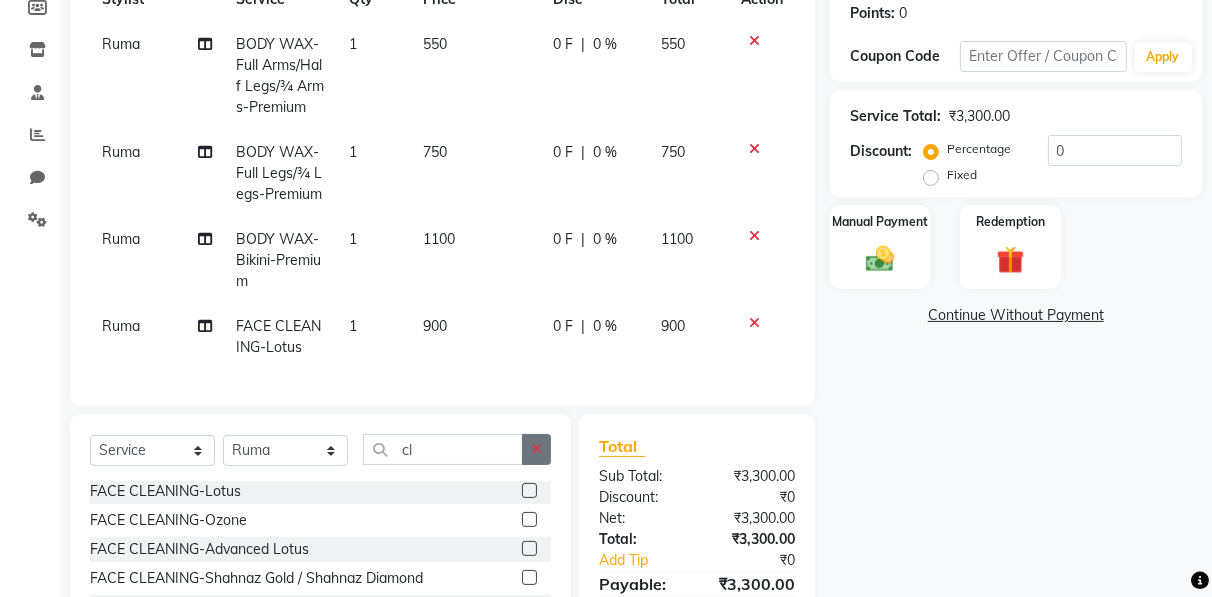 click 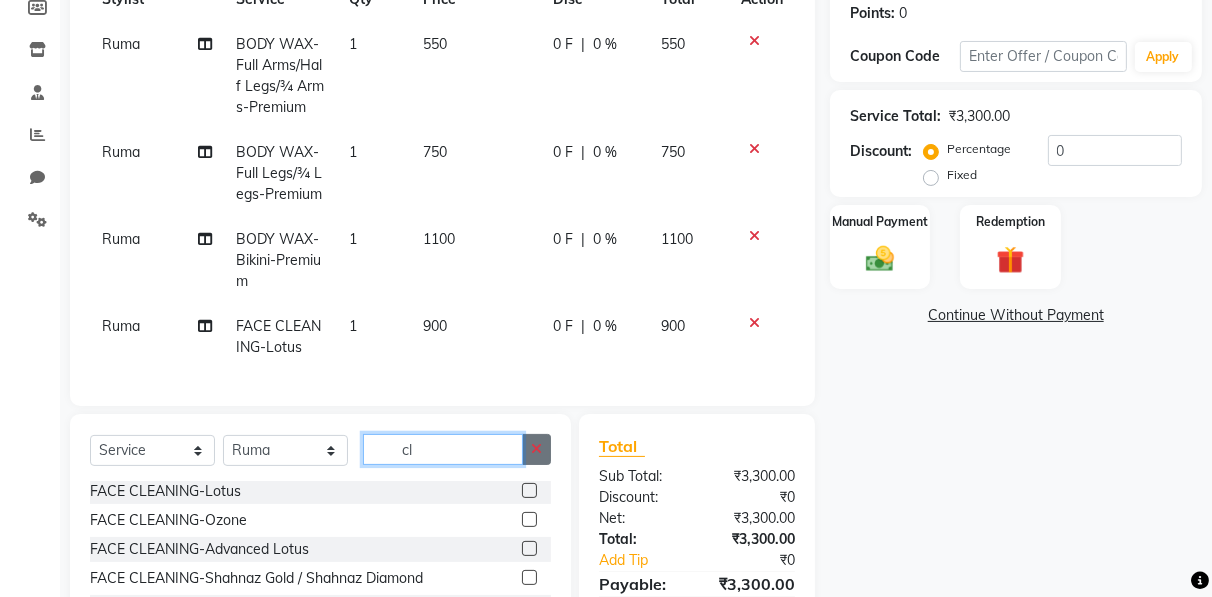 type 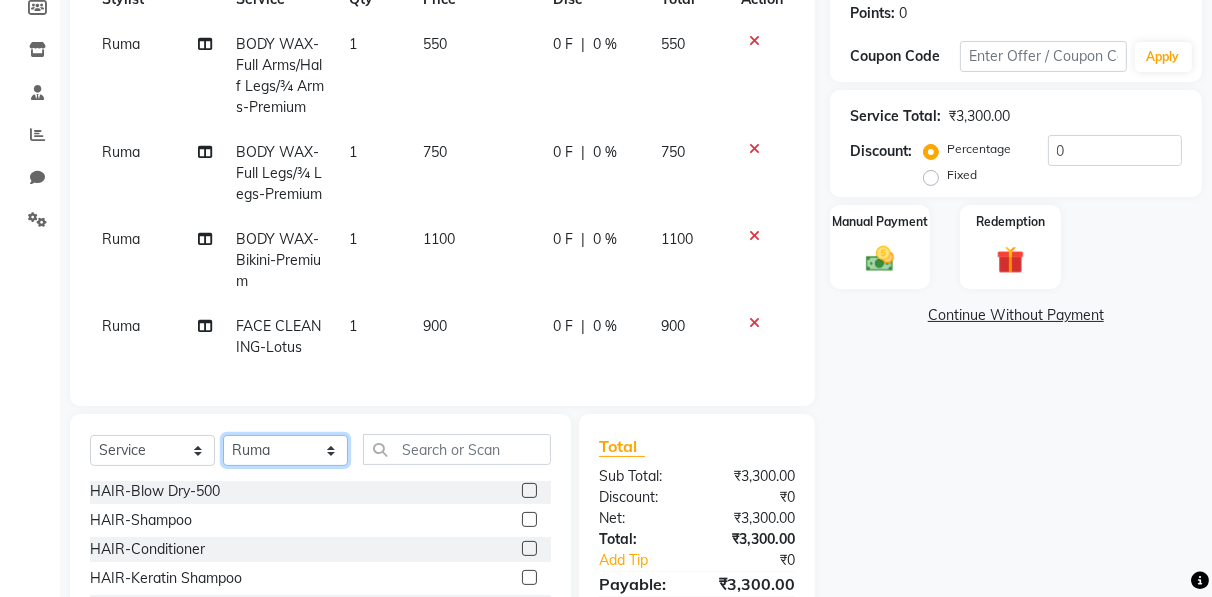 click on "Select Stylist Ahmad Anajli Laxmi Manager Neetu Reetu Ruma Santosh Soniya Tannu Tilak Vinod Zeeshan" 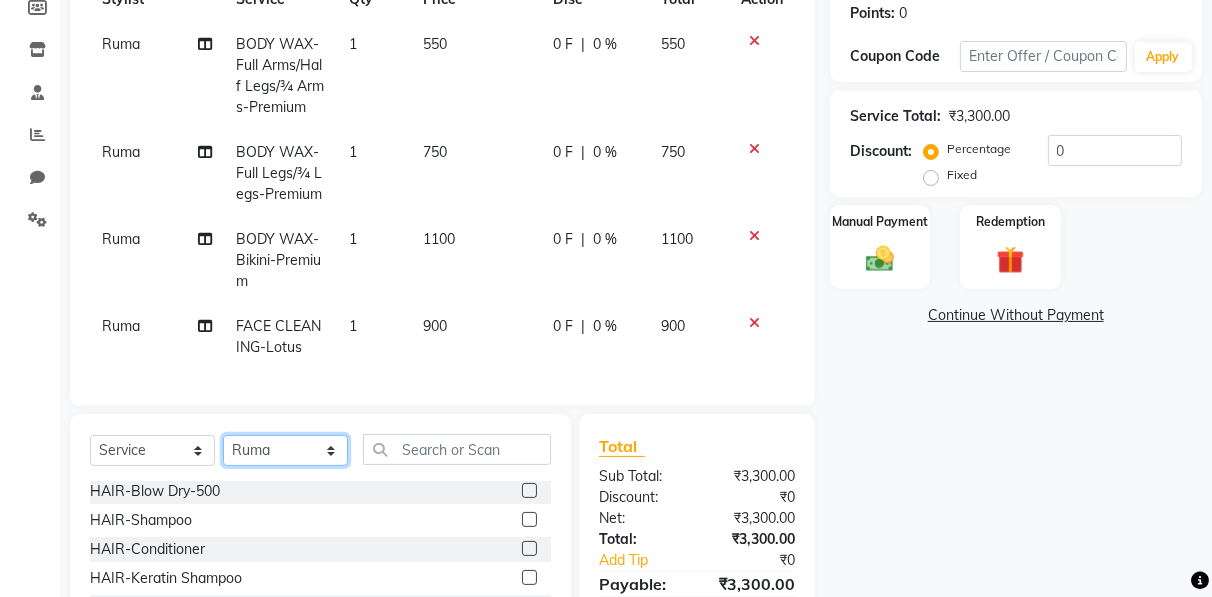 select on "85674" 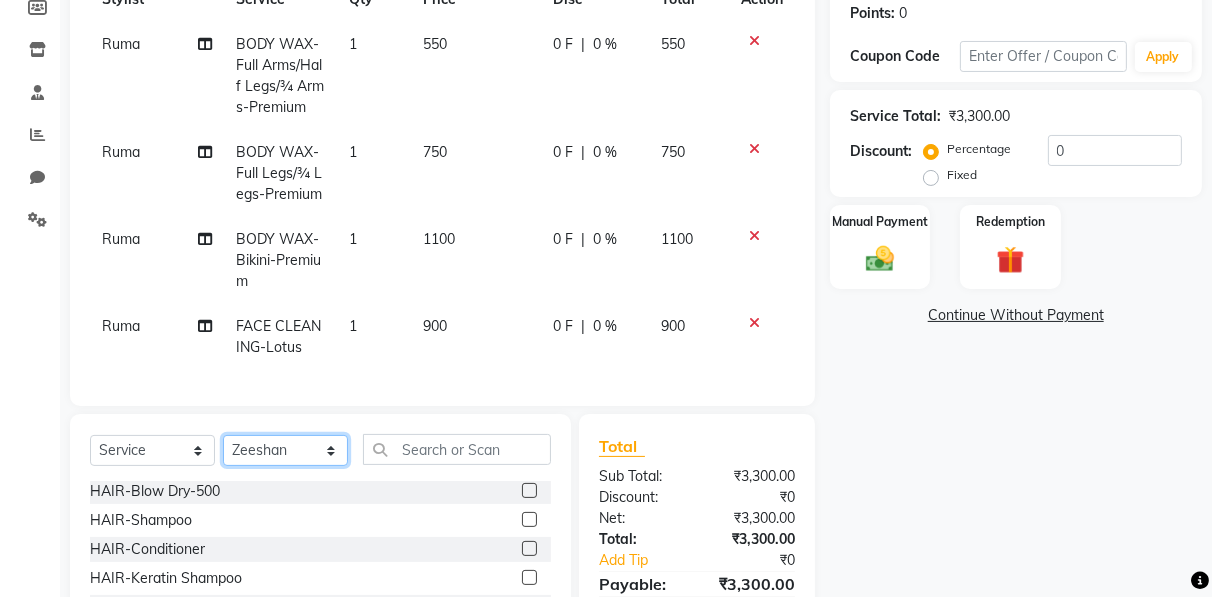 click on "Select Stylist Ahmad Anajli Laxmi Manager Neetu Reetu Ruma Santosh Soniya Tannu Tilak Vinod Zeeshan" 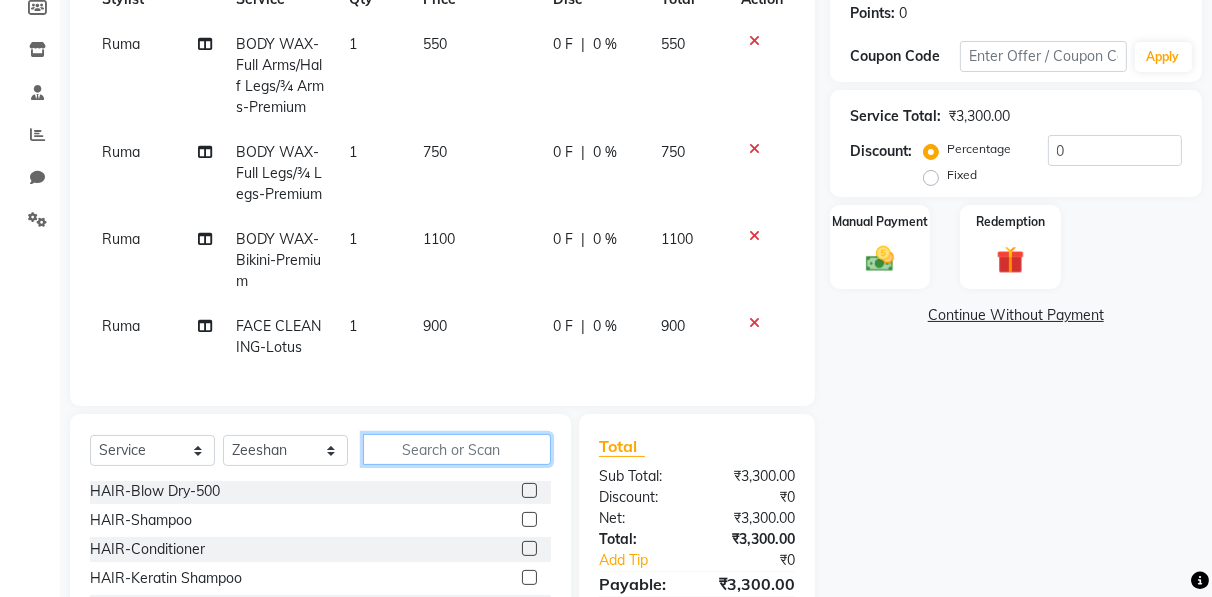 click 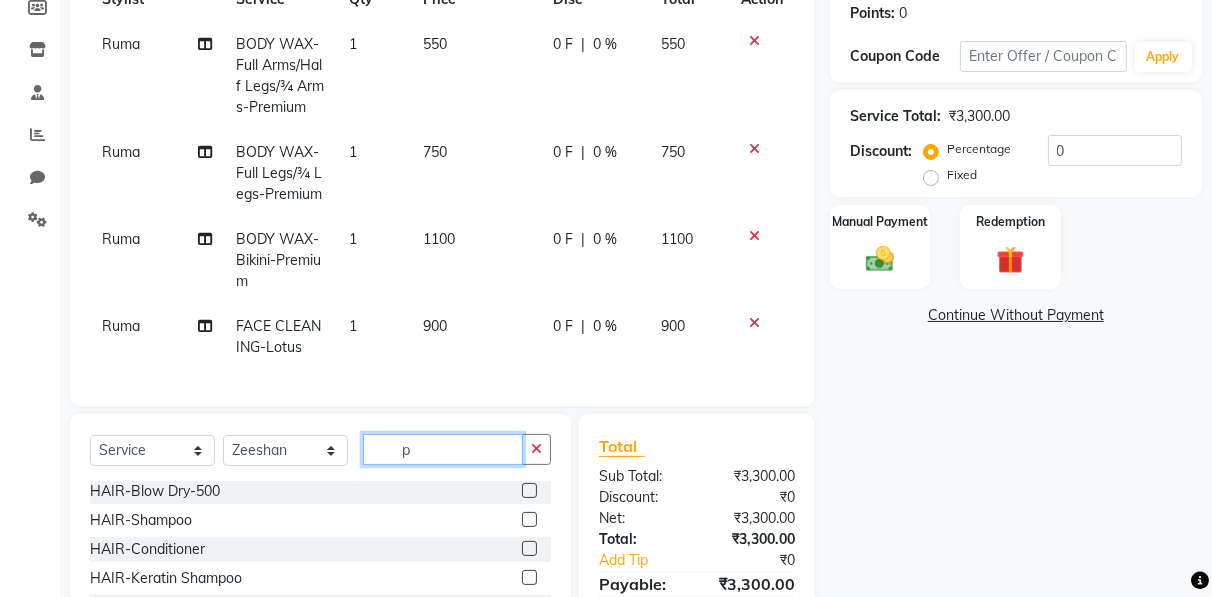 scroll, scrollTop: 0, scrollLeft: 0, axis: both 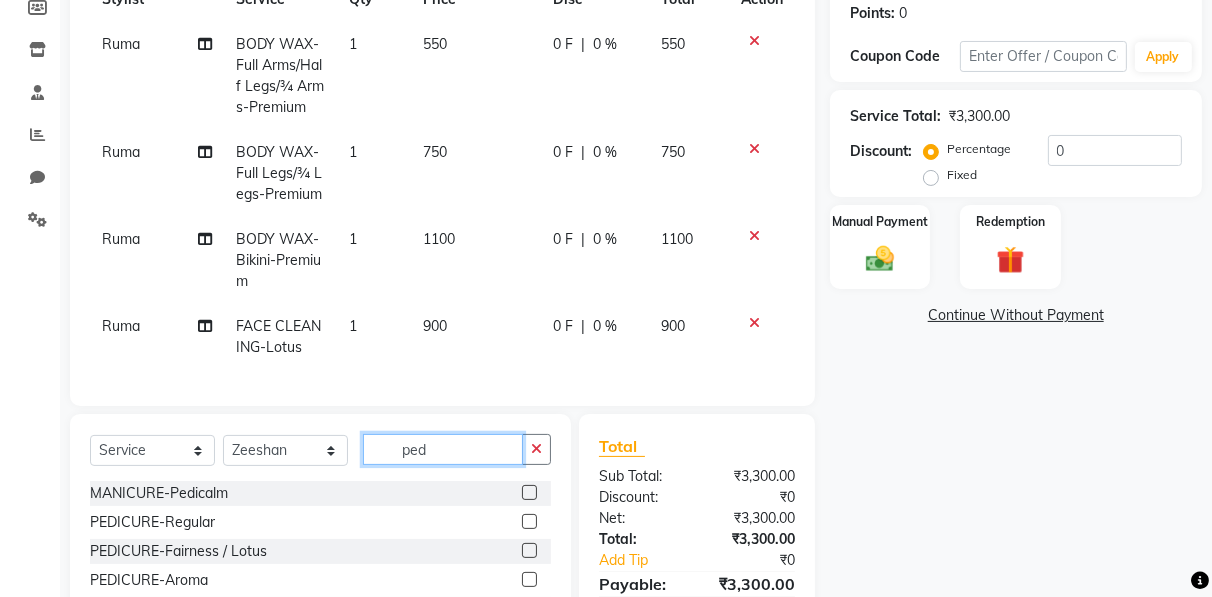 type on "ped" 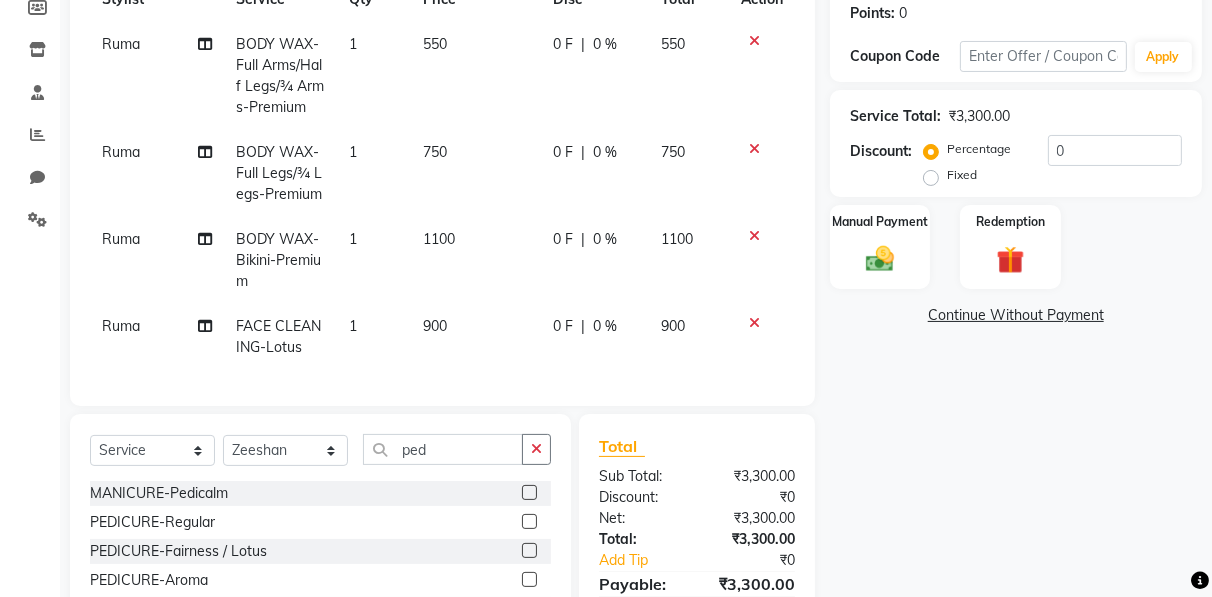 click 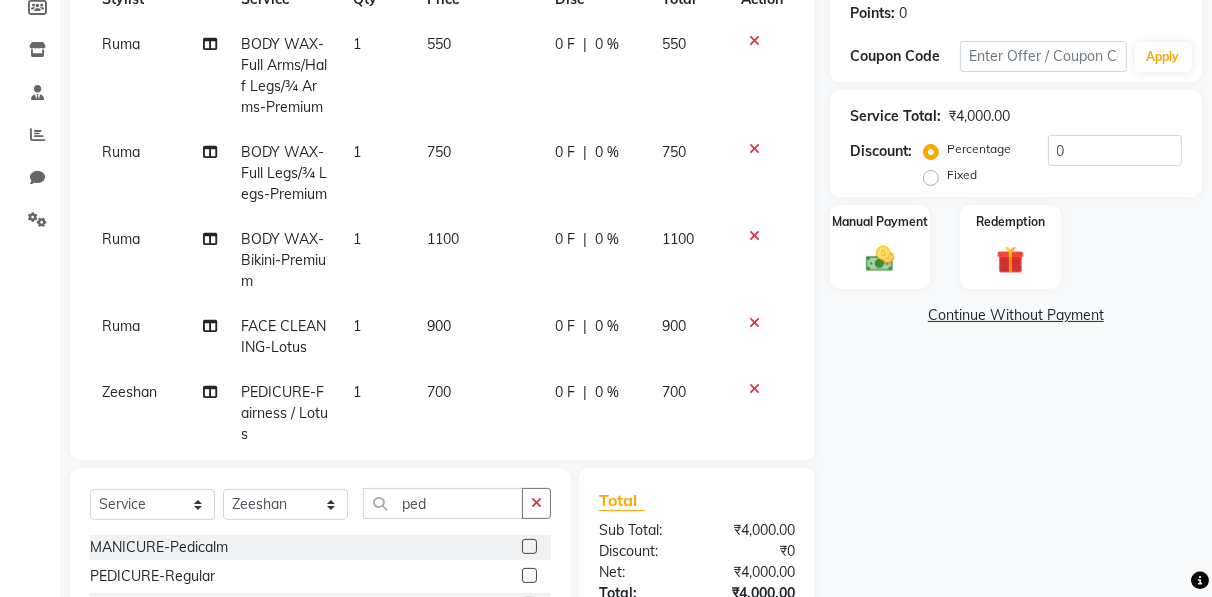 checkbox on "false" 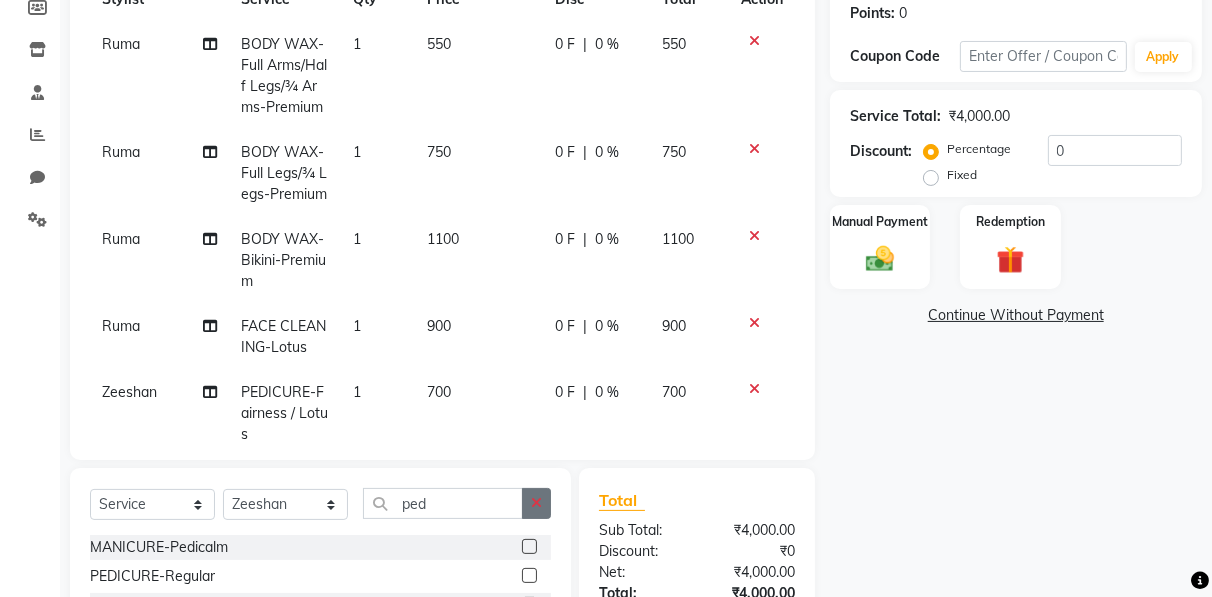 click 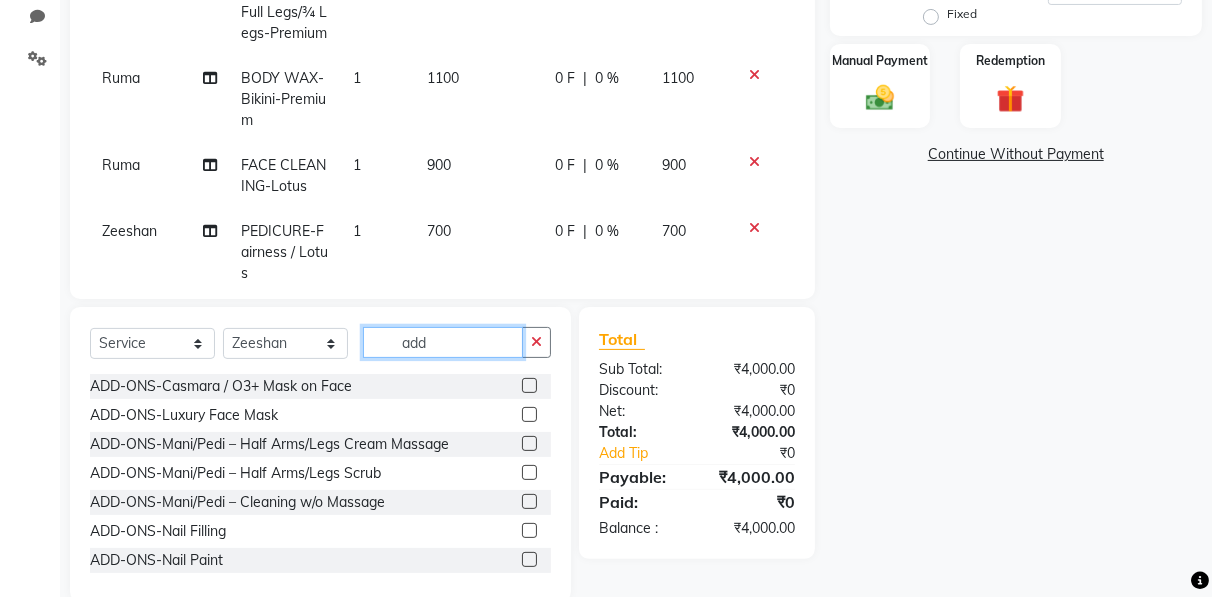 scroll, scrollTop: 503, scrollLeft: 0, axis: vertical 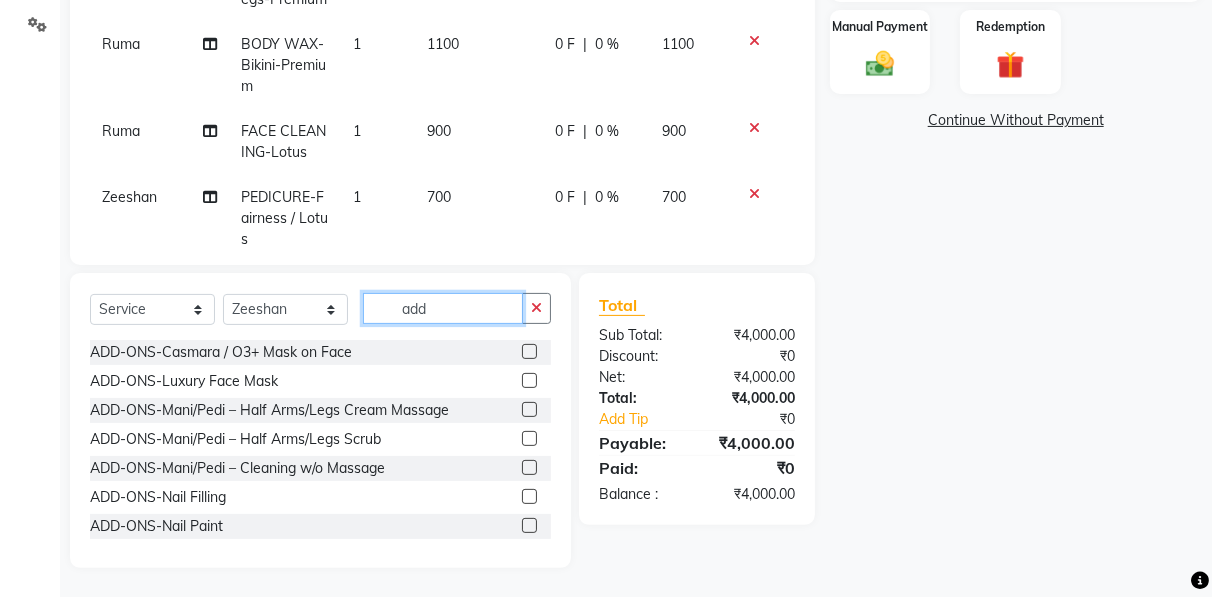 type on "add" 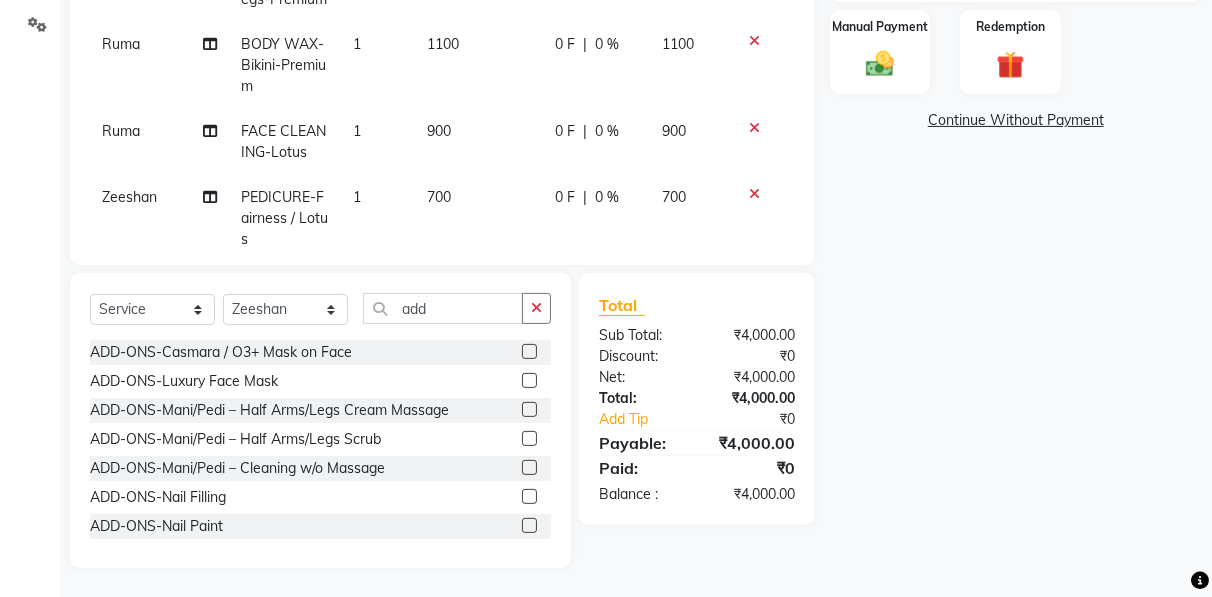 click 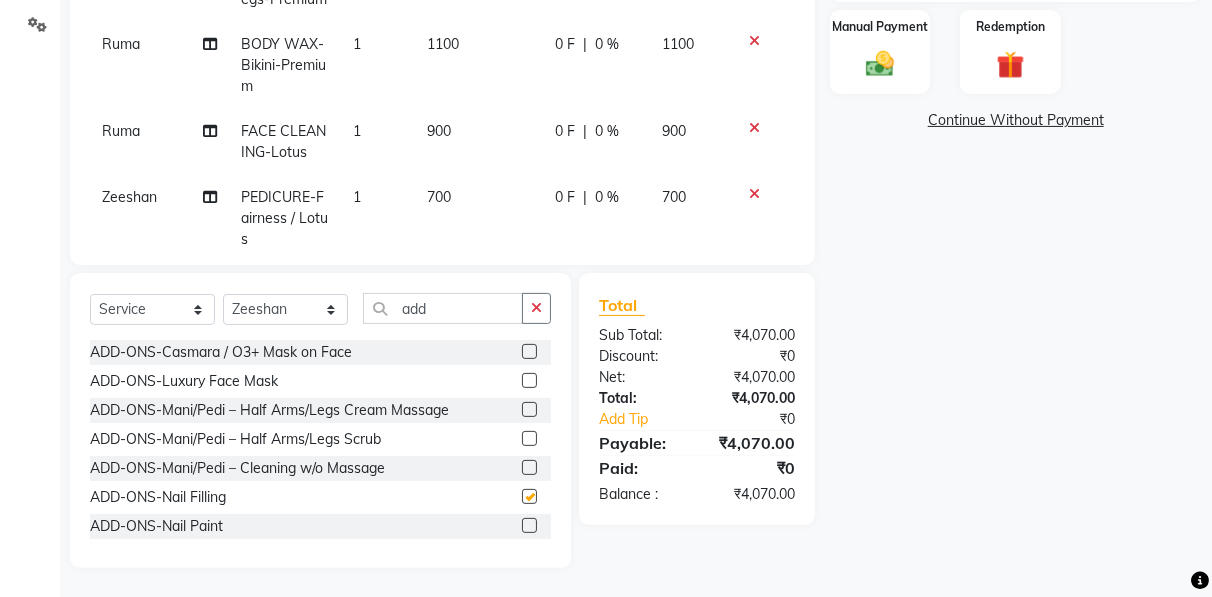 checkbox on "false" 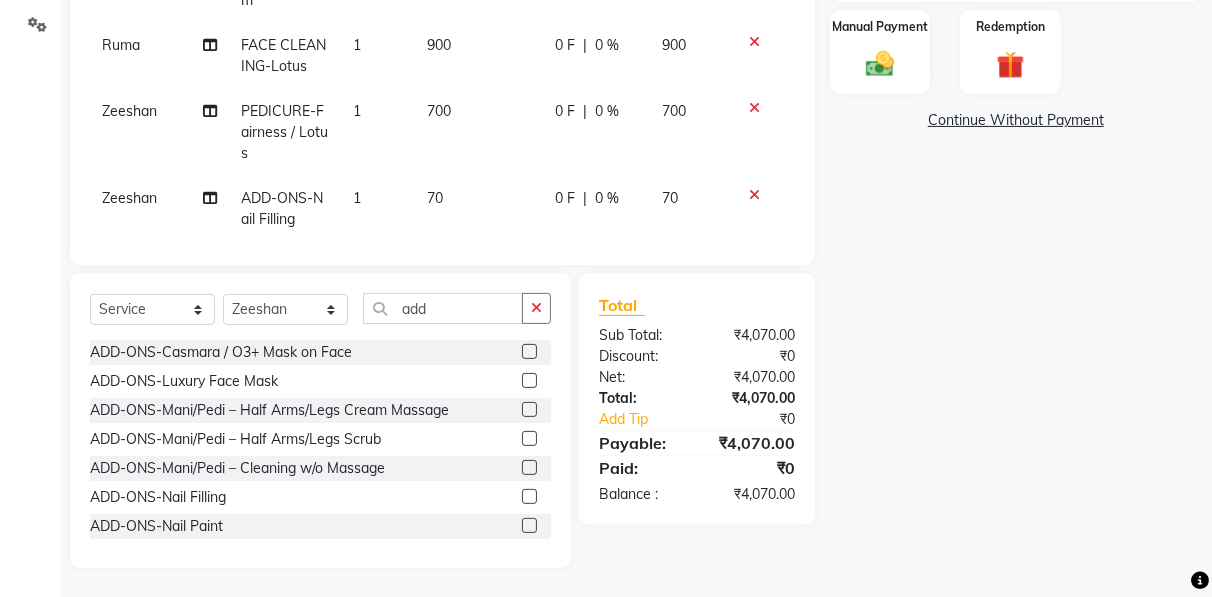 scroll, scrollTop: 131, scrollLeft: 0, axis: vertical 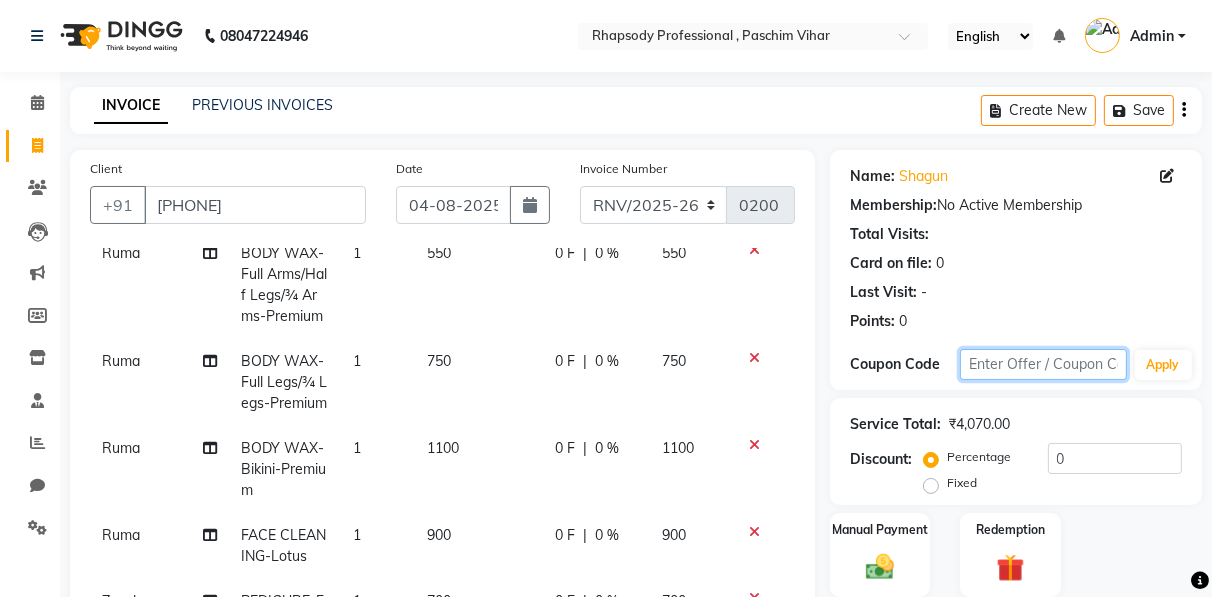 click 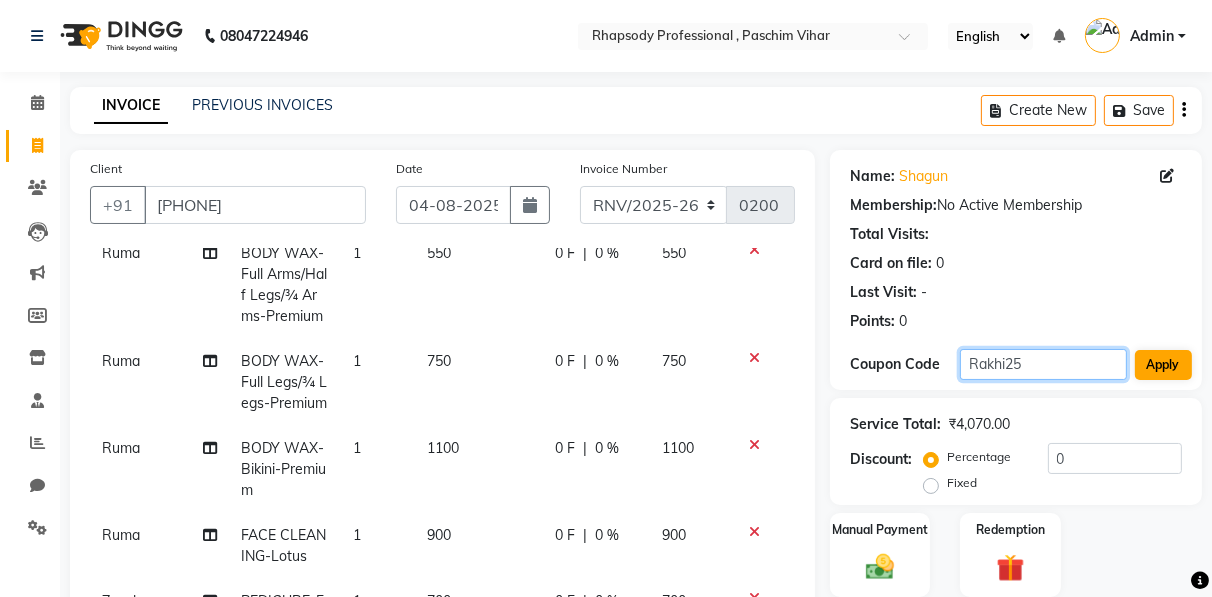 type on "Rakhi25" 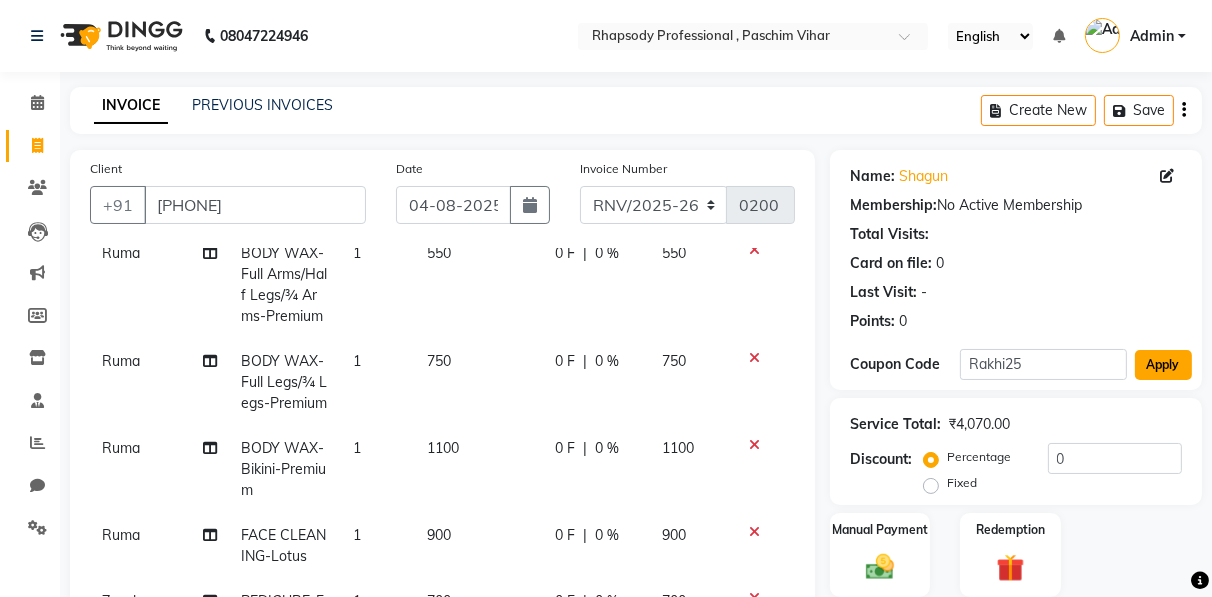 click on "Apply" 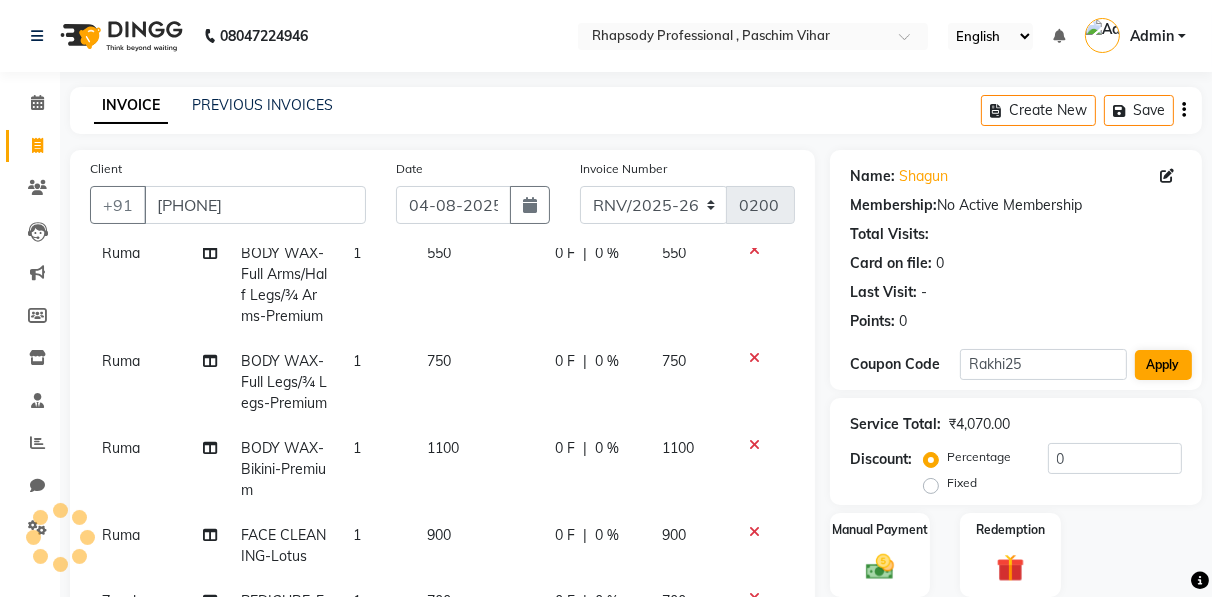 type on "25" 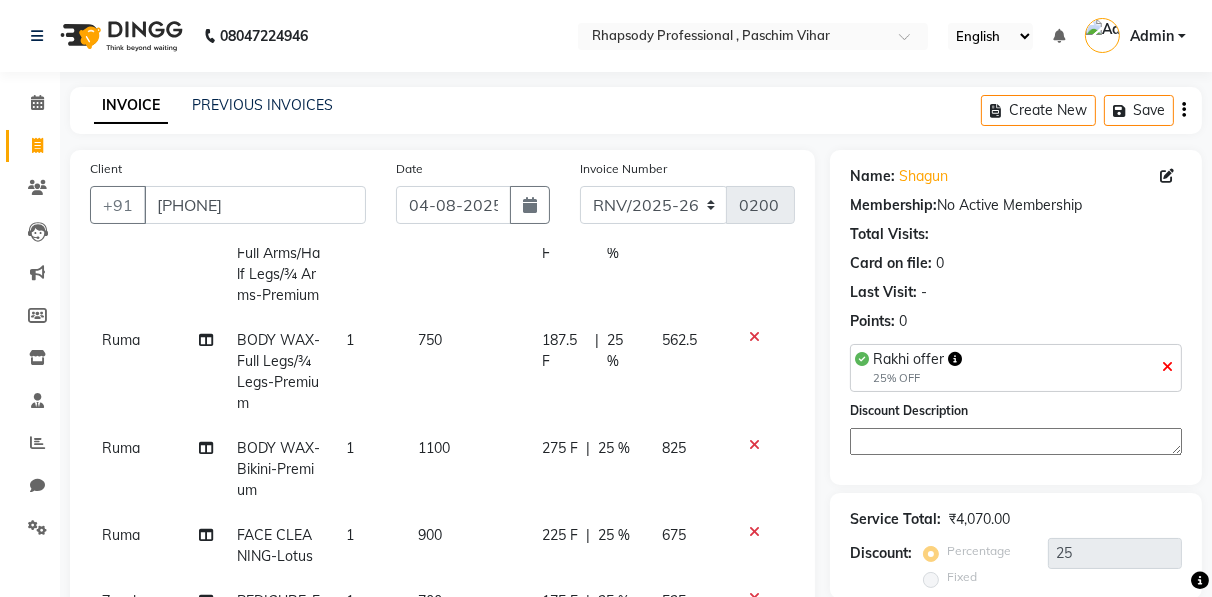 click 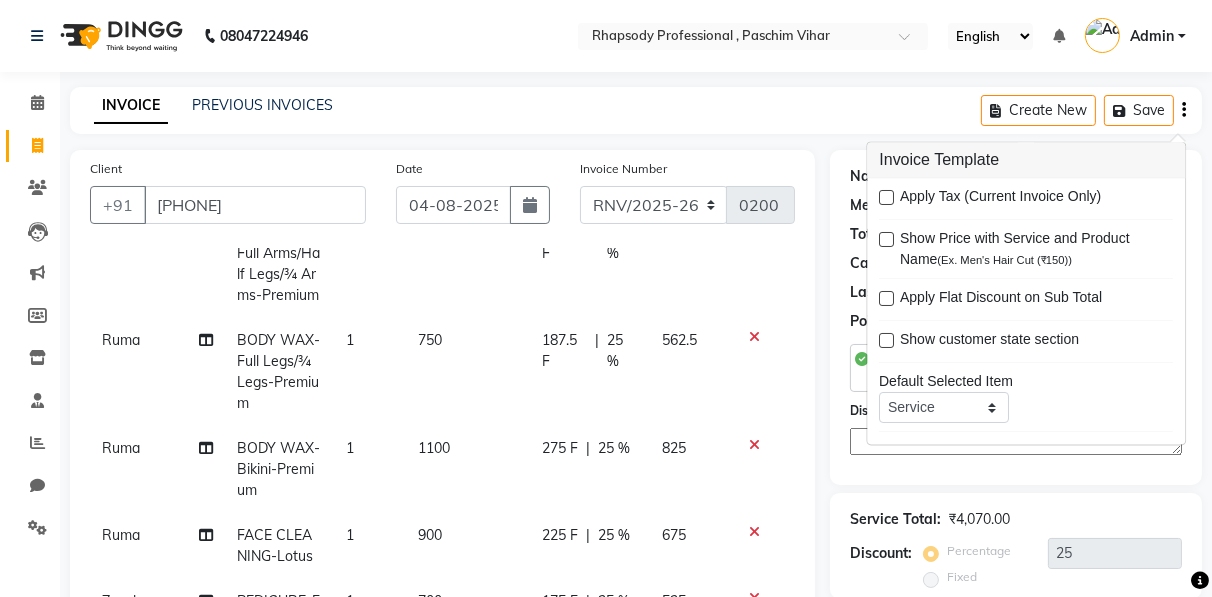 scroll, scrollTop: 503, scrollLeft: 0, axis: vertical 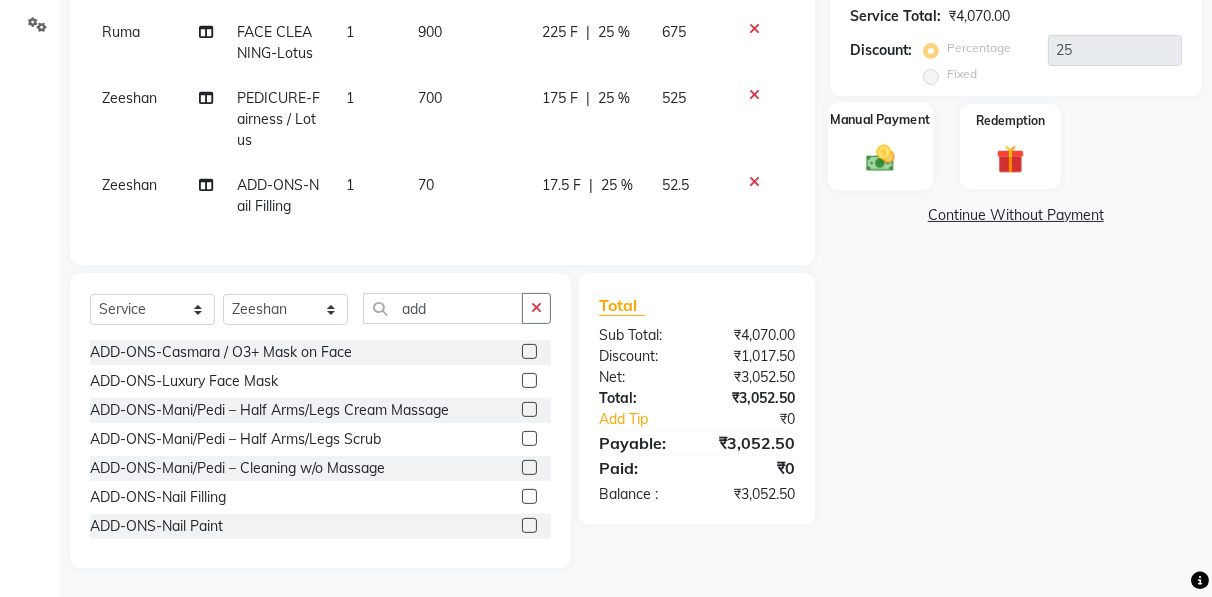 click 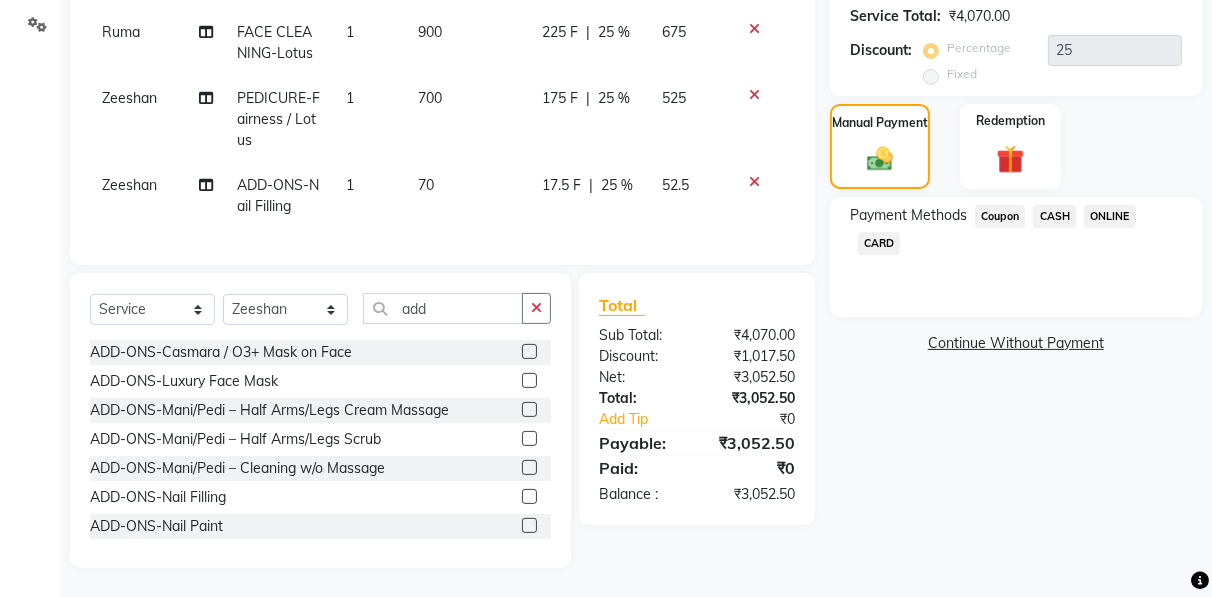 click on "CASH" 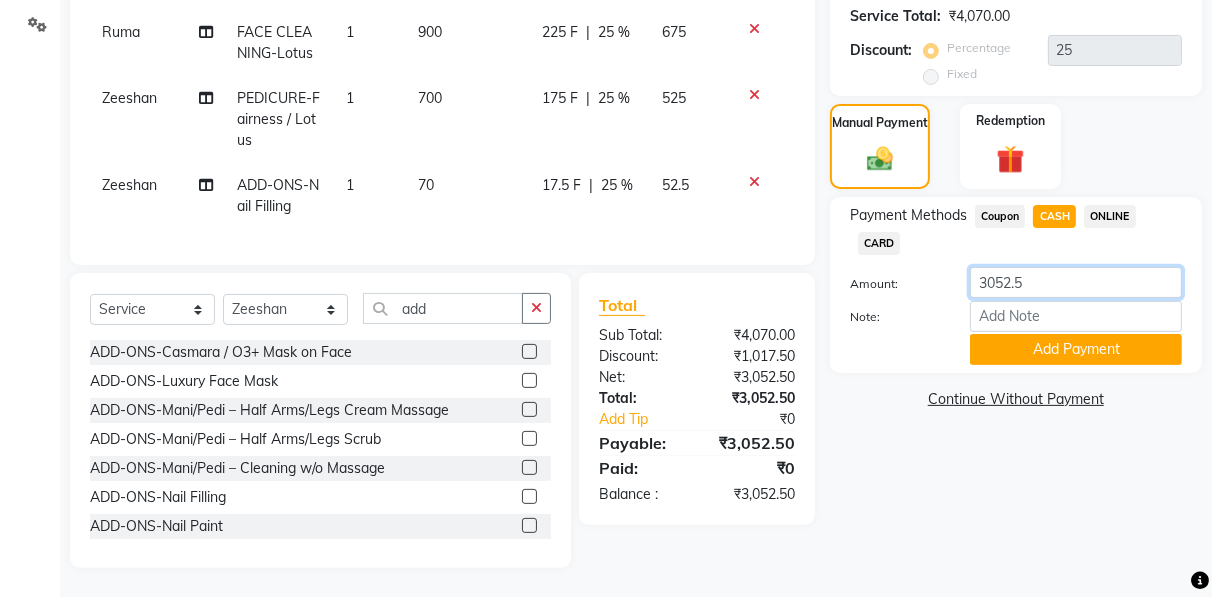 click on "3052.5" 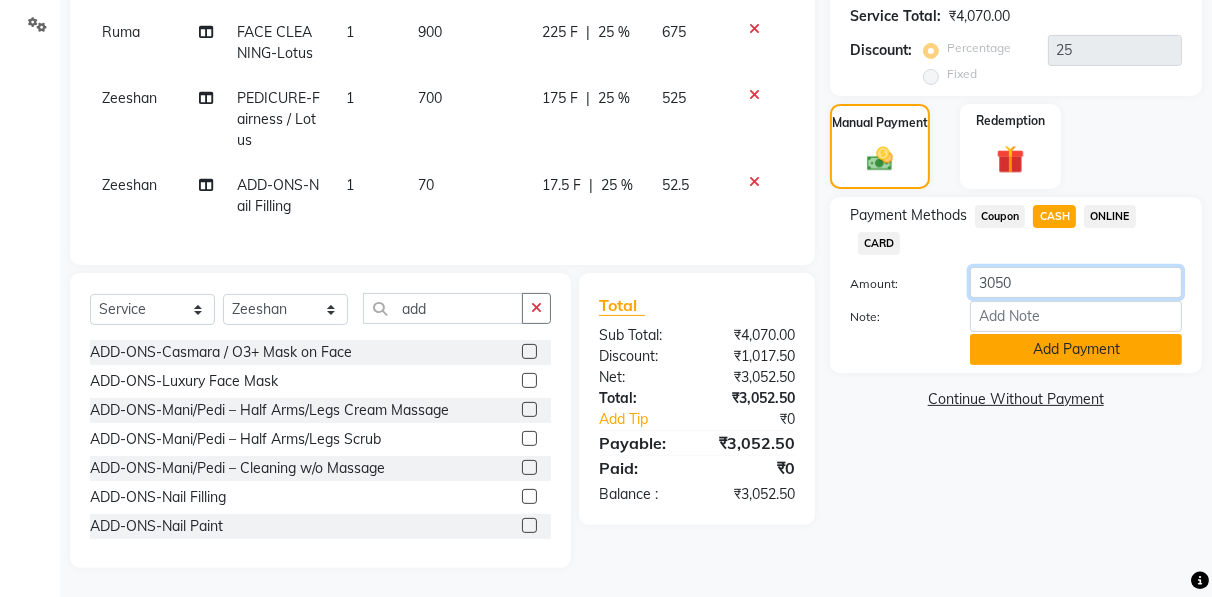 type on "3050" 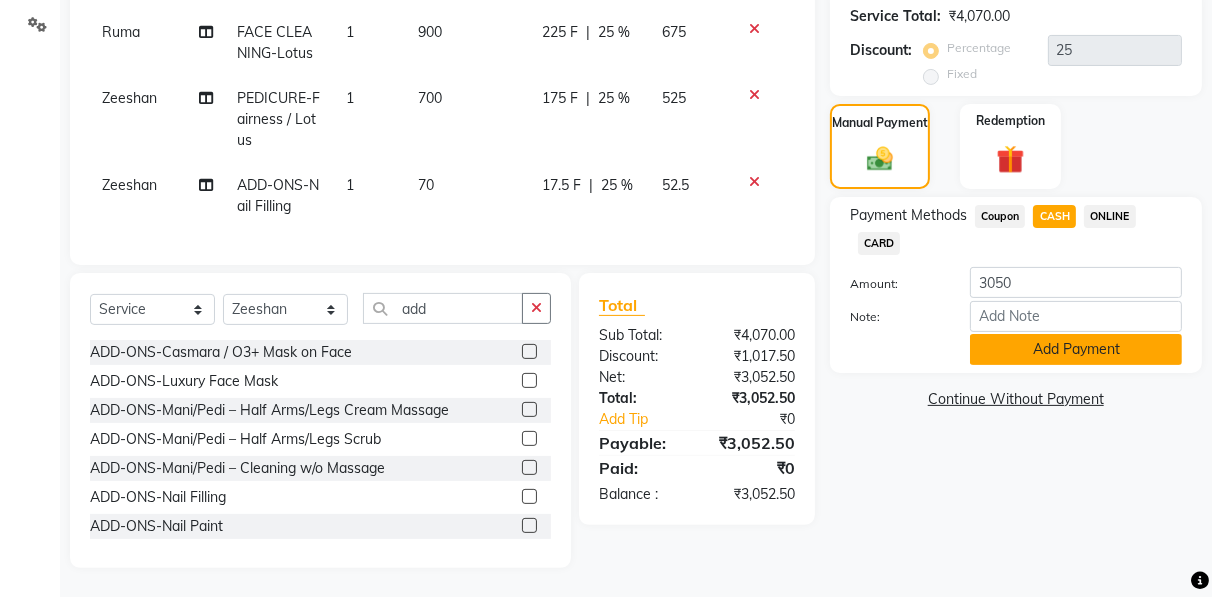 click on "Add Payment" 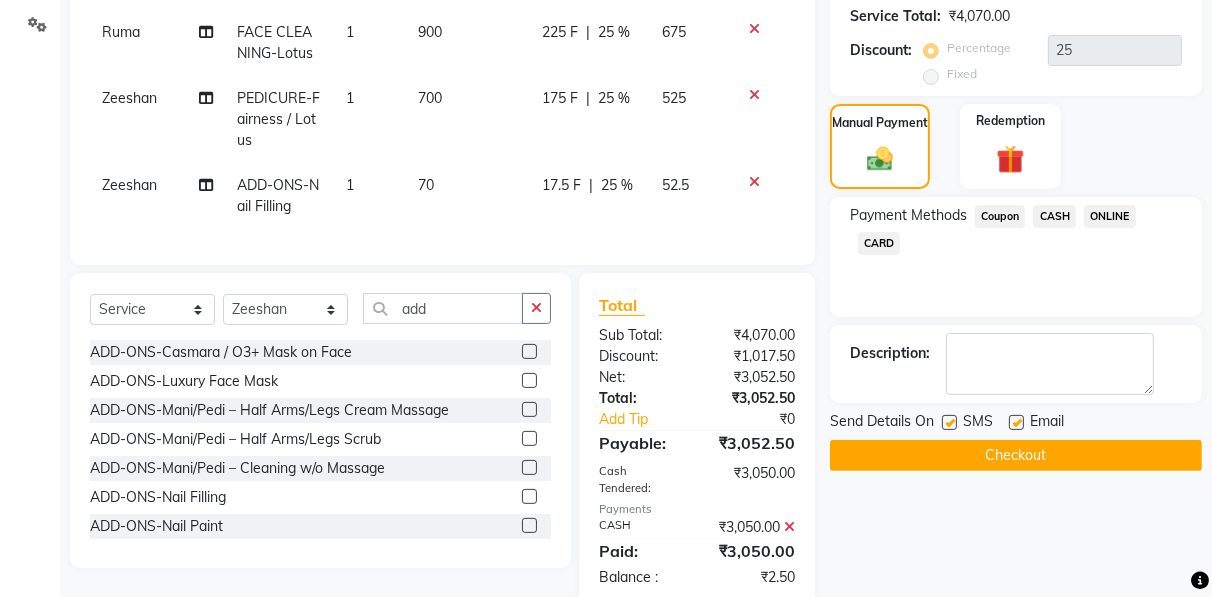 click on "Checkout" 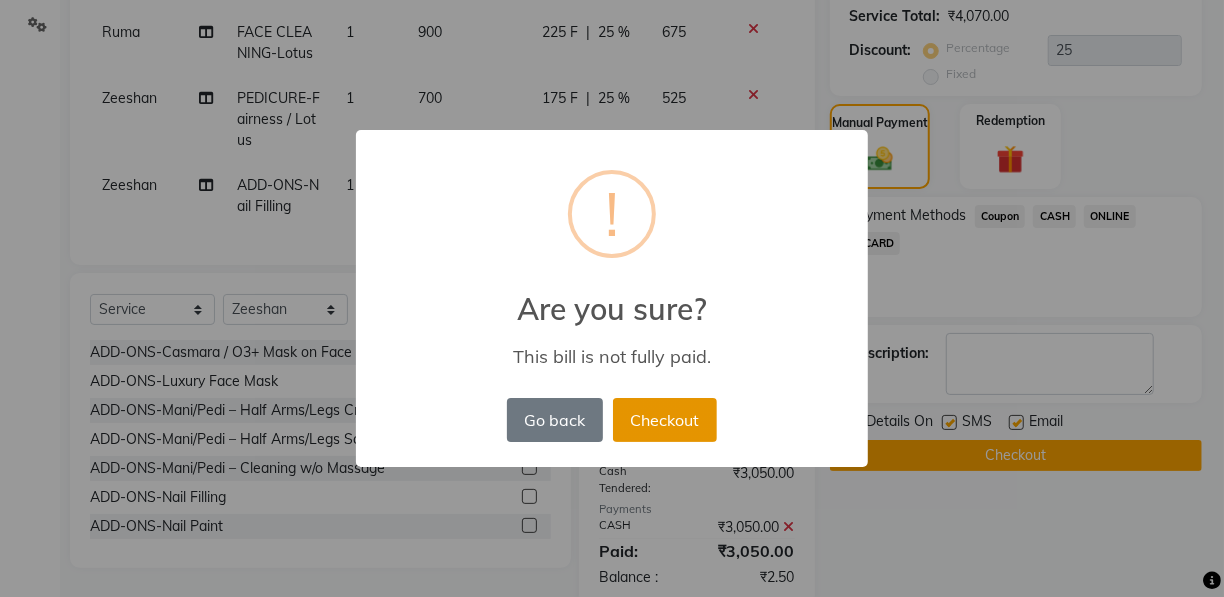 click on "Checkout" at bounding box center [665, 420] 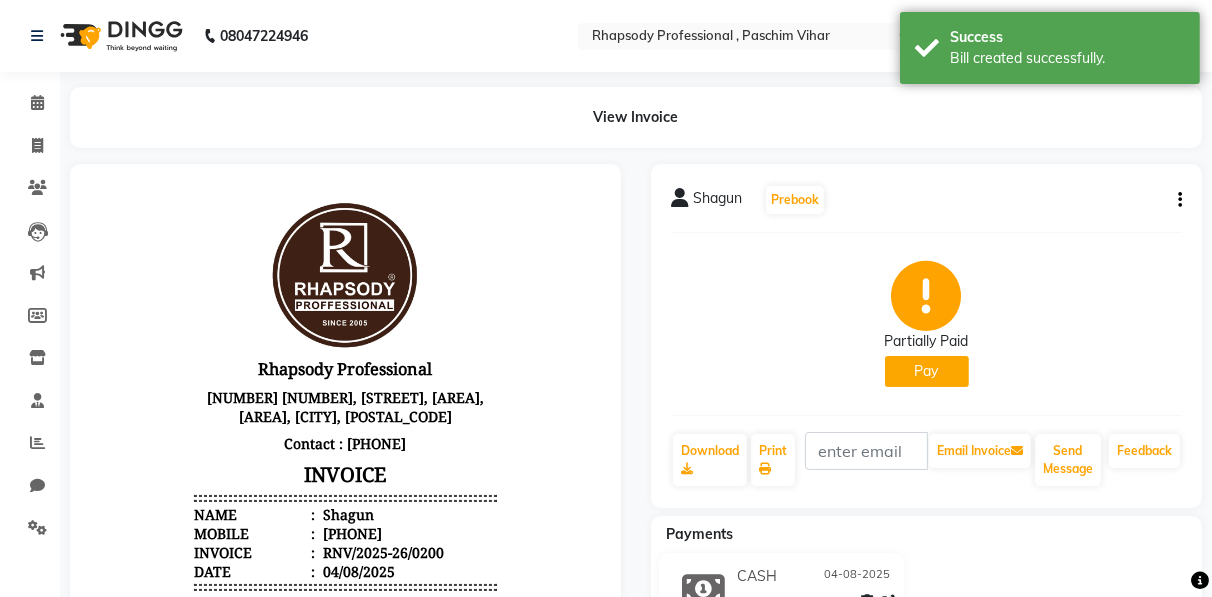scroll, scrollTop: 0, scrollLeft: 0, axis: both 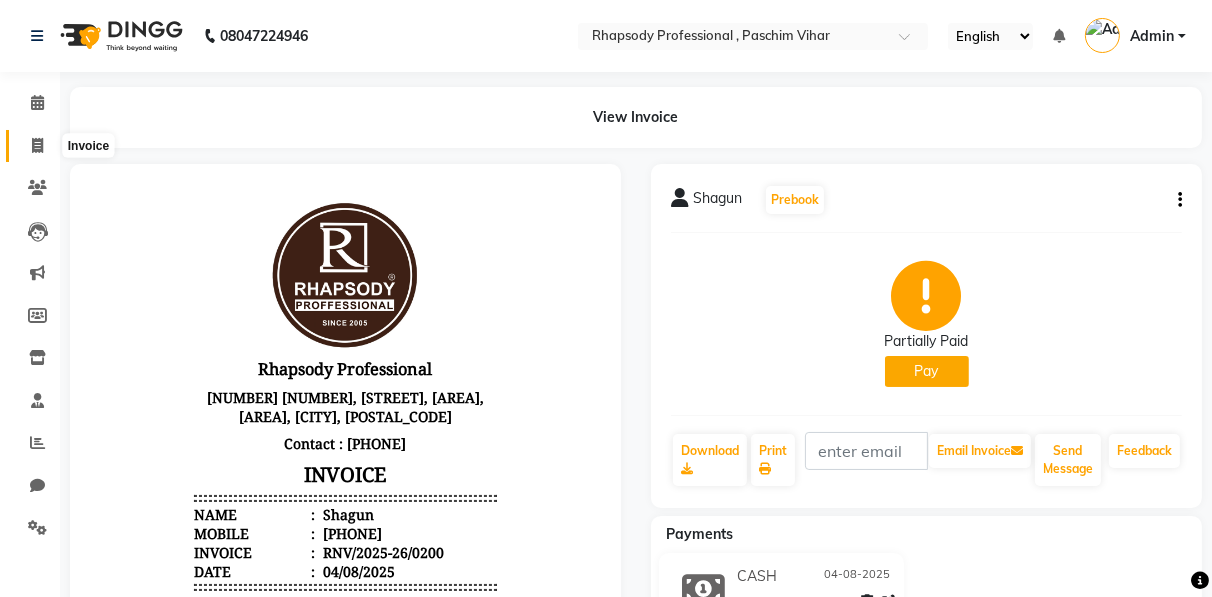 click 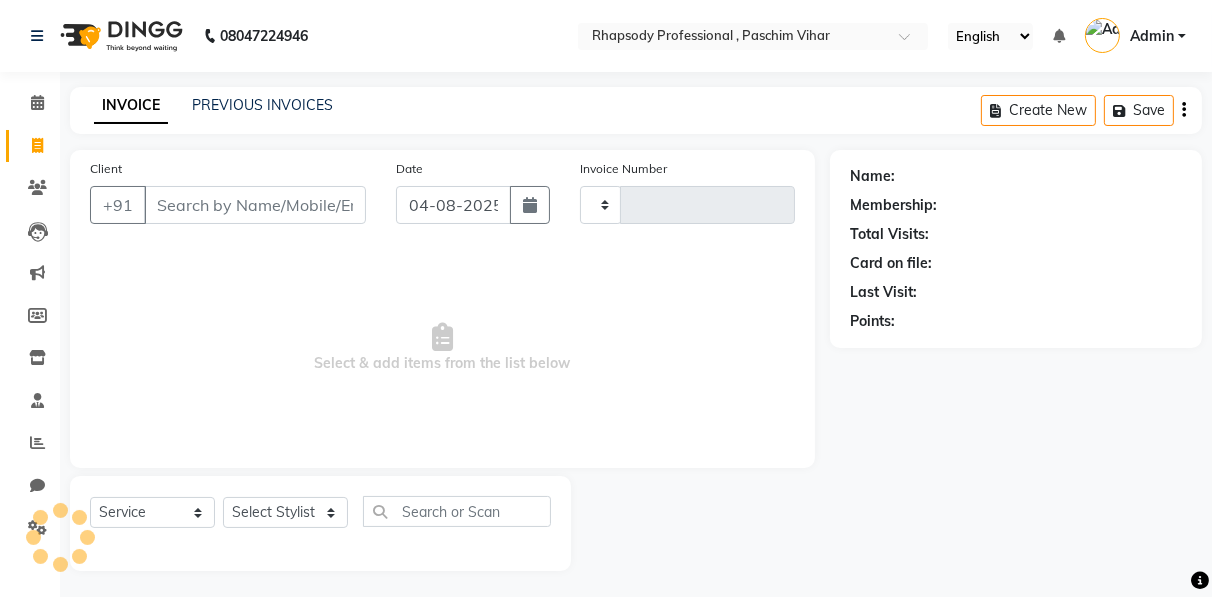scroll, scrollTop: 3, scrollLeft: 0, axis: vertical 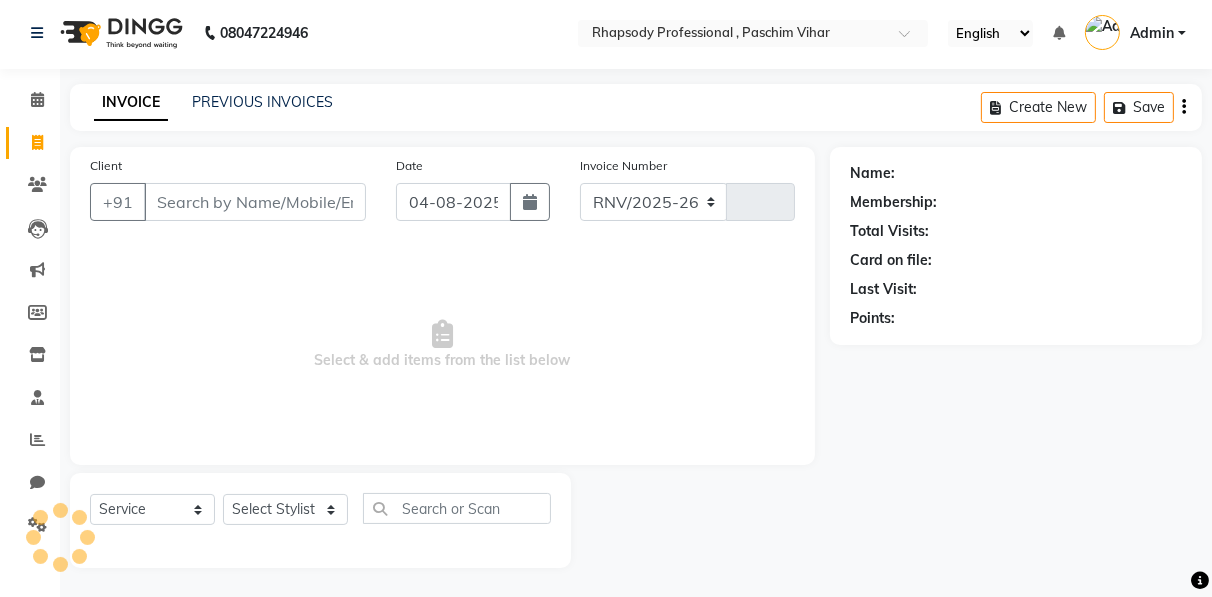 select on "8581" 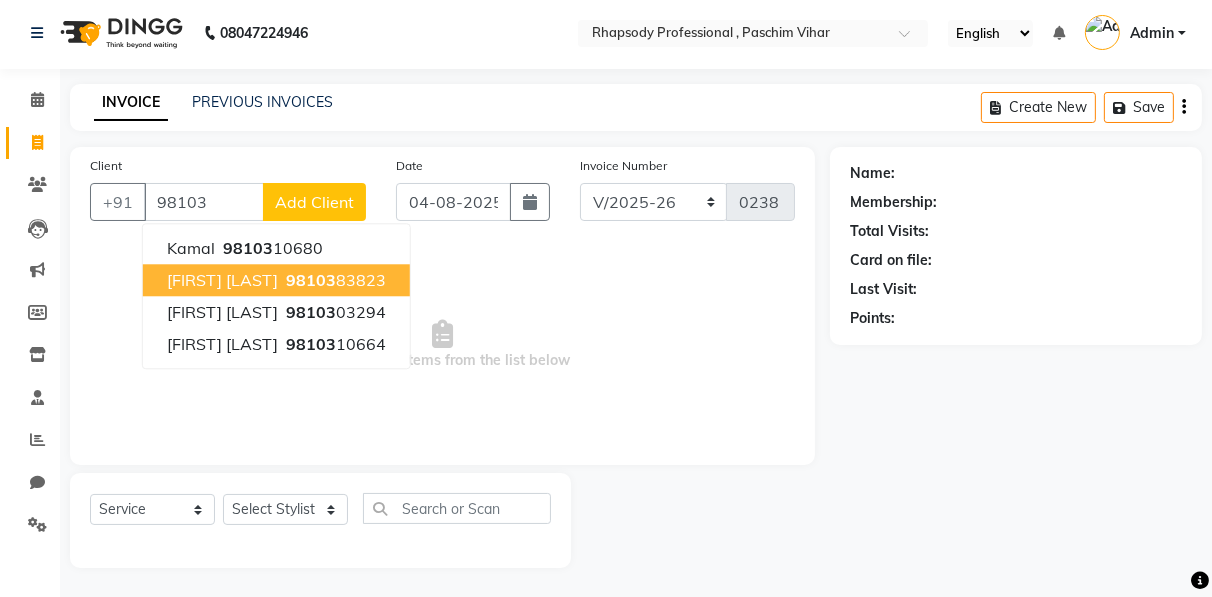 click on "[FIRST] [LAST] [PHONE]" at bounding box center [276, 280] 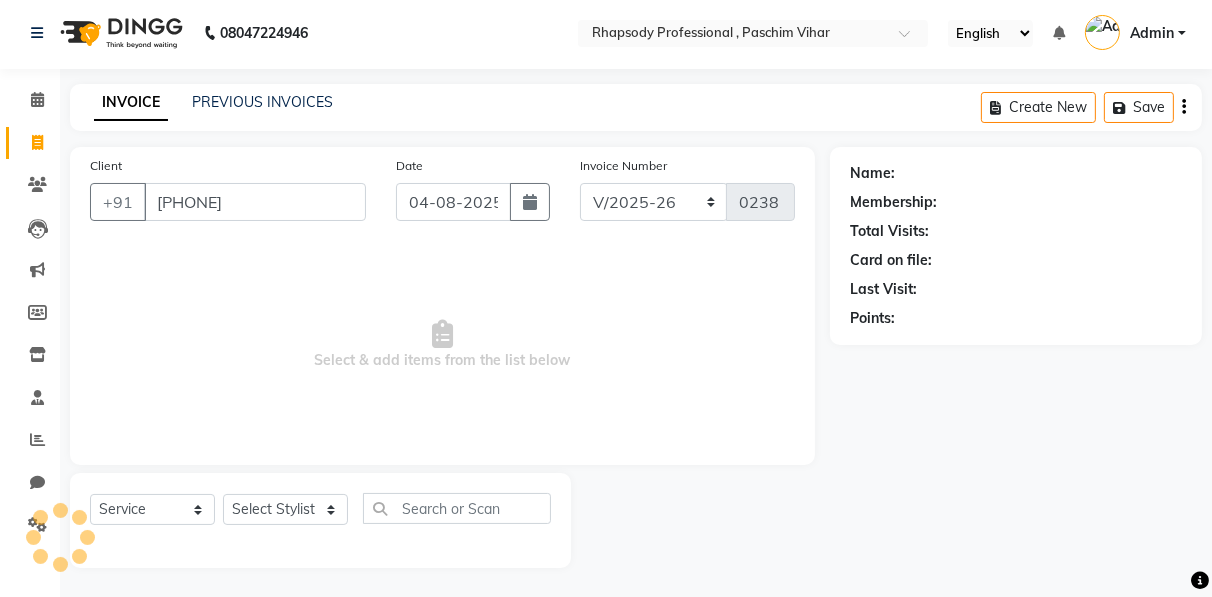 type on "[PHONE]" 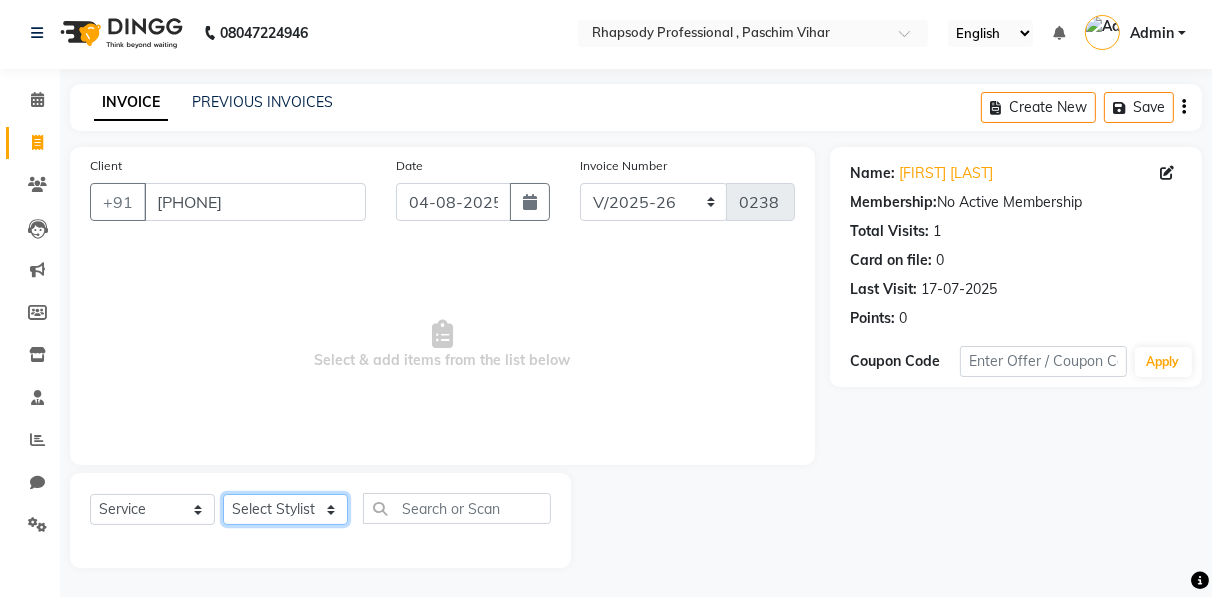 click on "Select Stylist Ahmad Anajli Laxmi Manager Neetu Reetu Ruma Santosh Soniya Tannu Tilak Vinod Zeeshan" 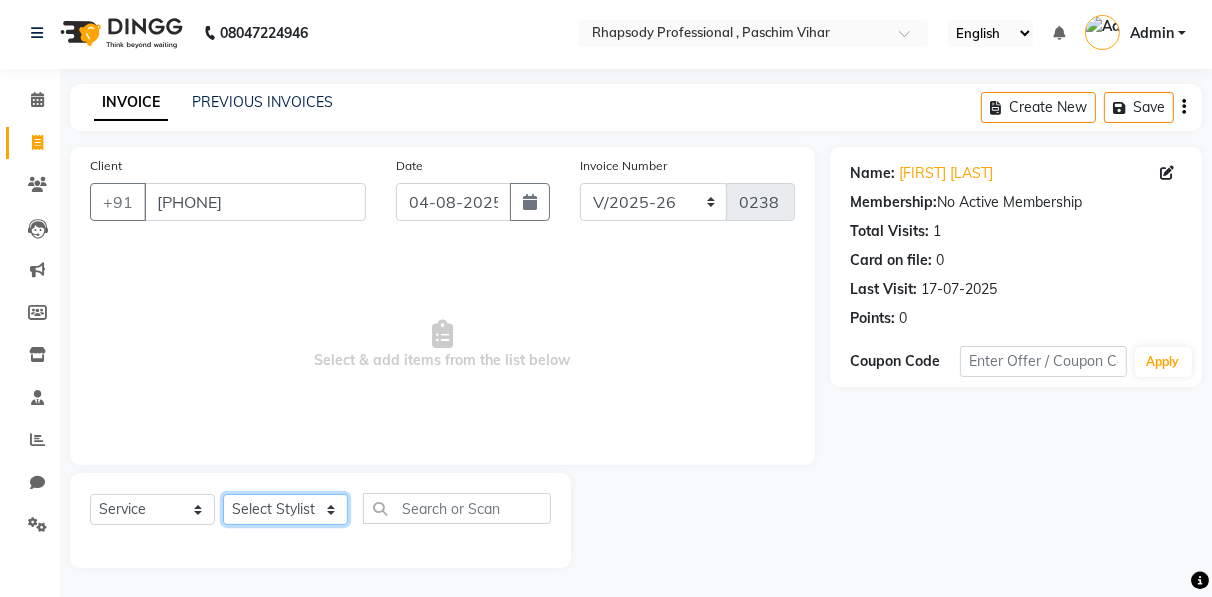 select on "85666" 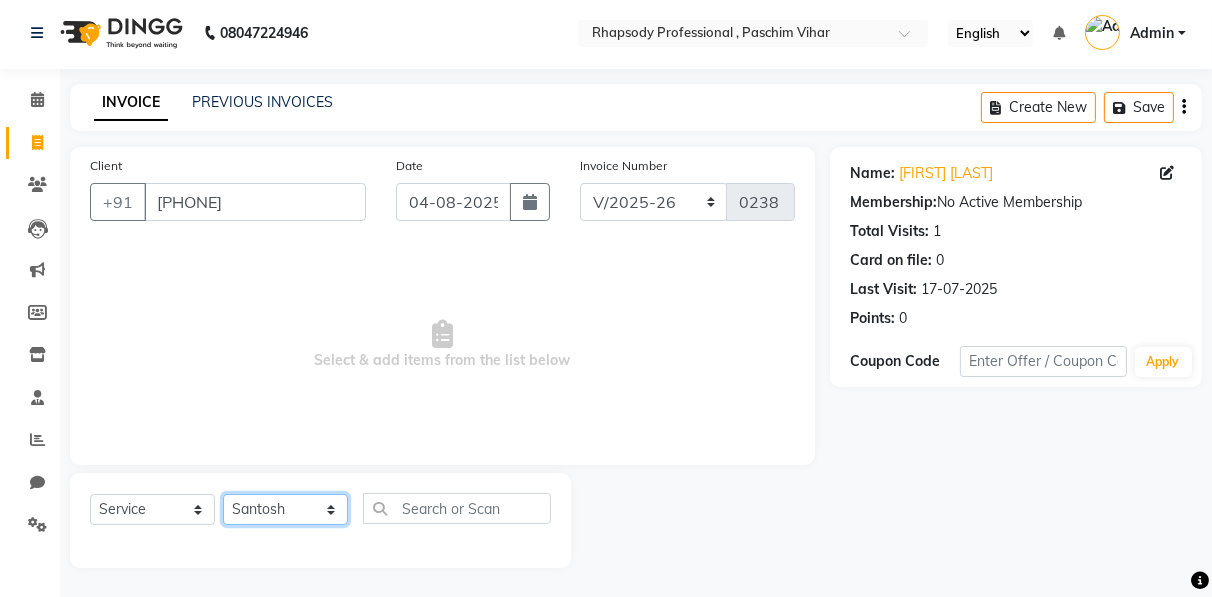 click on "Select Stylist Ahmad Anajli Laxmi Manager Neetu Reetu Ruma Santosh Soniya Tannu Tilak Vinod Zeeshan" 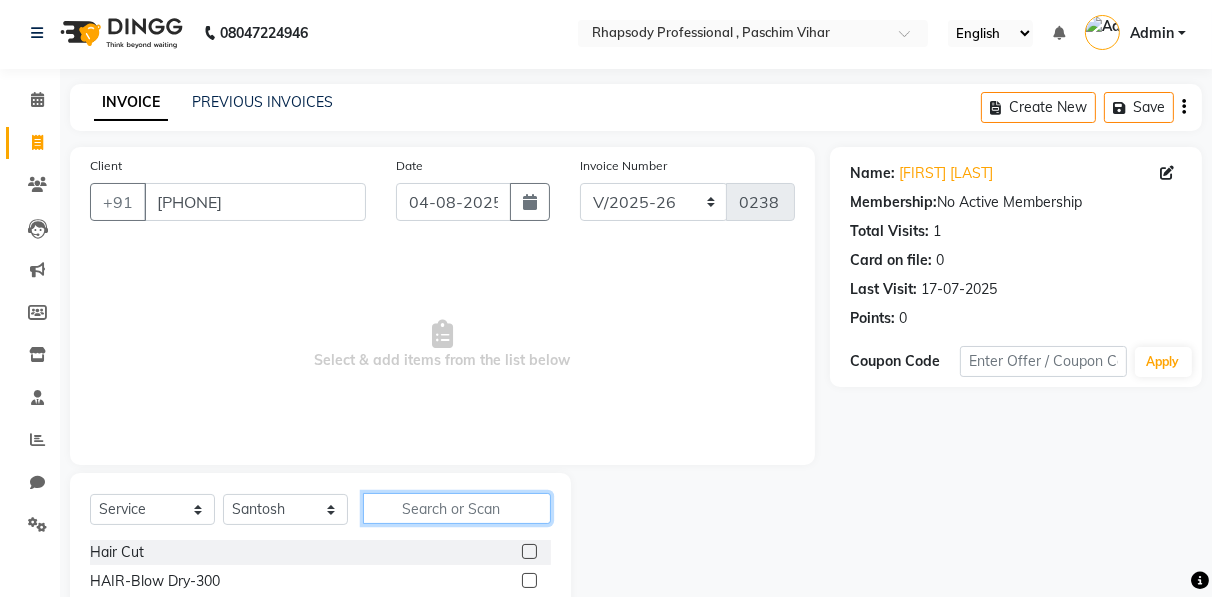 click 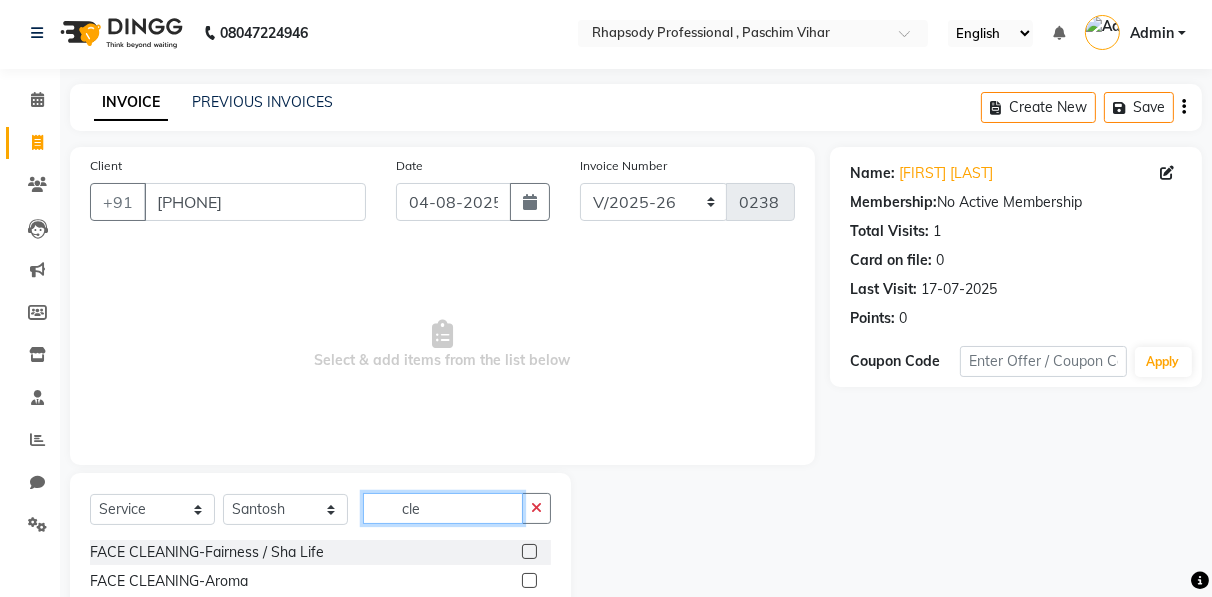 type on "cle" 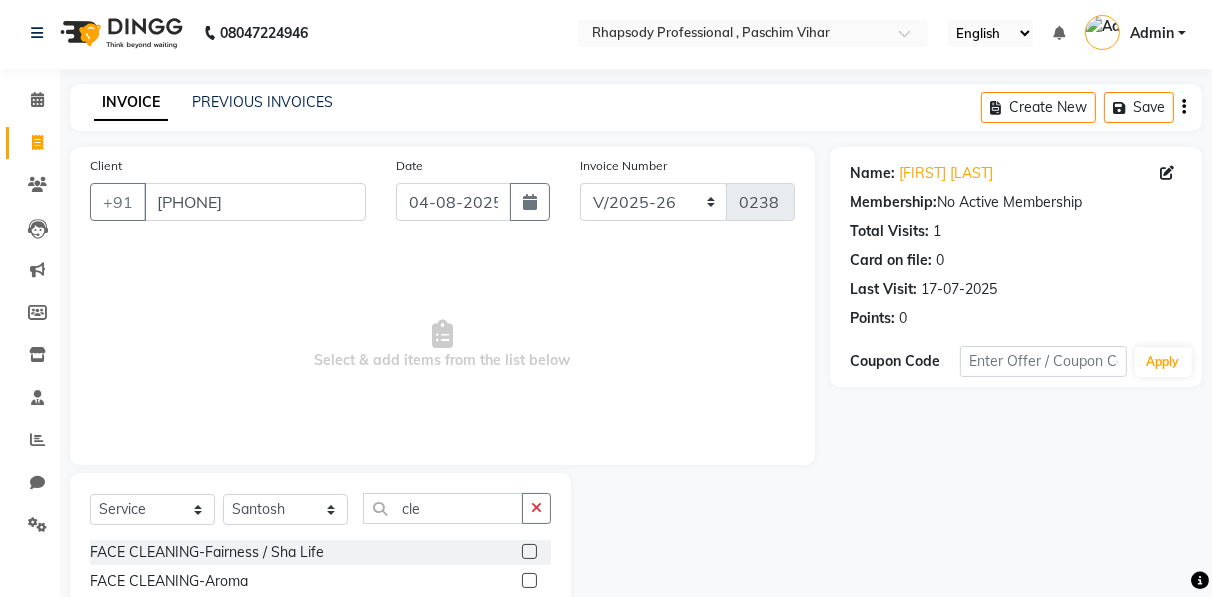 click 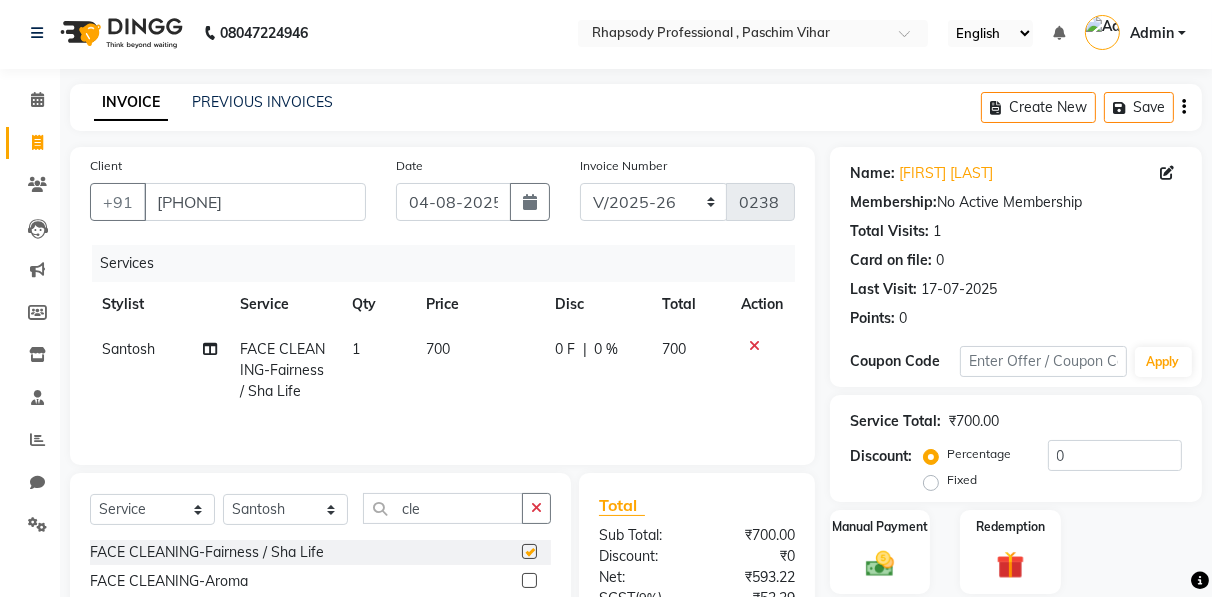 checkbox on "false" 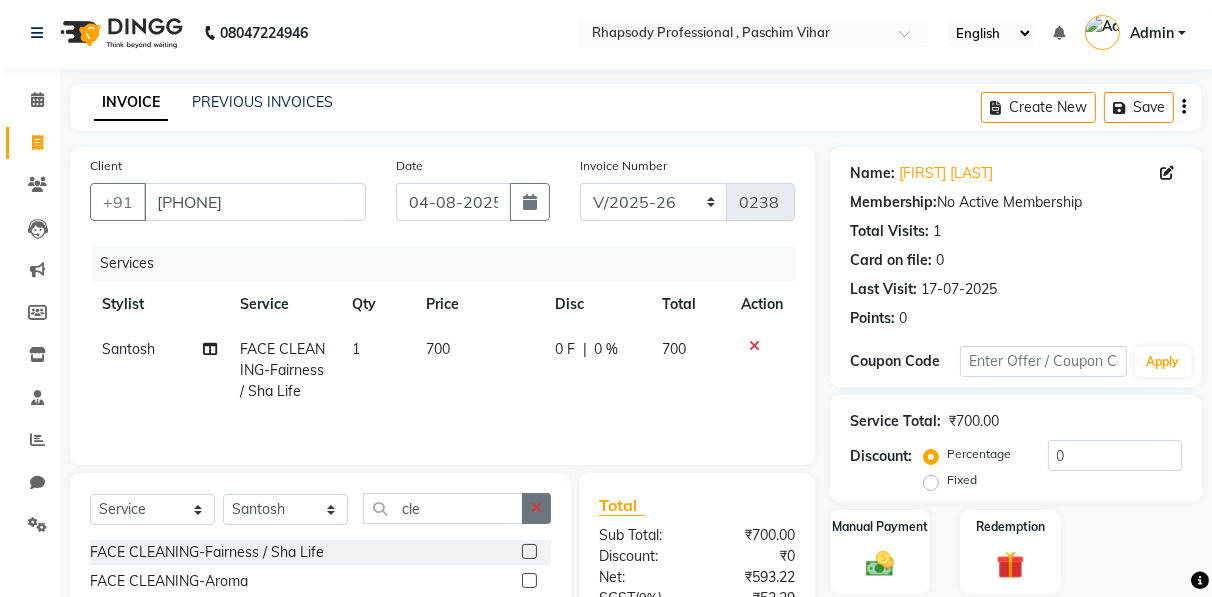 click 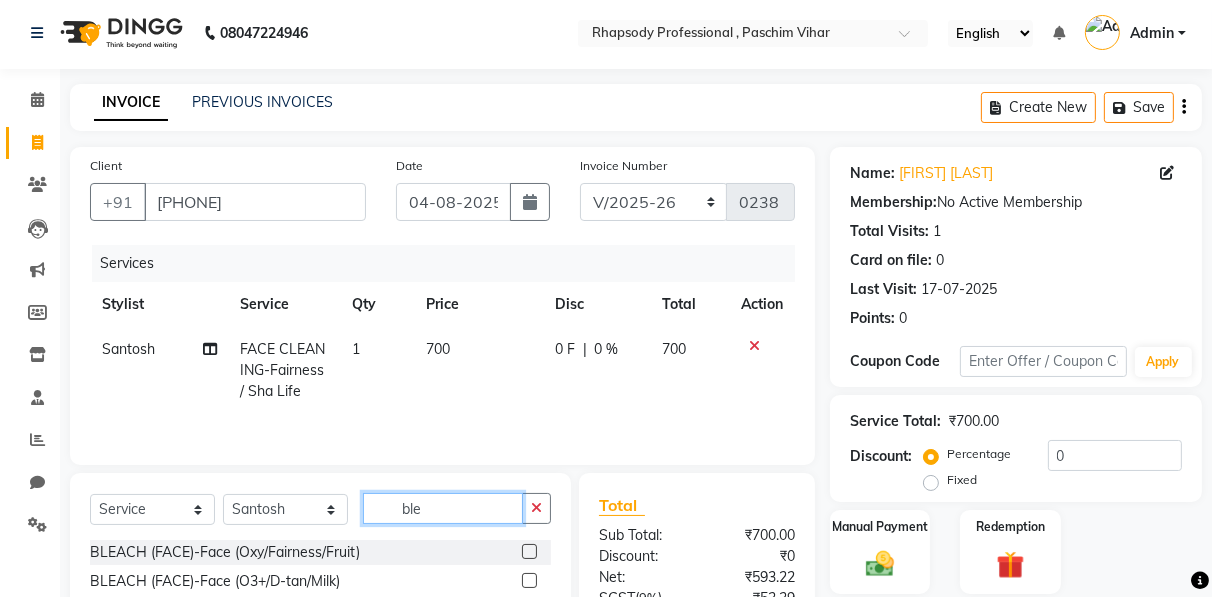 scroll, scrollTop: 202, scrollLeft: 0, axis: vertical 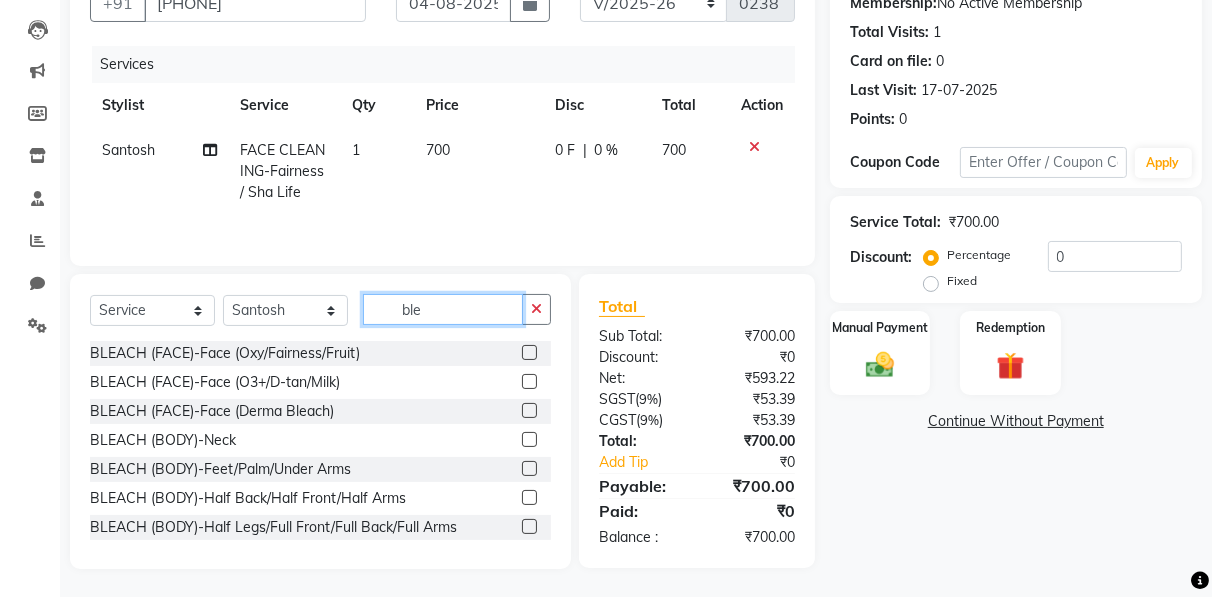 type on "ble" 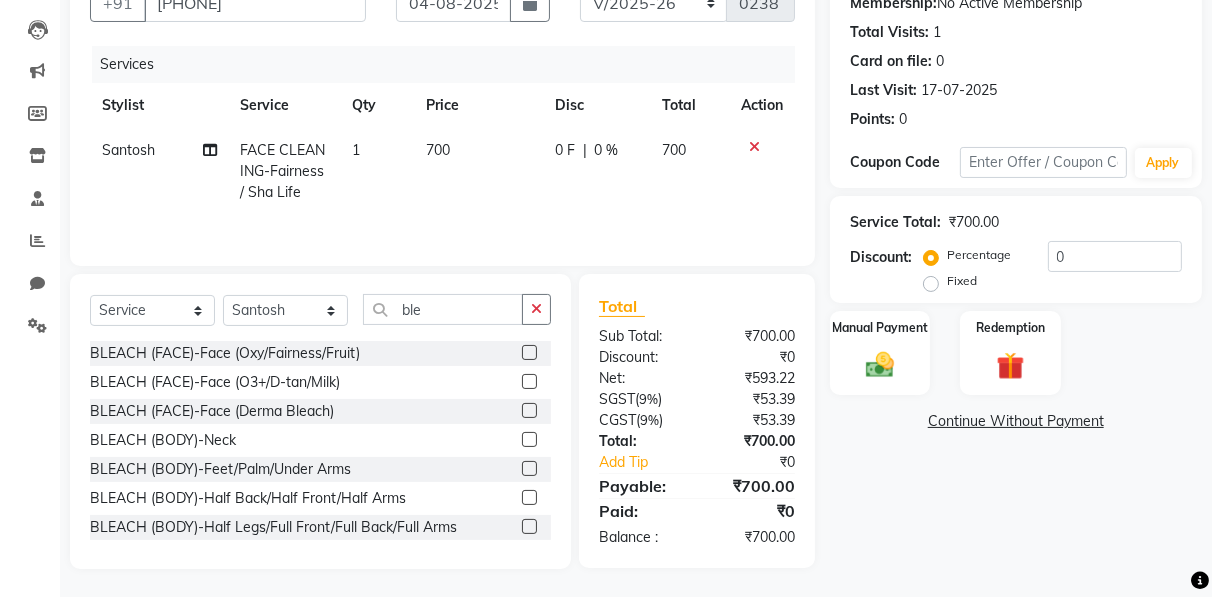 click 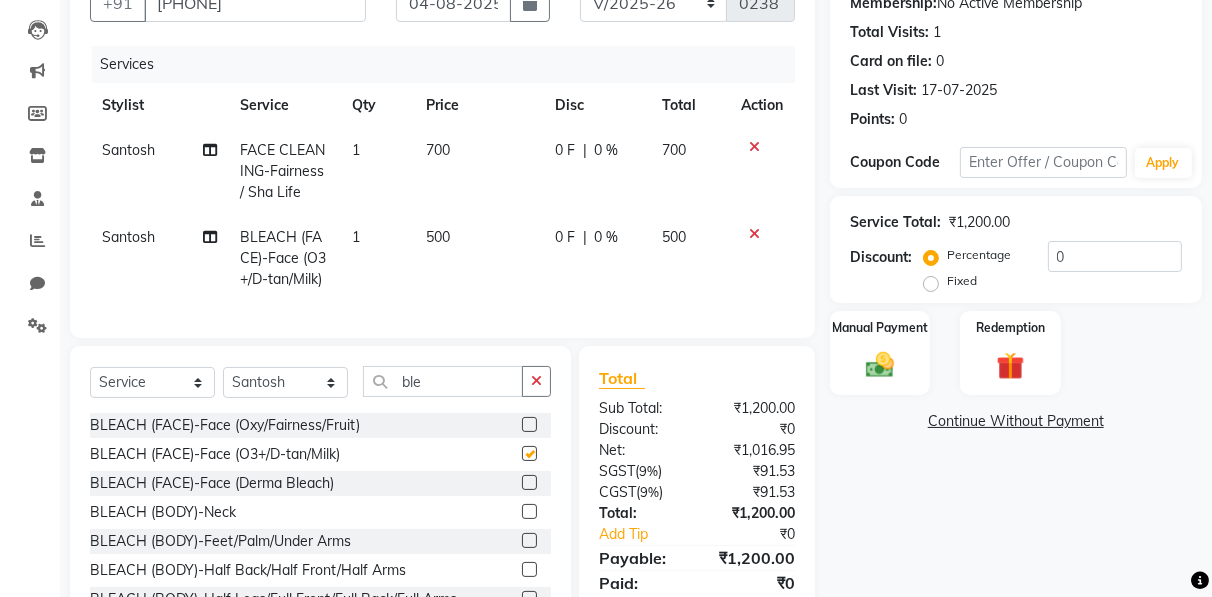 checkbox on "false" 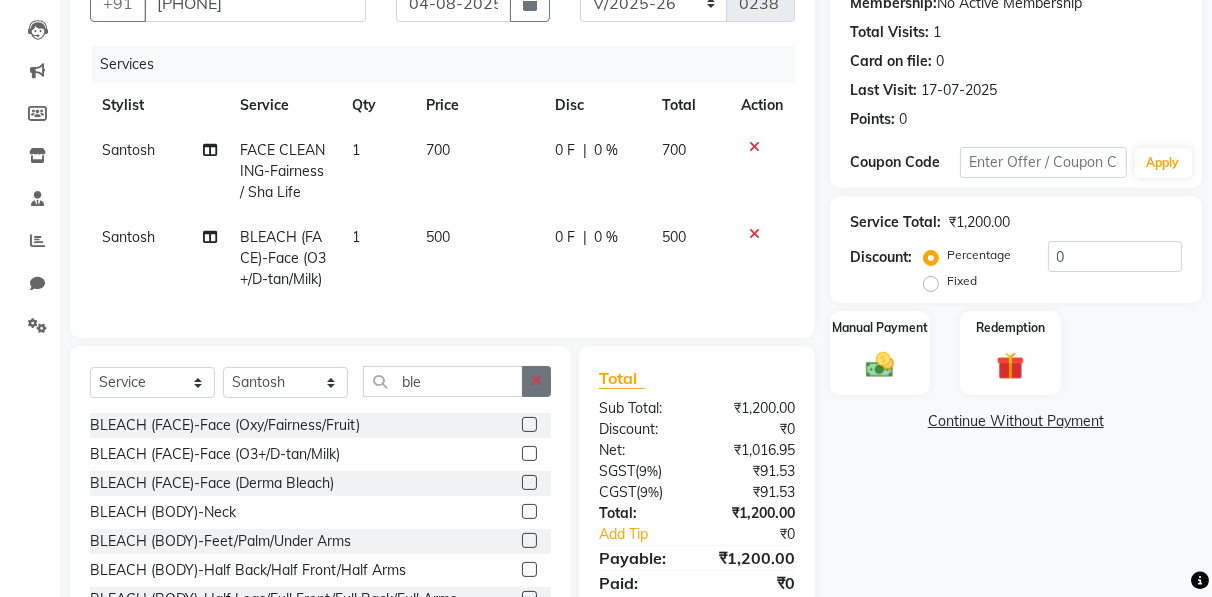 click 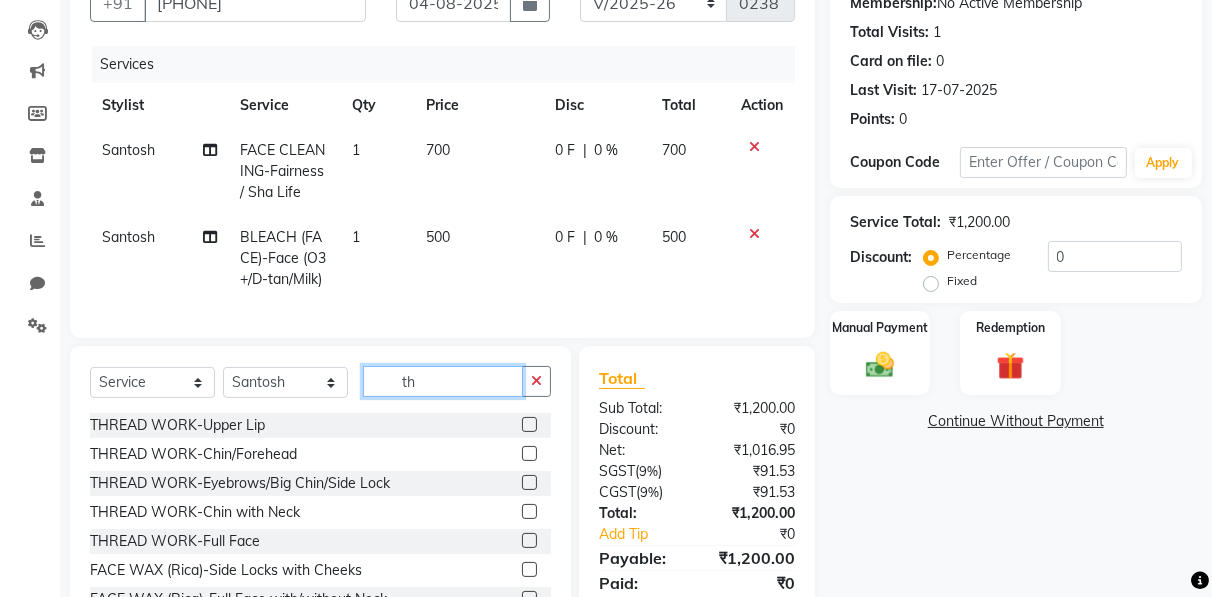 type on "th" 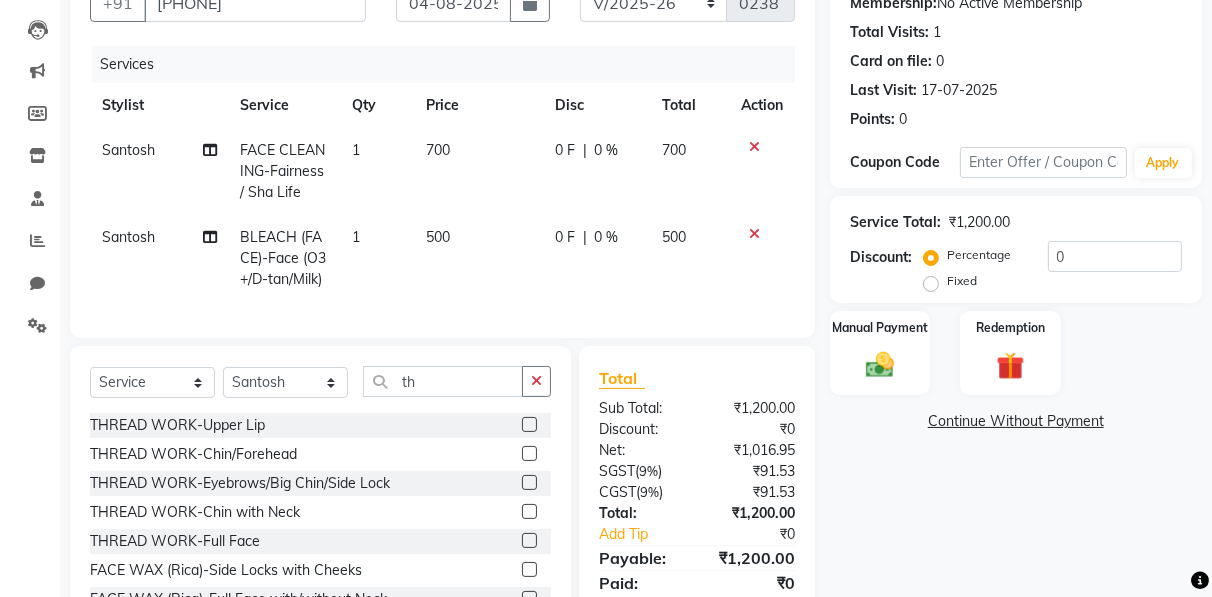click 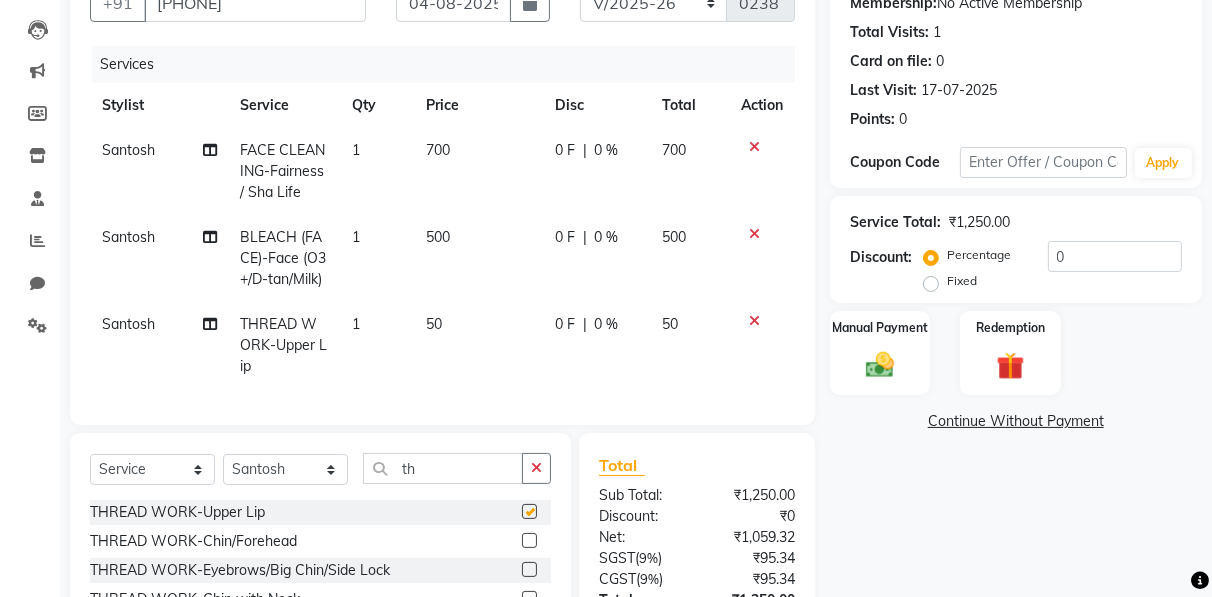 checkbox on "false" 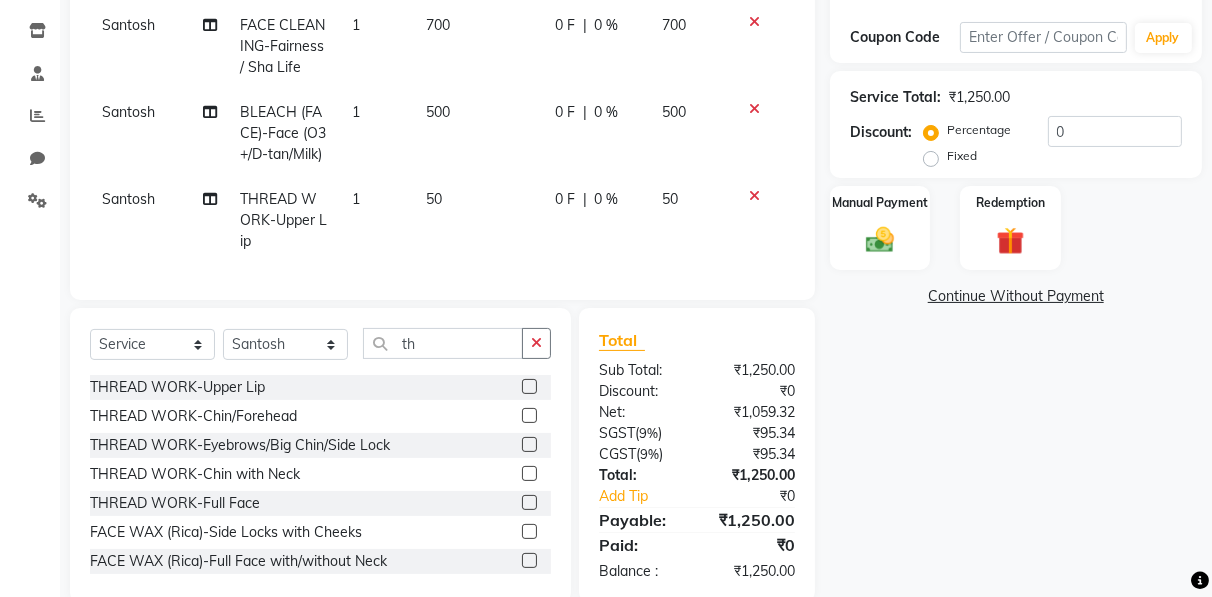 scroll, scrollTop: 374, scrollLeft: 0, axis: vertical 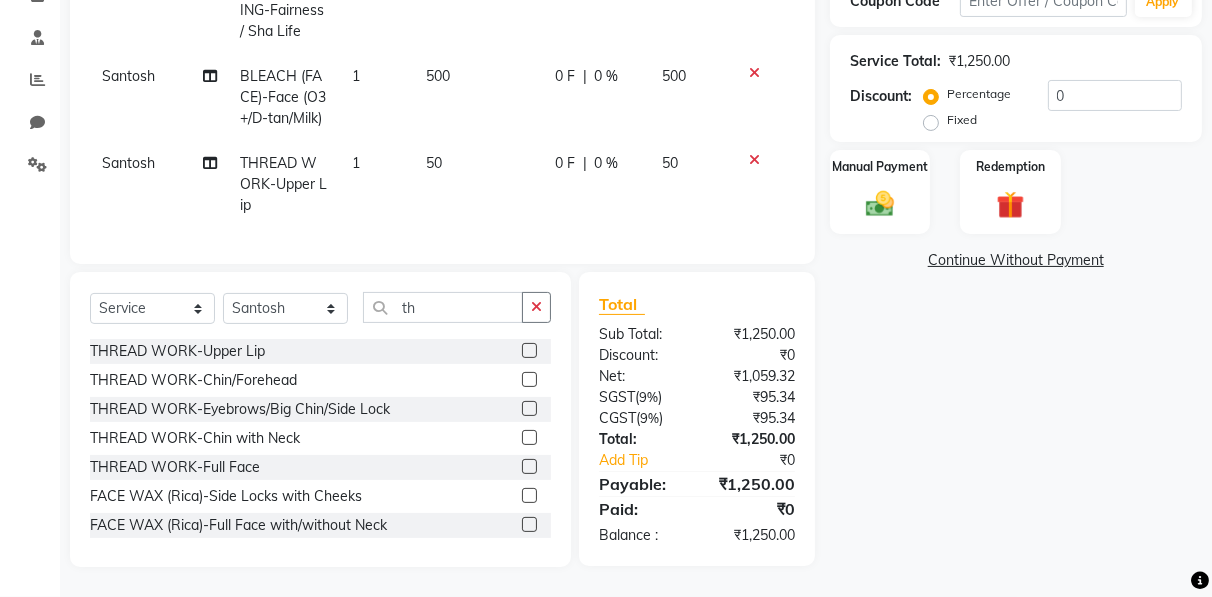 click 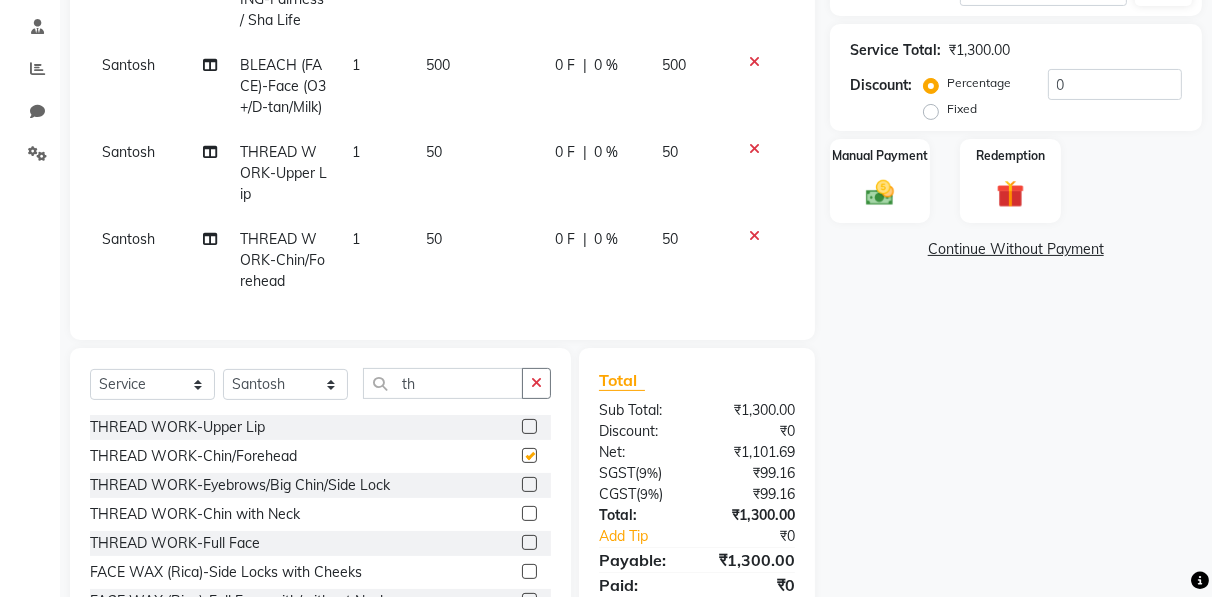 checkbox on "false" 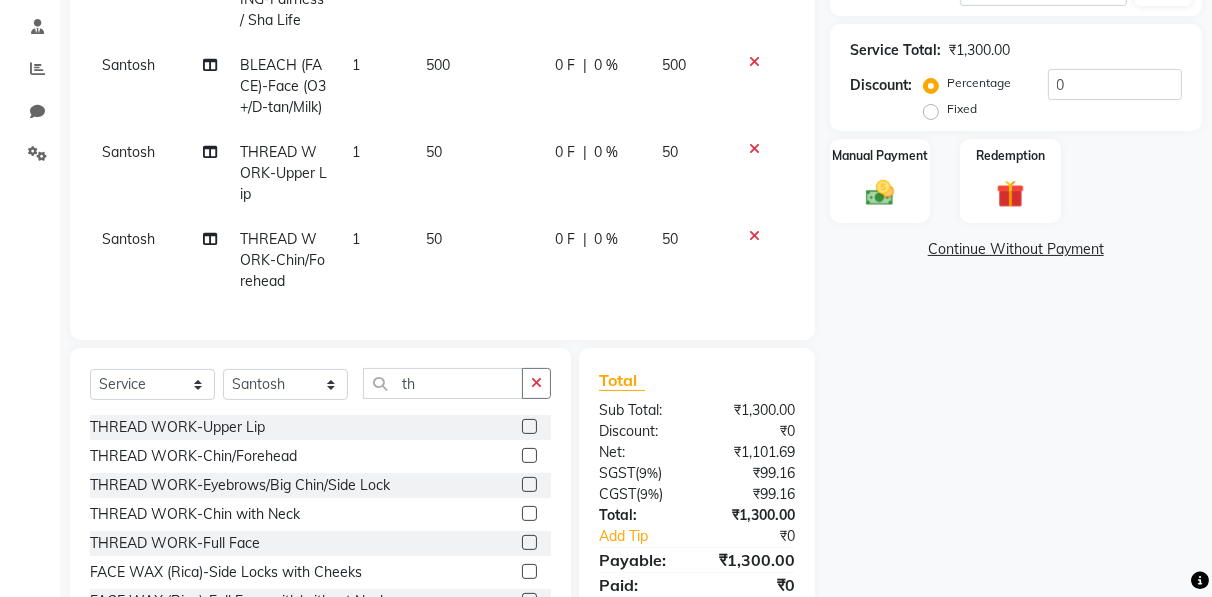 click 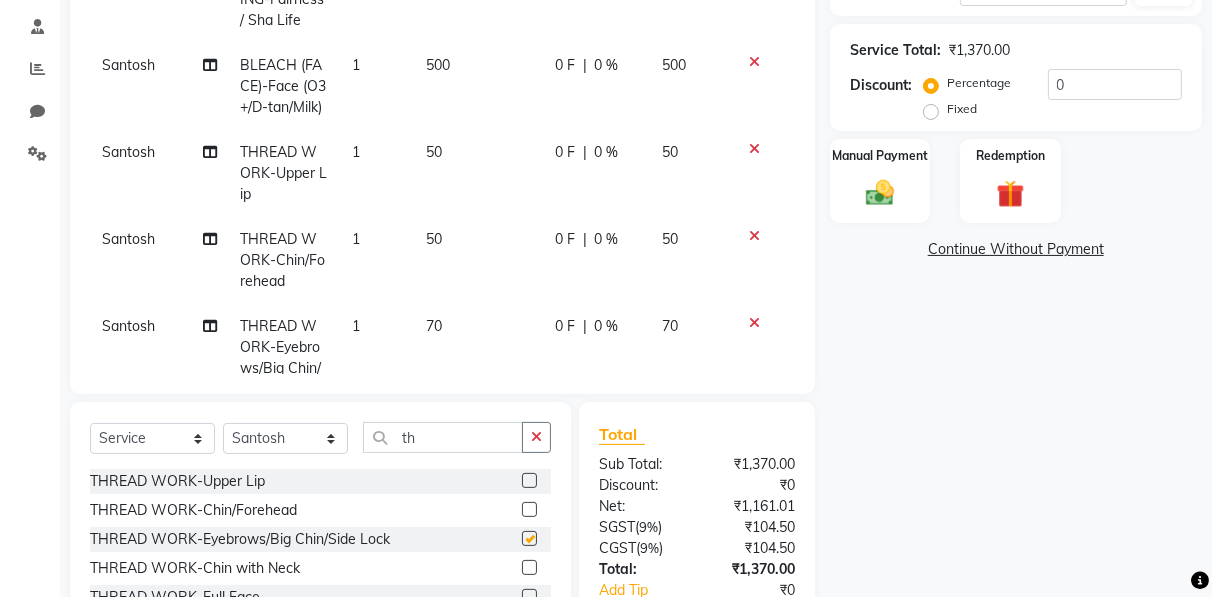 checkbox on "false" 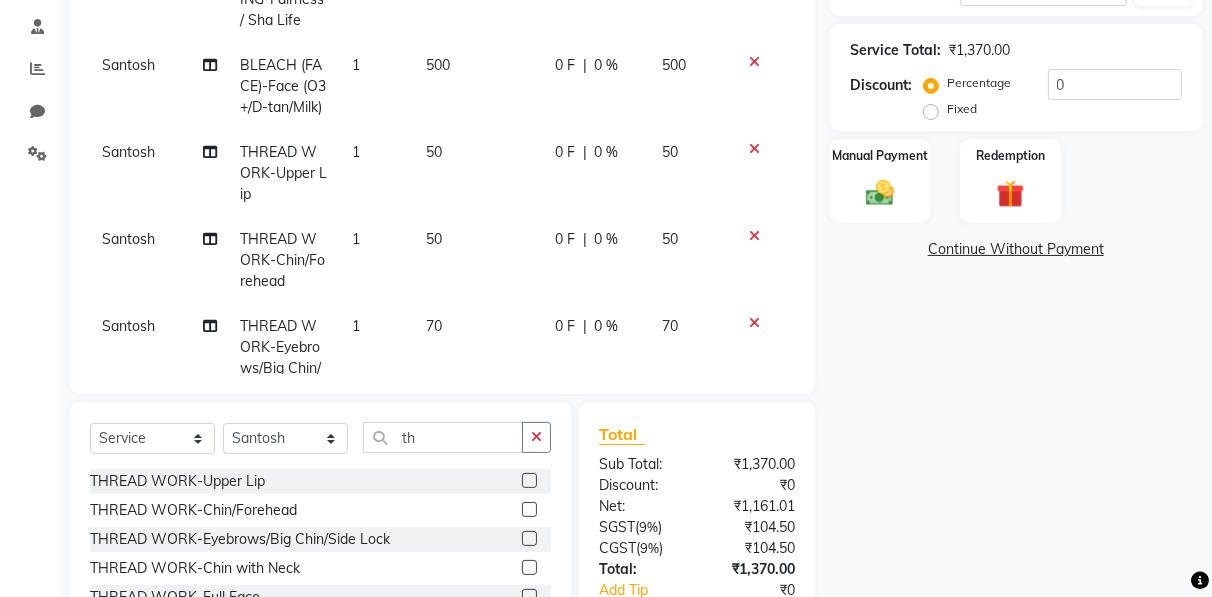 scroll, scrollTop: 0, scrollLeft: 0, axis: both 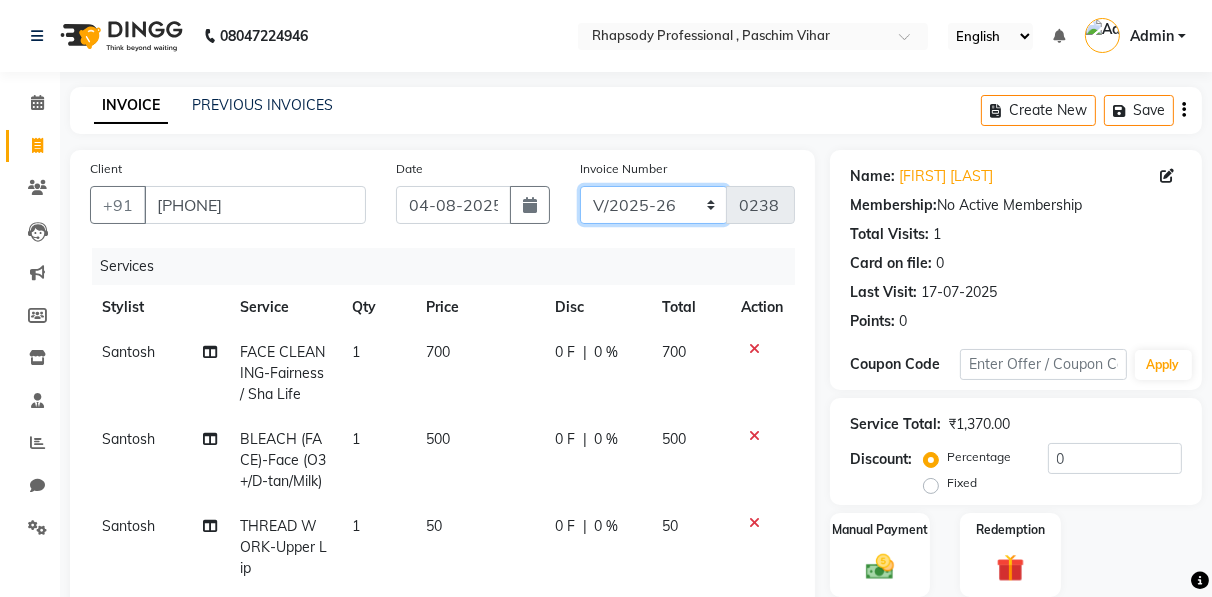 click on "RNV/2025-26 V/2025 V/2025-26" 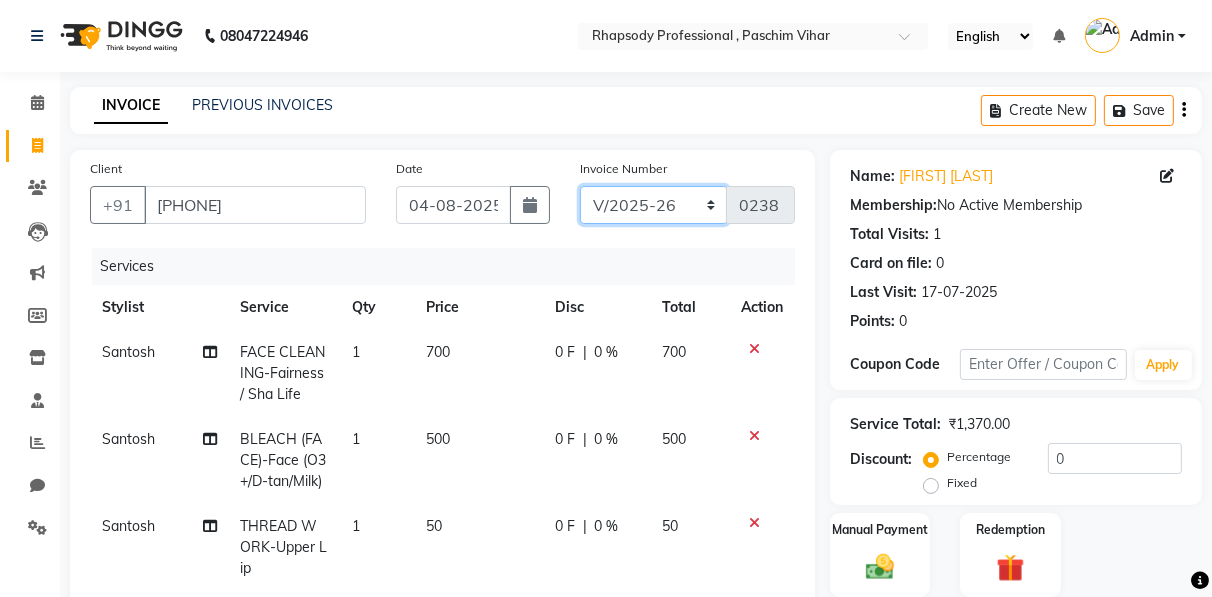 select on "8650" 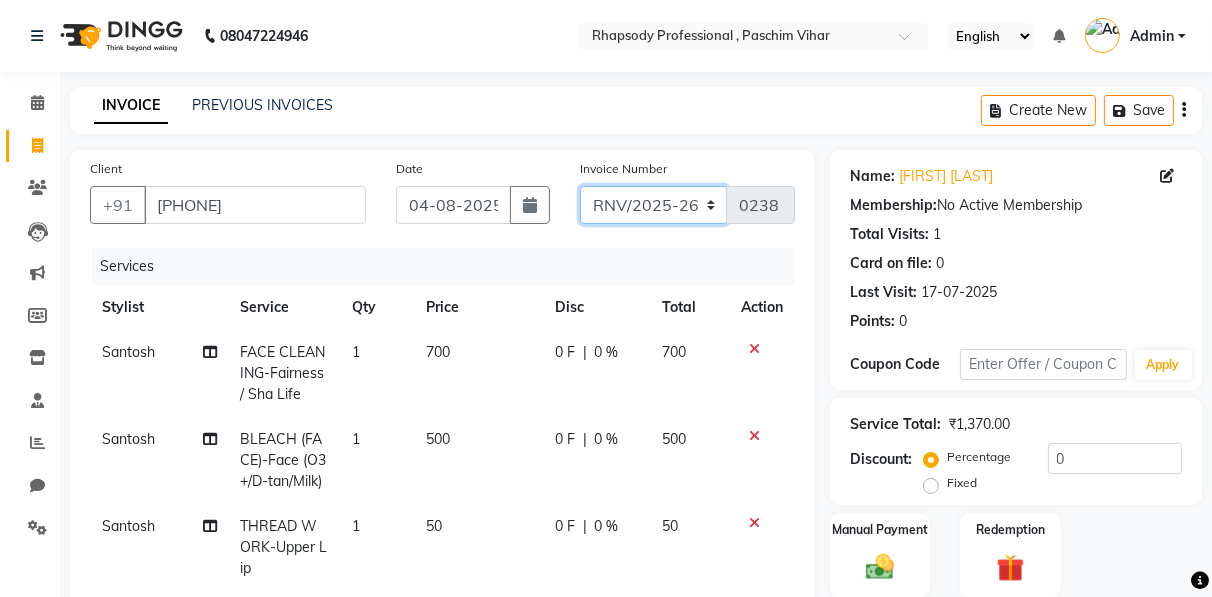 click on "RNV/2025-26 V/2025 V/2025-26" 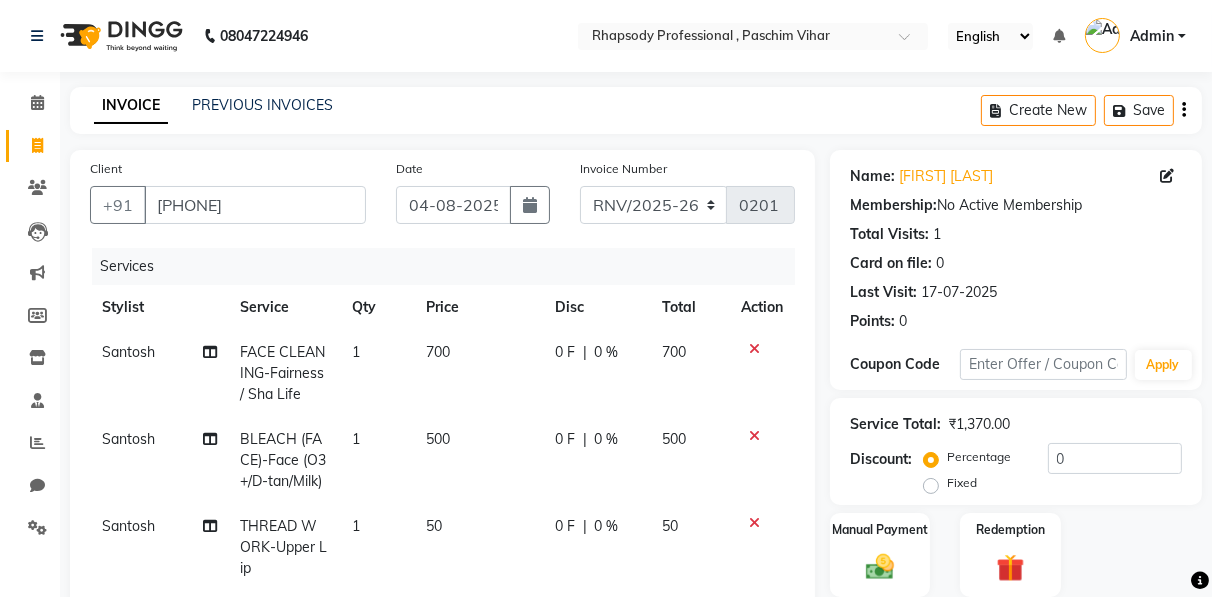 click on "Create New   Save" 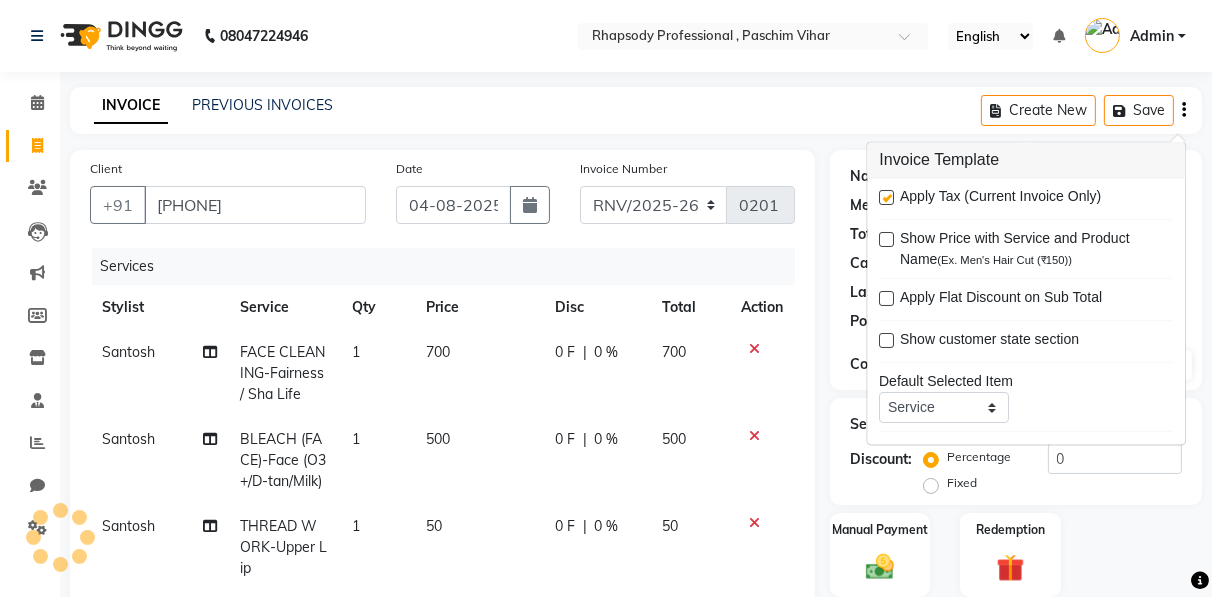 click at bounding box center [886, 198] 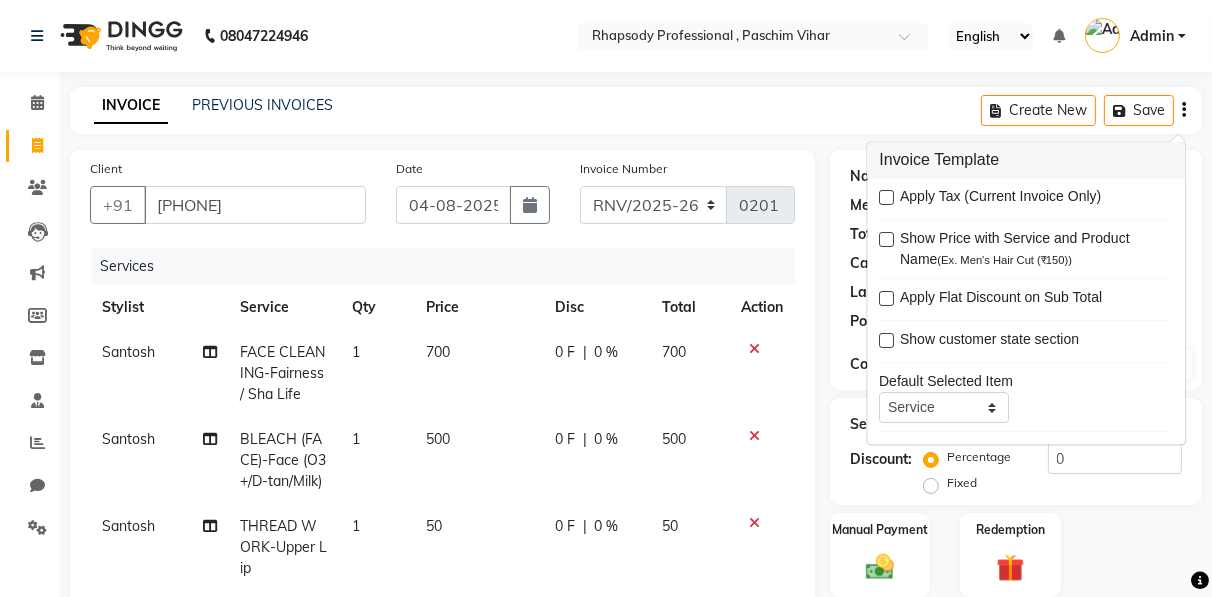 scroll, scrollTop: 503, scrollLeft: 0, axis: vertical 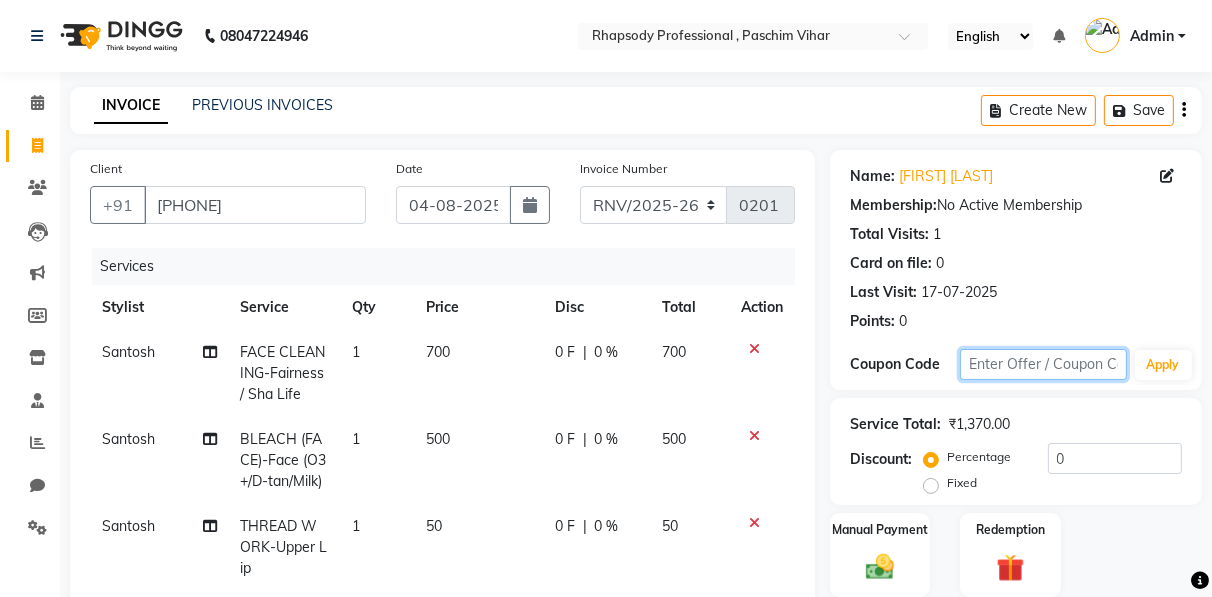 click 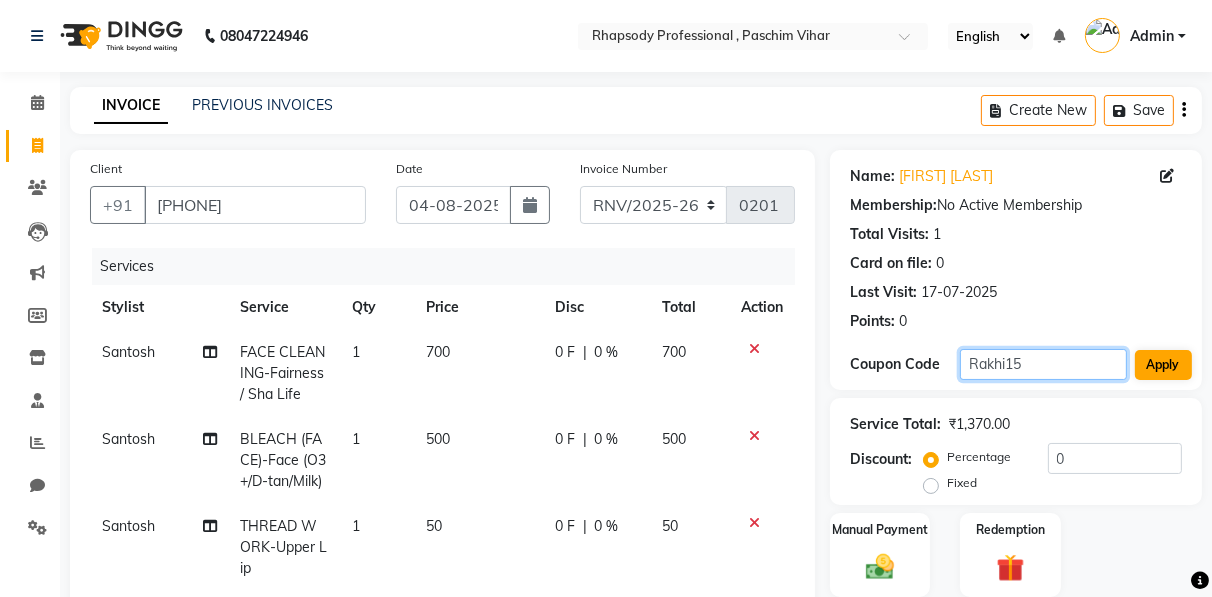 type on "Rakhi15" 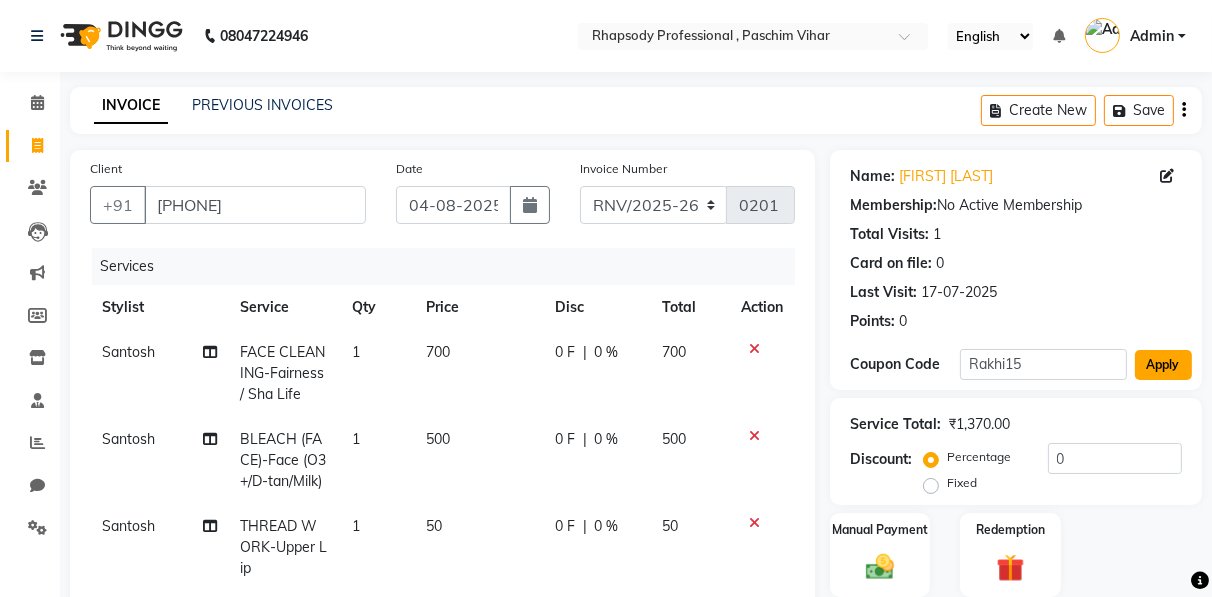 click on "Apply" 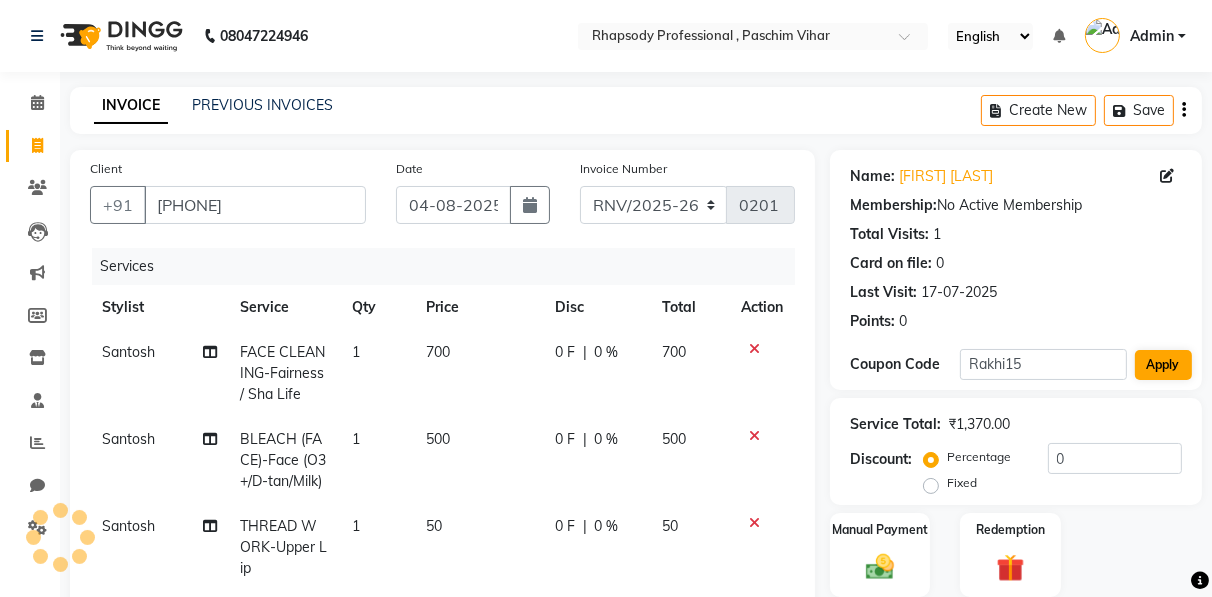 type on "15" 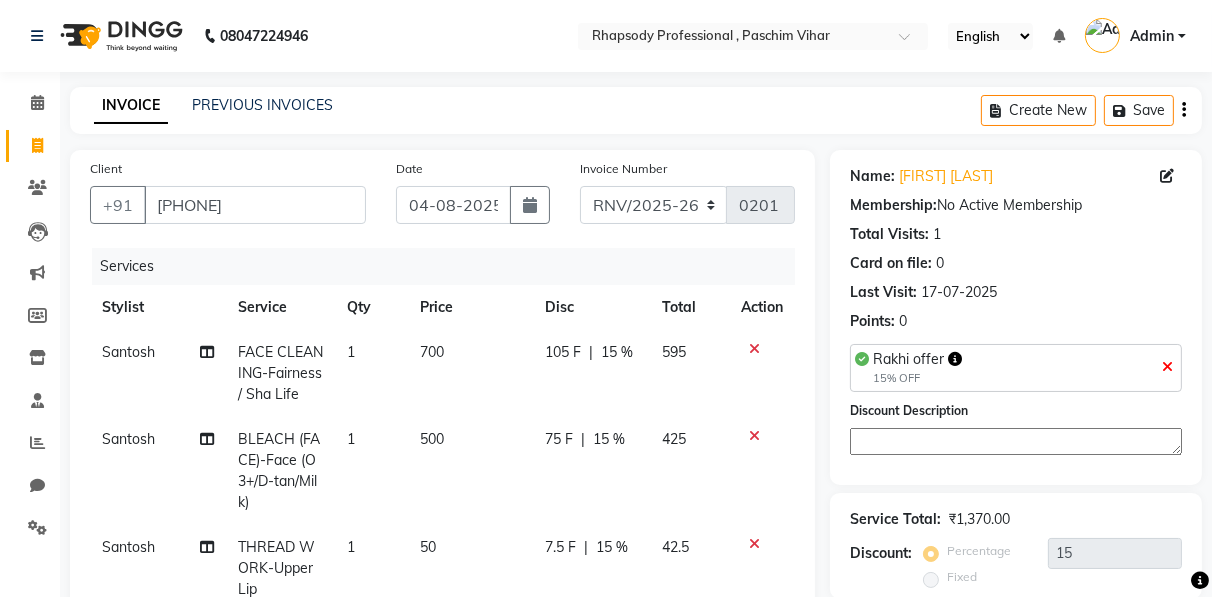 scroll, scrollTop: 503, scrollLeft: 0, axis: vertical 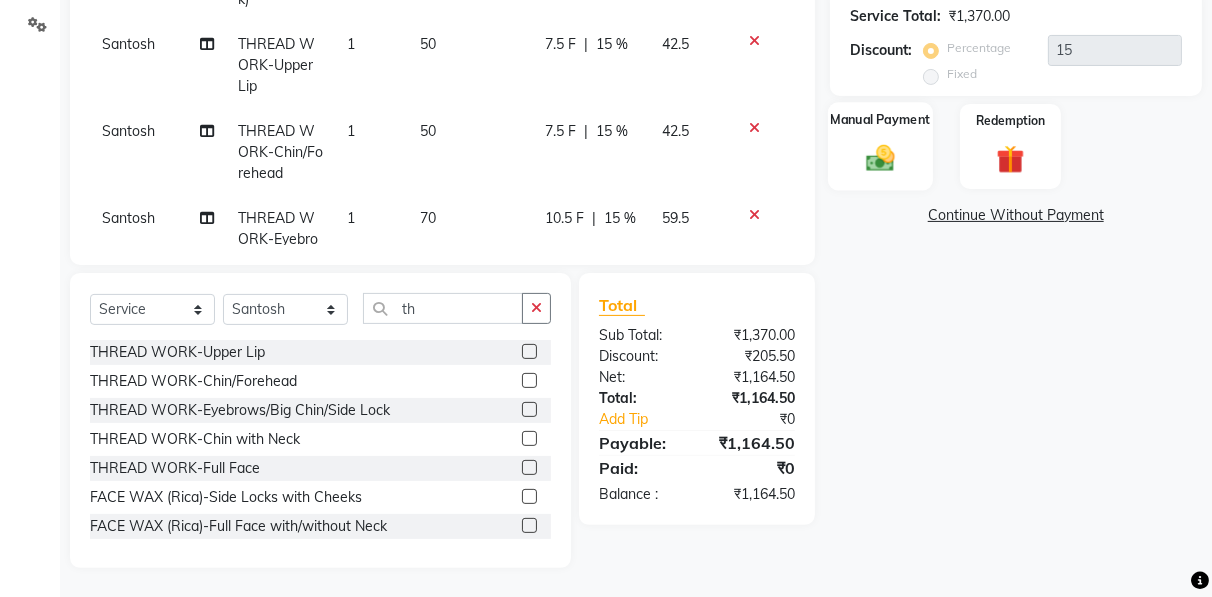 click 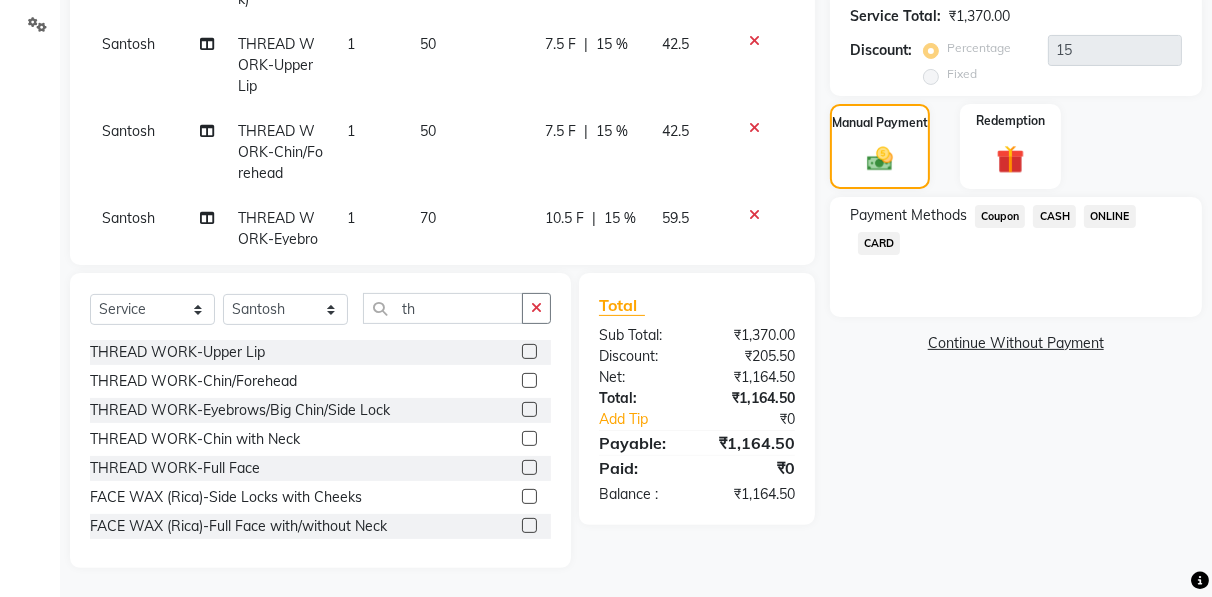 click on "CASH" 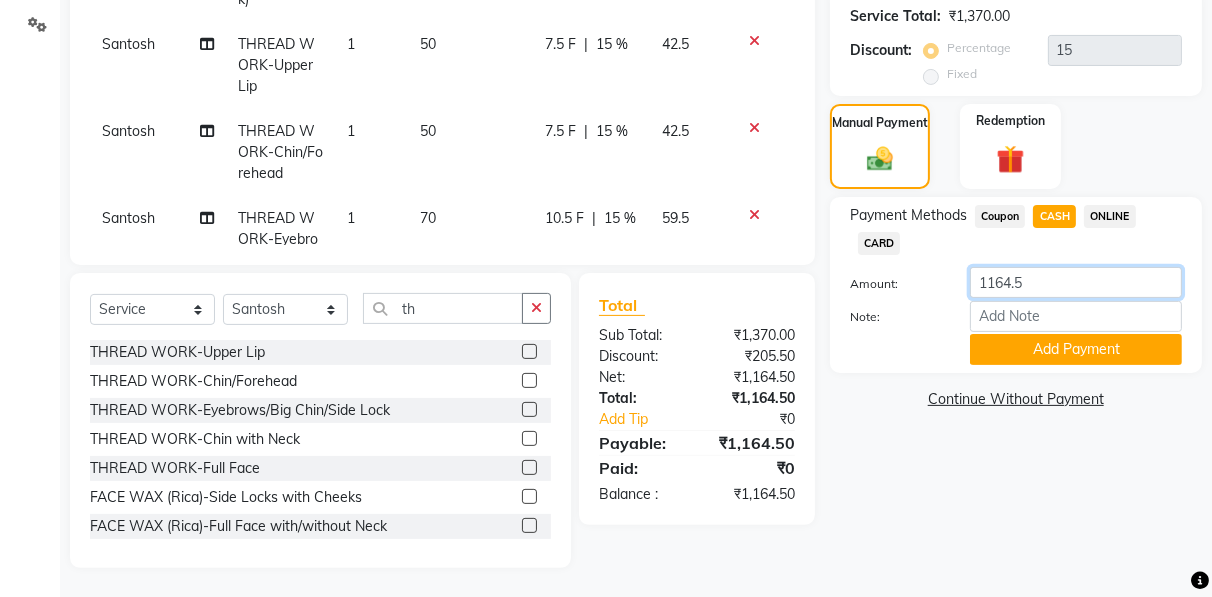 click on "1164.5" 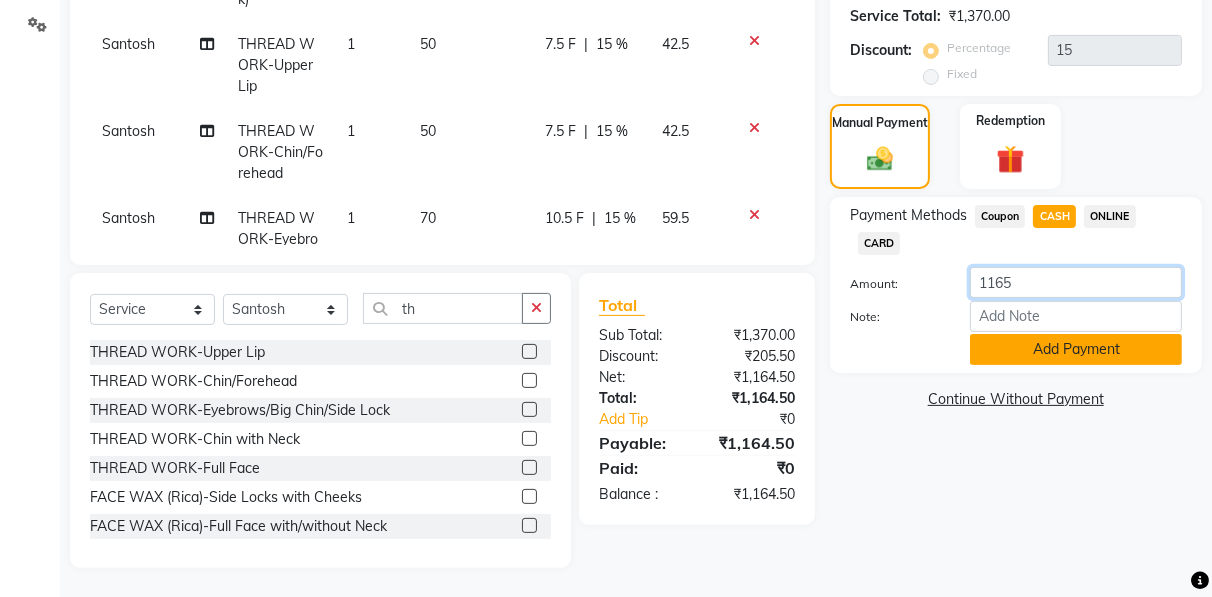 type on "1165" 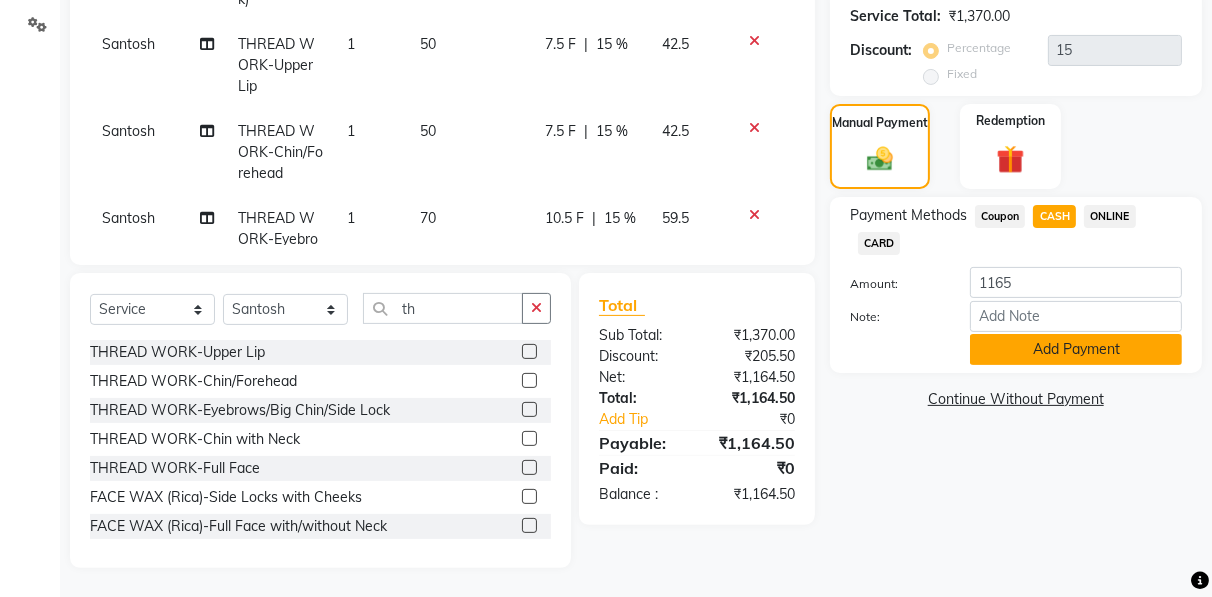 click on "Add Payment" 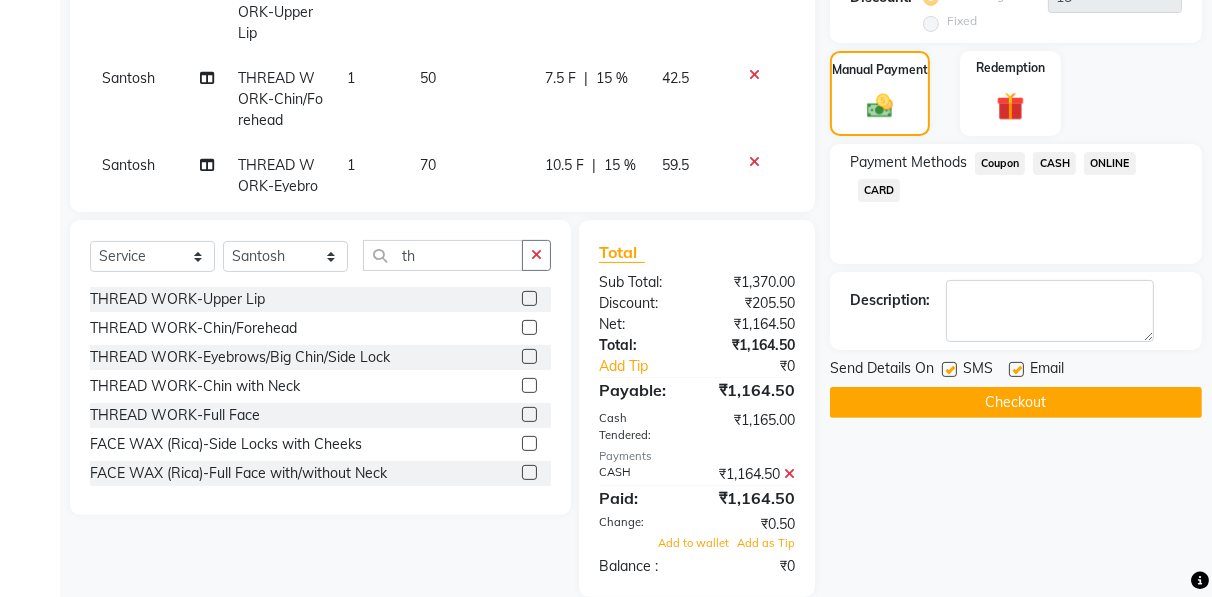 scroll, scrollTop: 593, scrollLeft: 0, axis: vertical 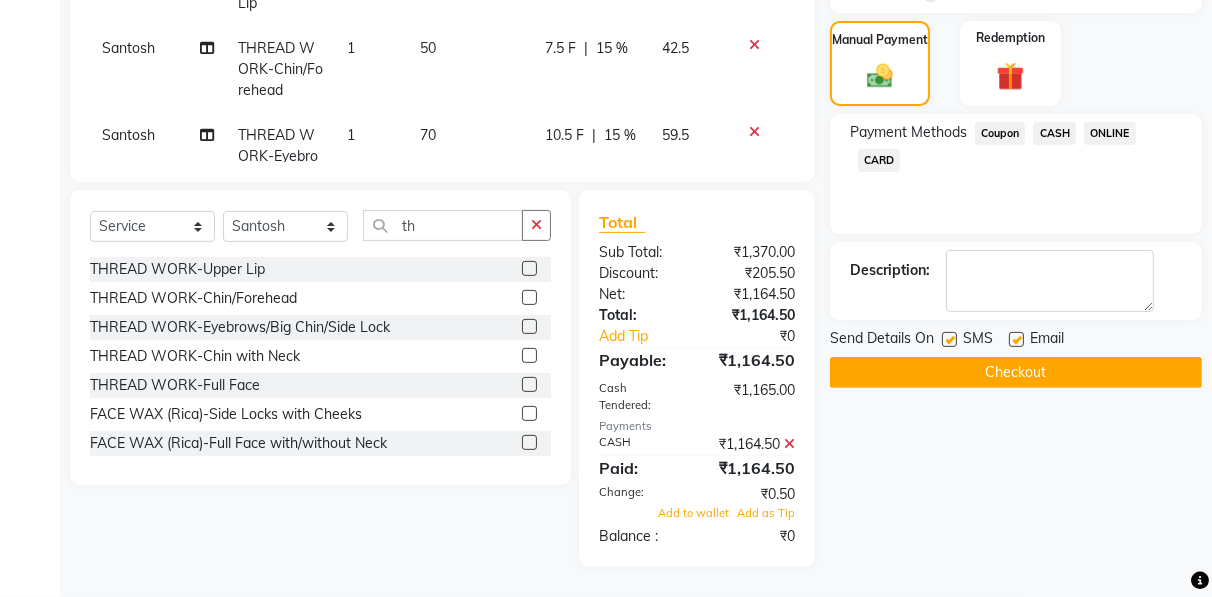 click on "Checkout" 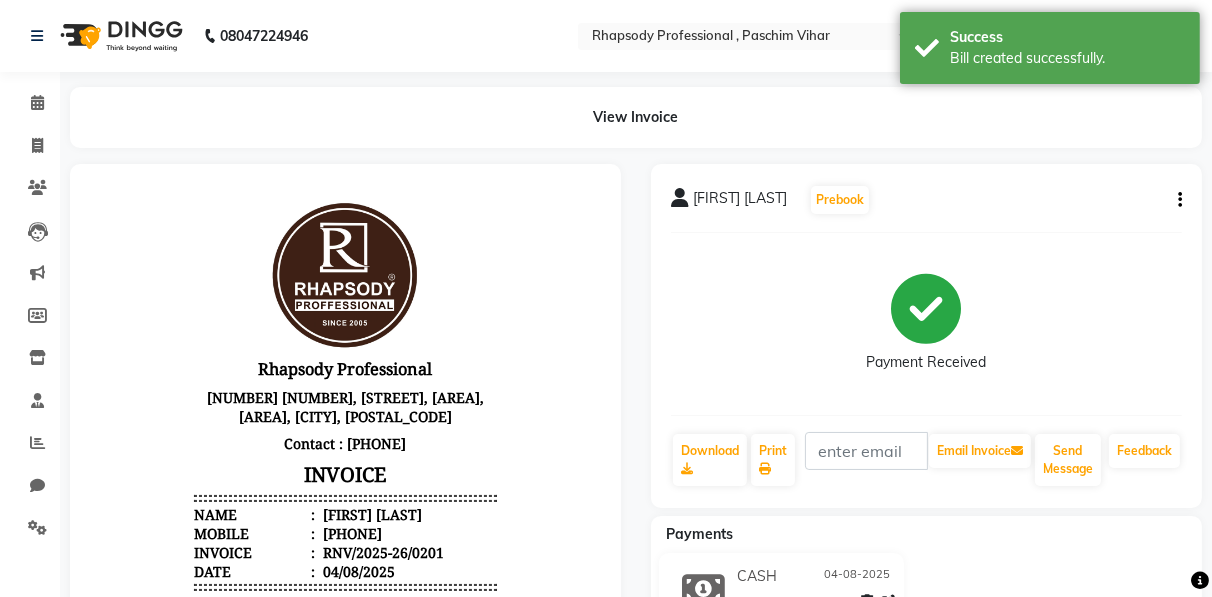scroll, scrollTop: 0, scrollLeft: 0, axis: both 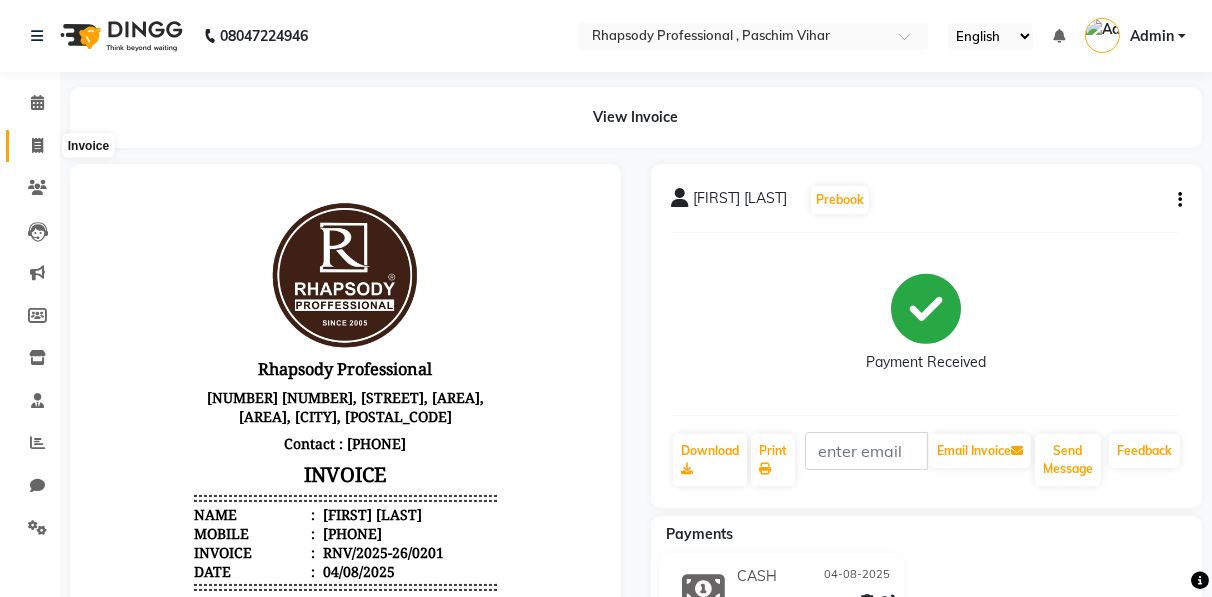click 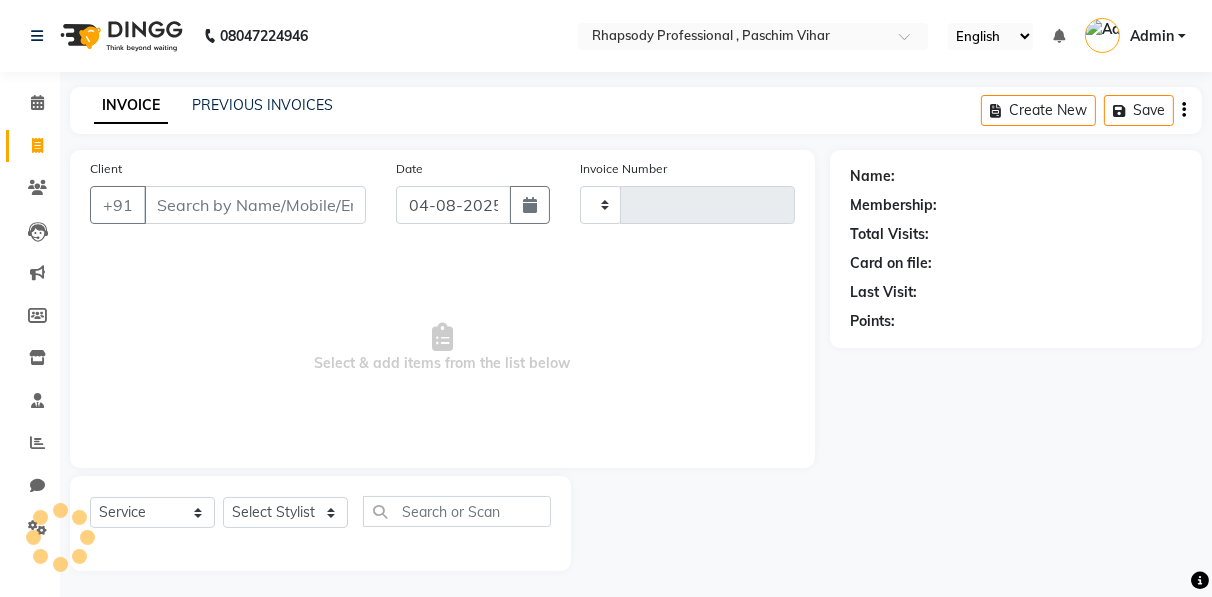 scroll, scrollTop: 3, scrollLeft: 0, axis: vertical 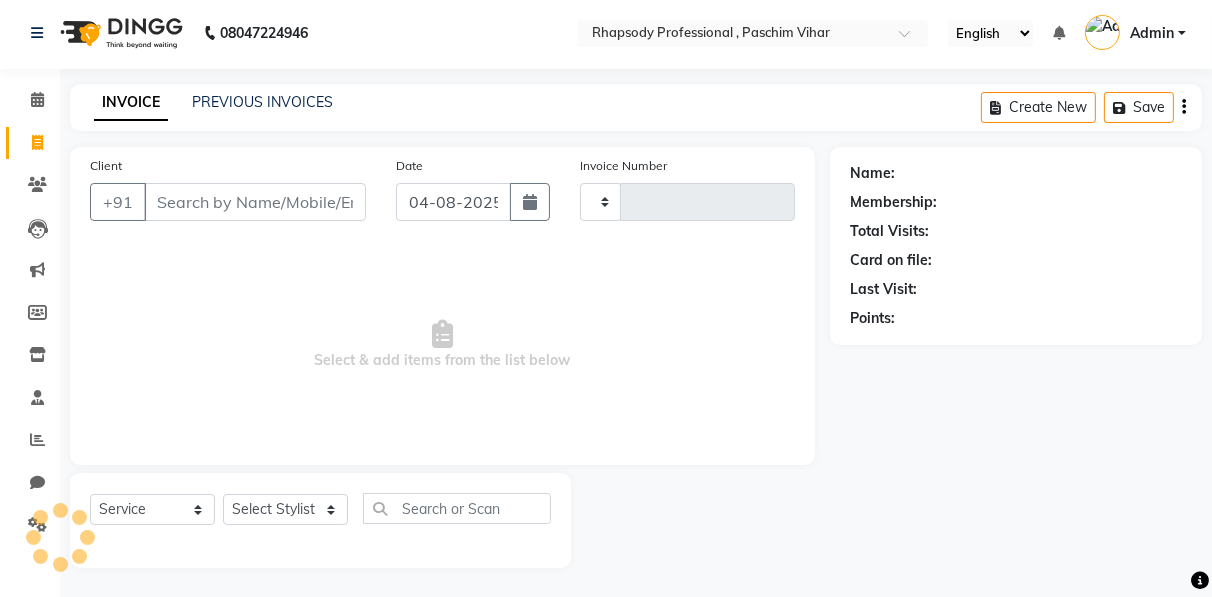 type on "0238" 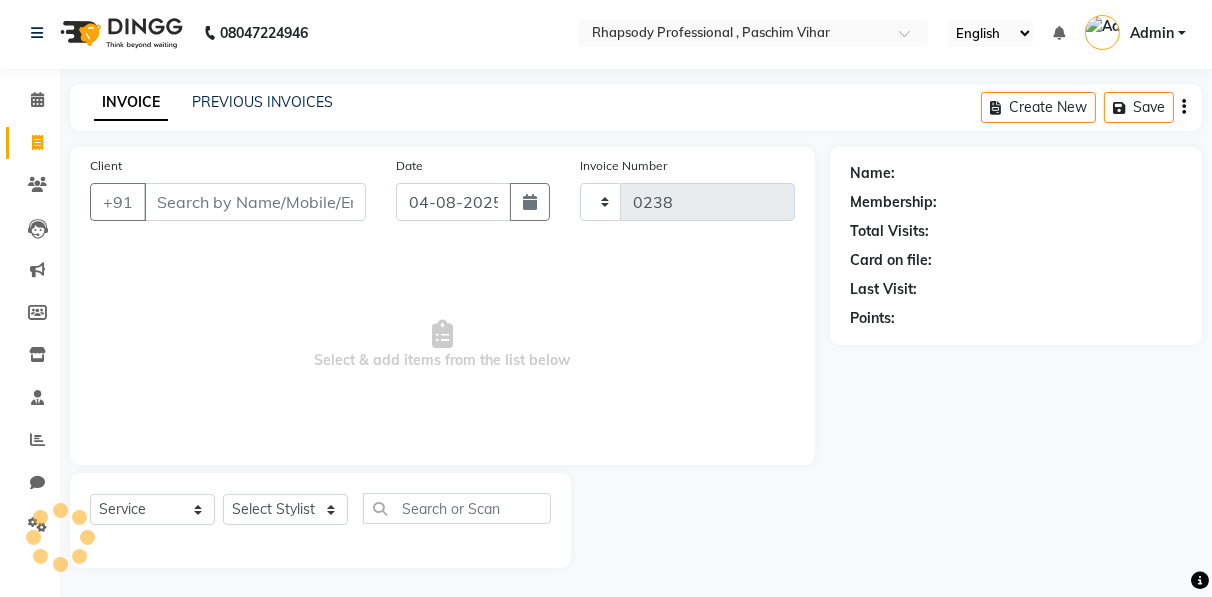 select on "8581" 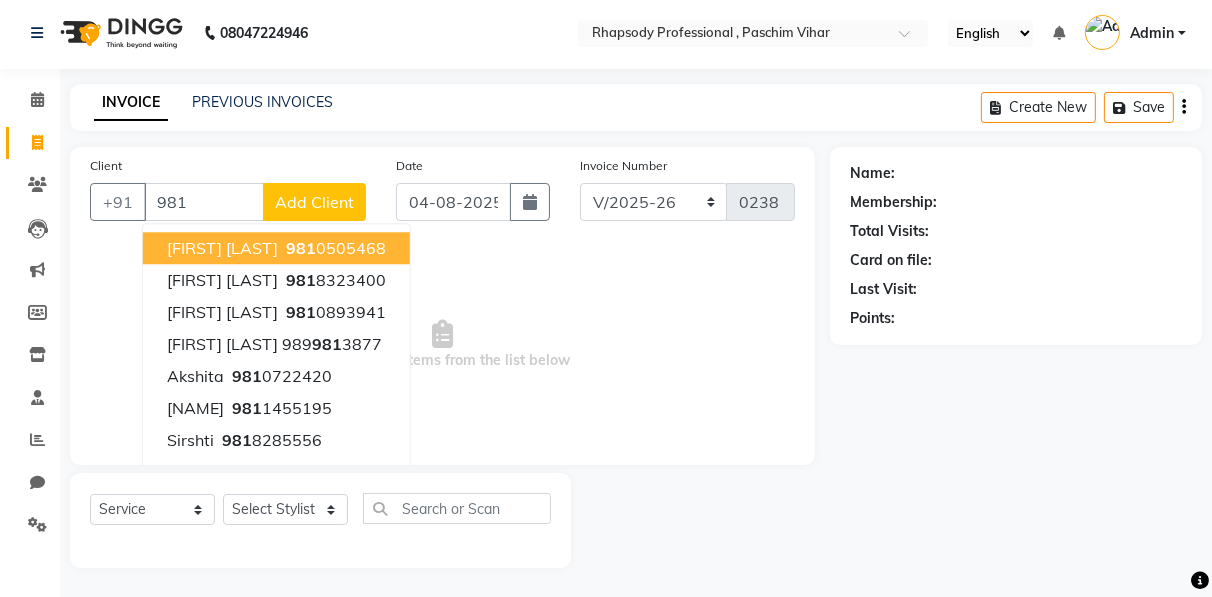 click on "[FIRST] [LAST]" at bounding box center (222, 248) 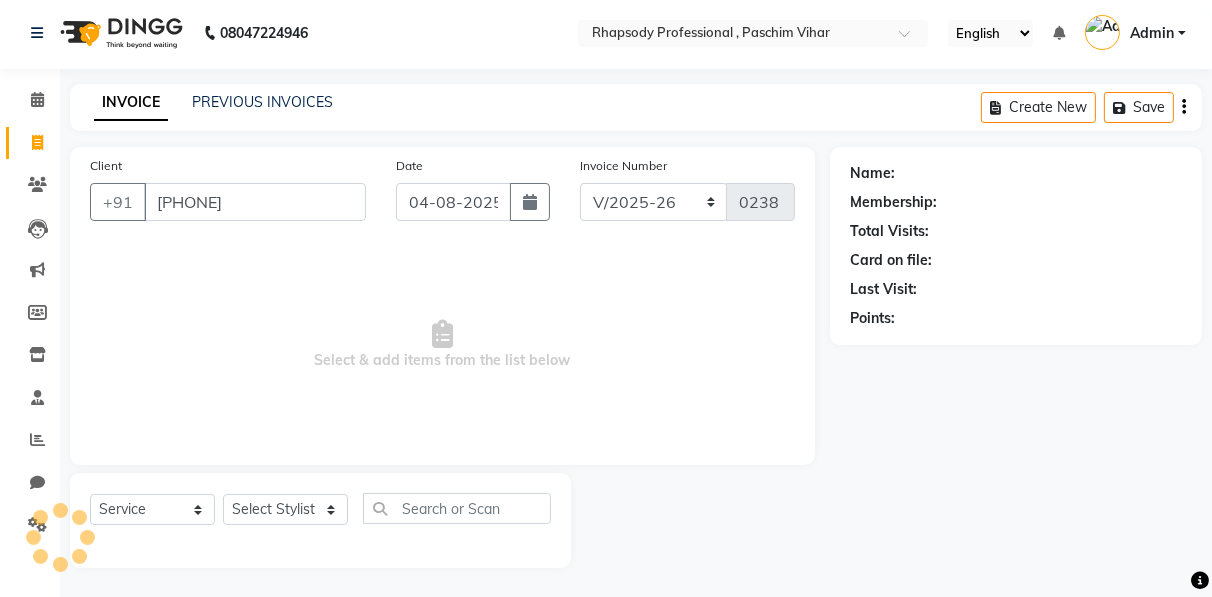 type on "[PHONE]" 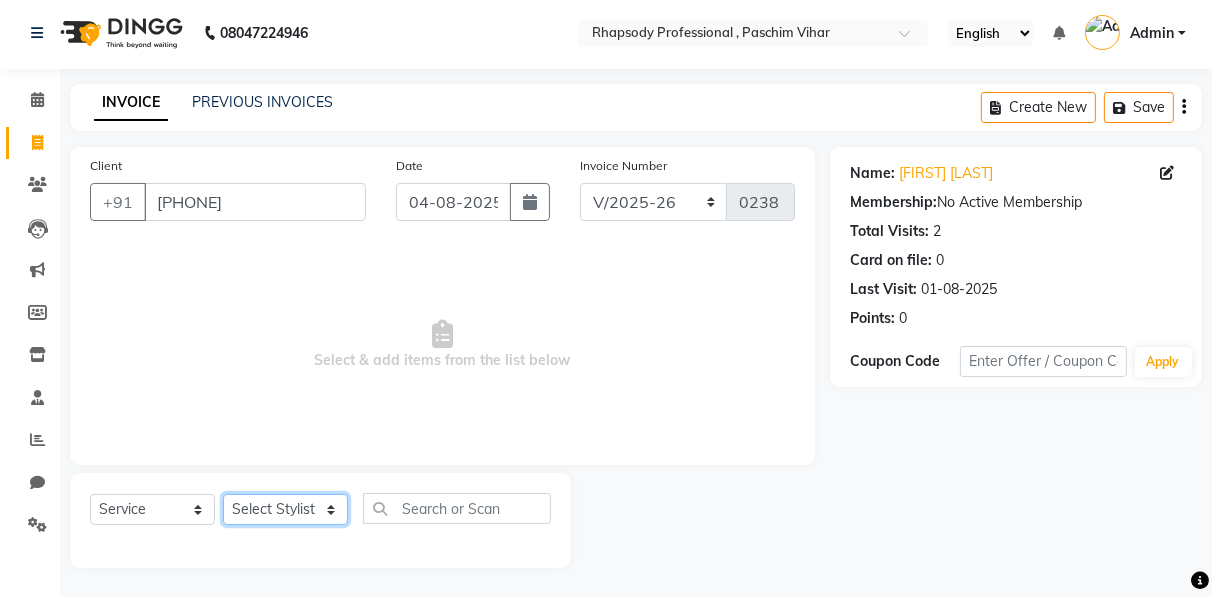 click on "Select Stylist Ahmad Anajli Laxmi Manager Neetu Reetu Ruma Santosh Soniya Tannu Tilak Vinod Zeeshan" 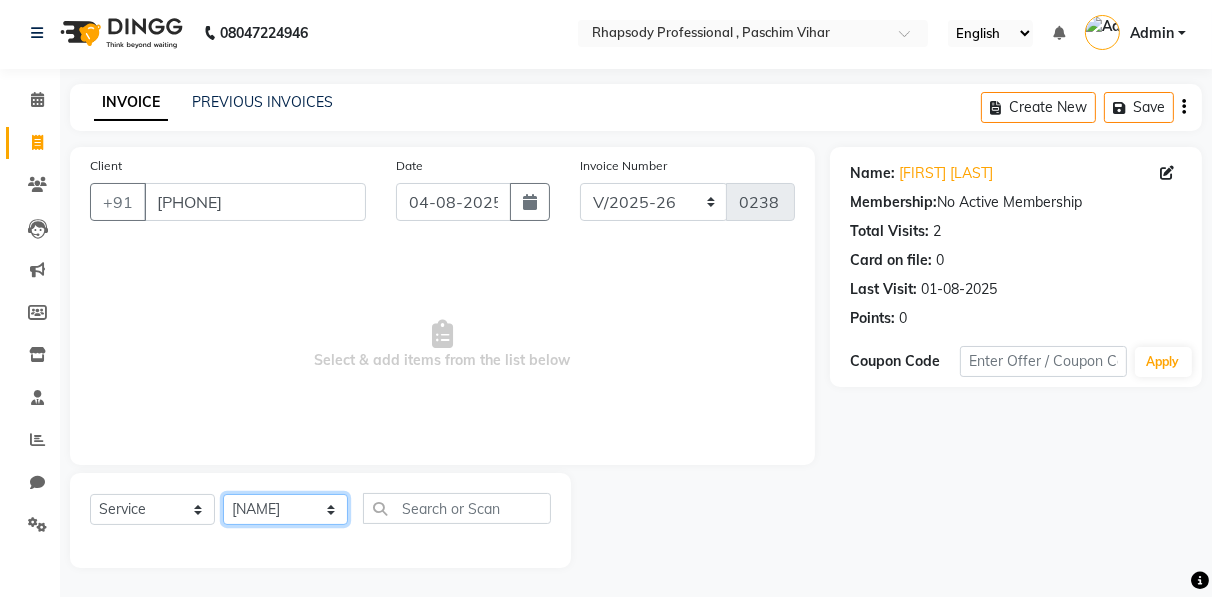 click on "Select Stylist Ahmad Anajli Laxmi Manager Neetu Reetu Ruma Santosh Soniya Tannu Tilak Vinod Zeeshan" 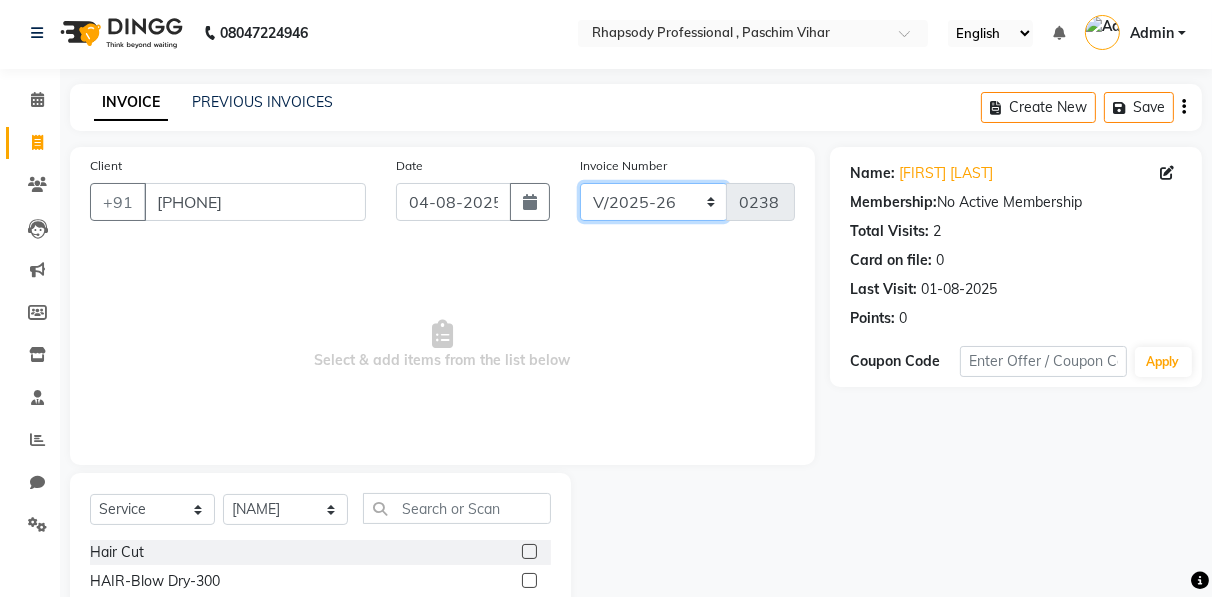 click on "RNV/2025-26 V/2025 V/2025-26" 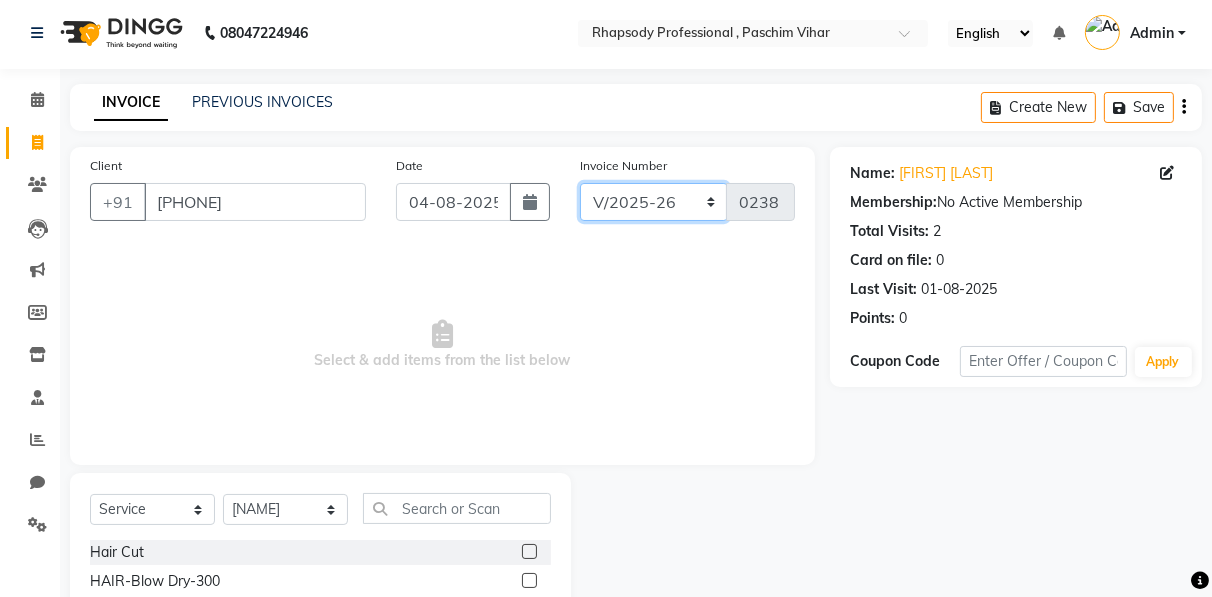 select on "8650" 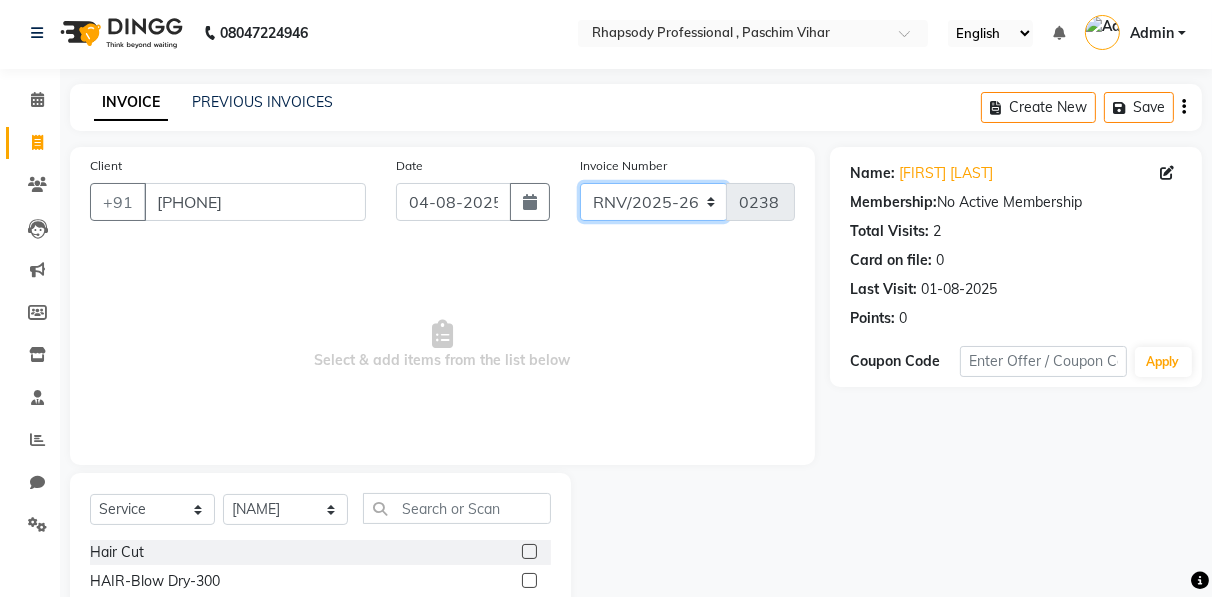 click on "RNV/2025-26 V/2025 V/2025-26" 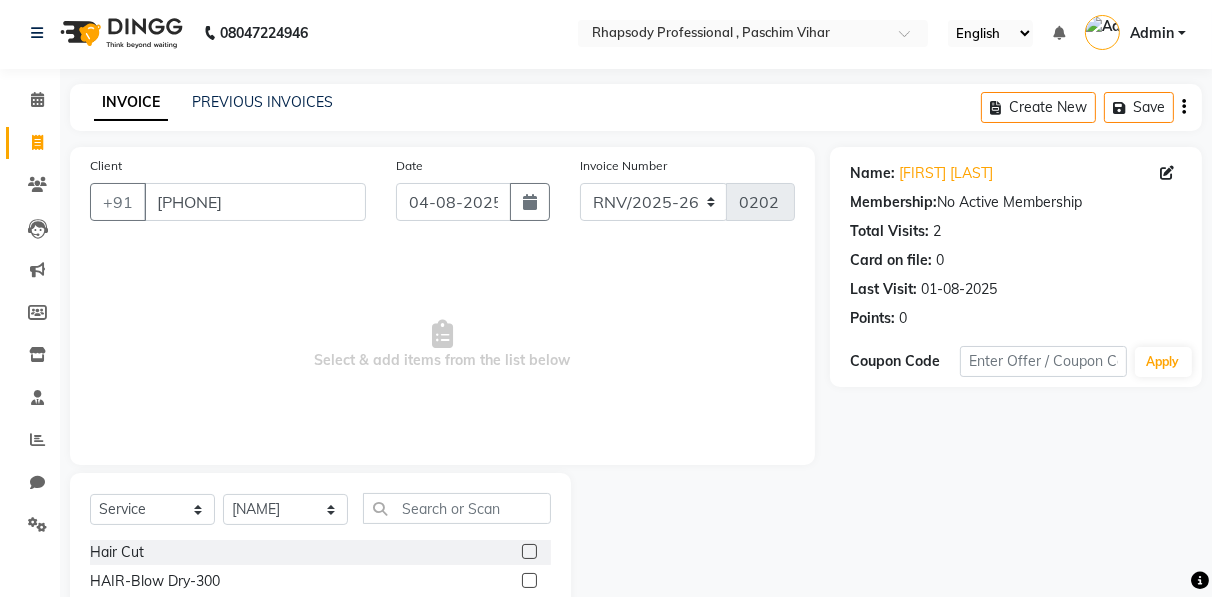click on "Create New   Save" 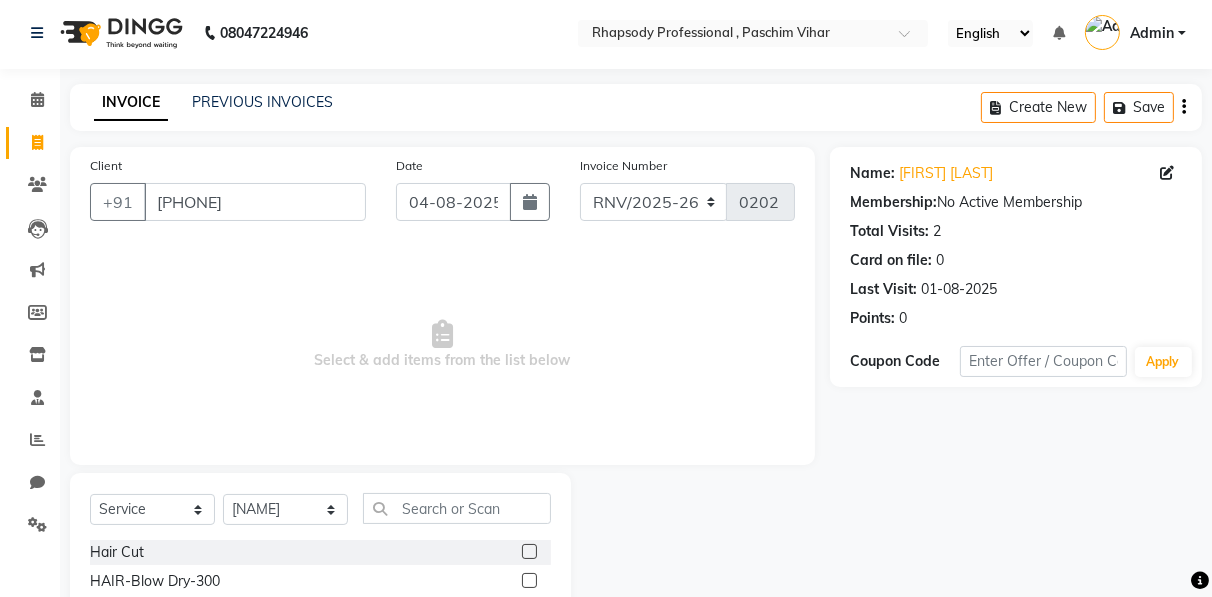 click 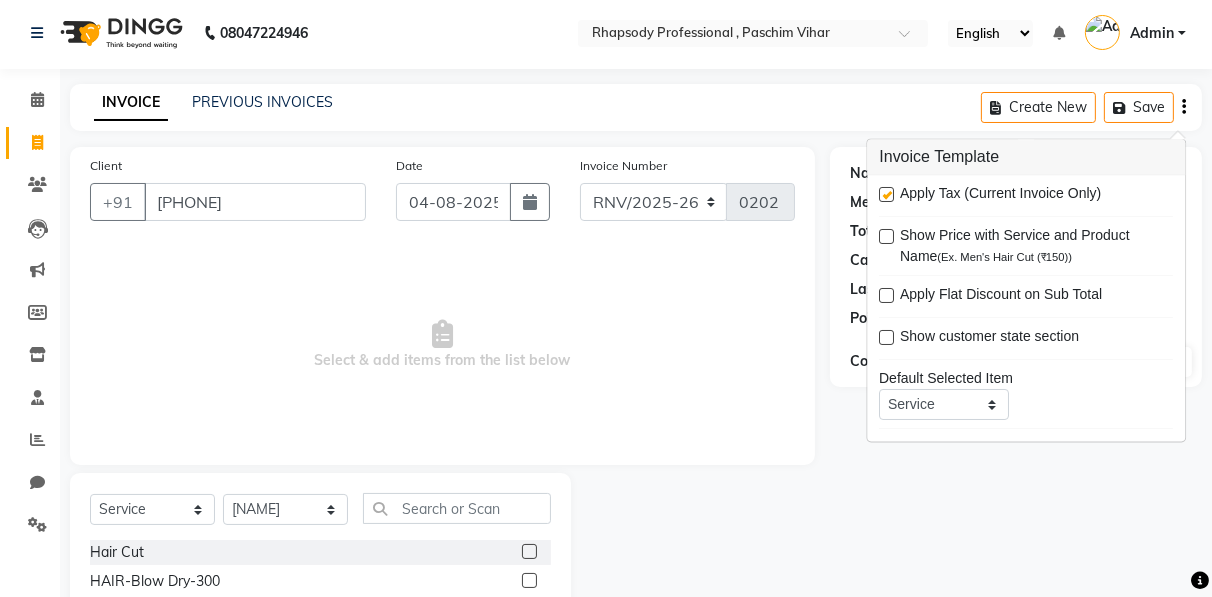 click at bounding box center [886, 195] 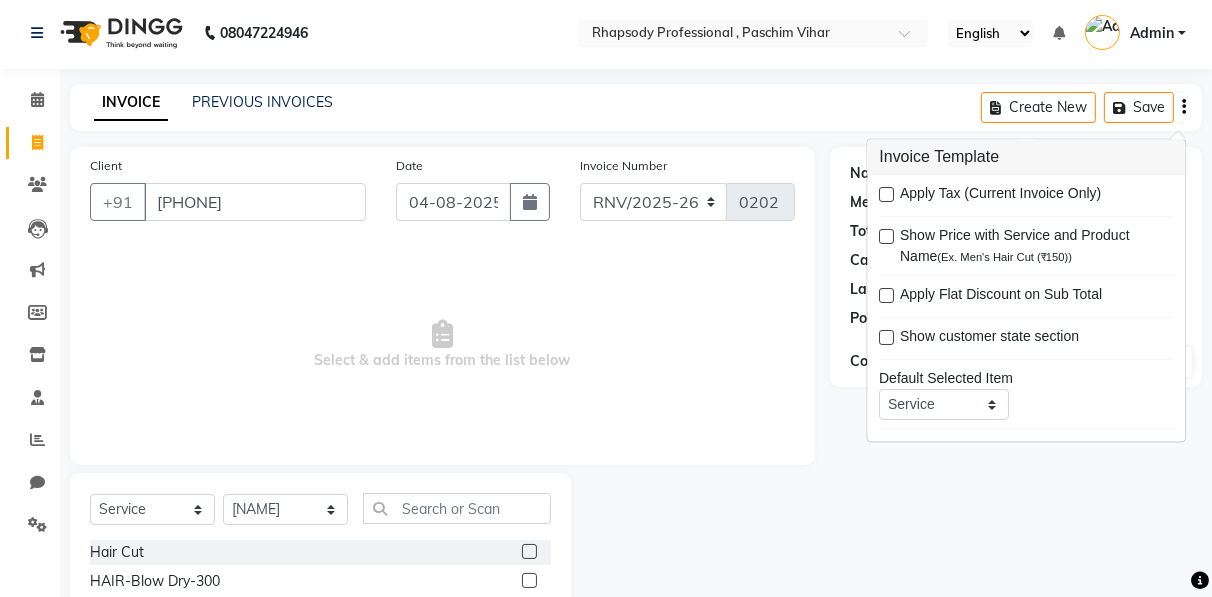 click on "Name: [FIRST] [LAST] Membership:  No Active Membership  Total Visits:  2 Card on file:  0 Last Visit:   01-08-2025 Points:   0  Coupon Code Apply" 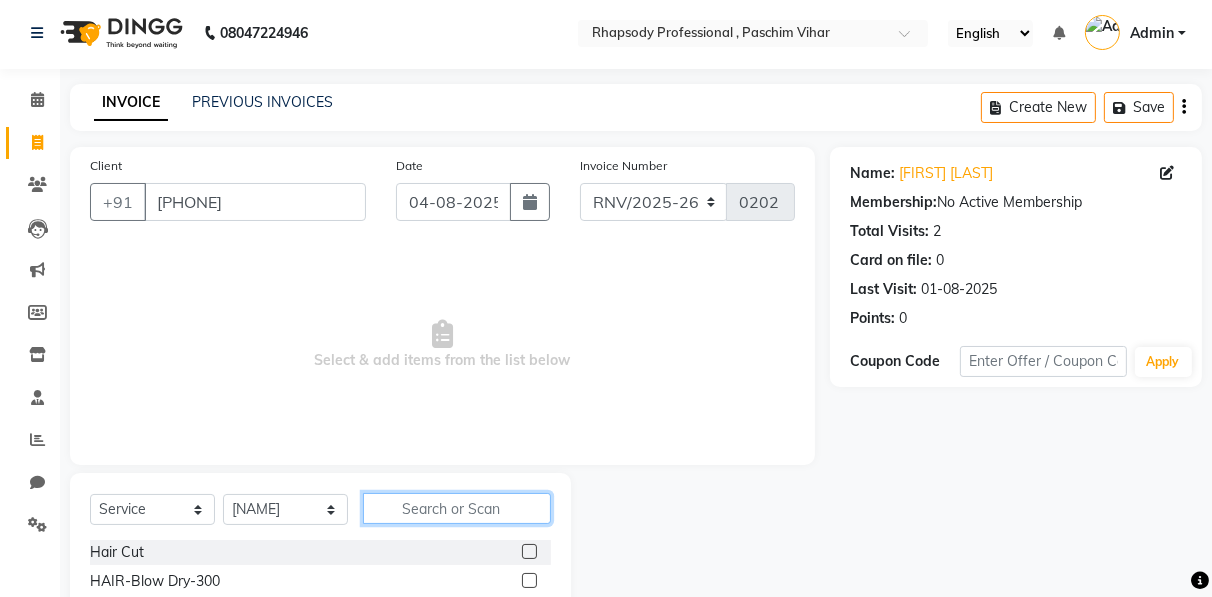 click 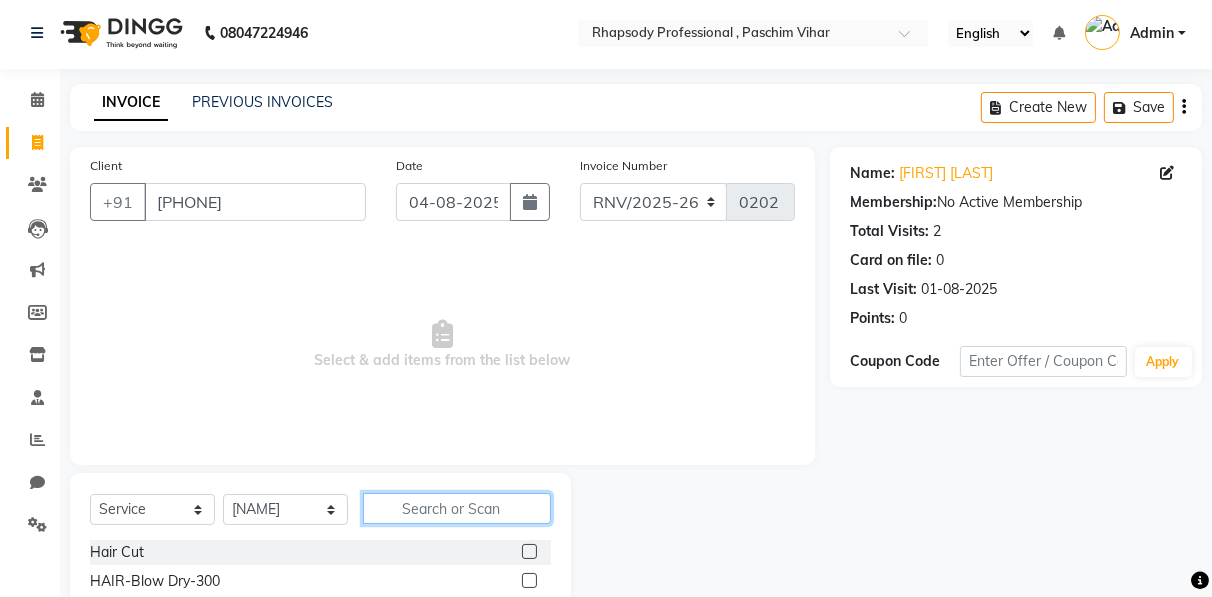 click 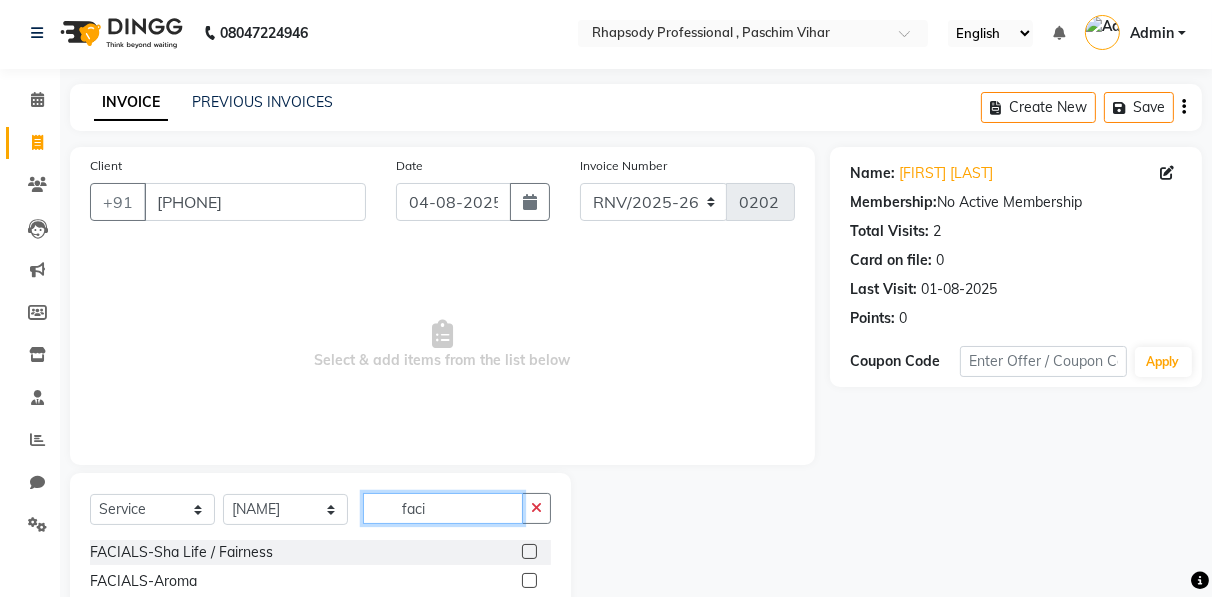 scroll, scrollTop: 202, scrollLeft: 0, axis: vertical 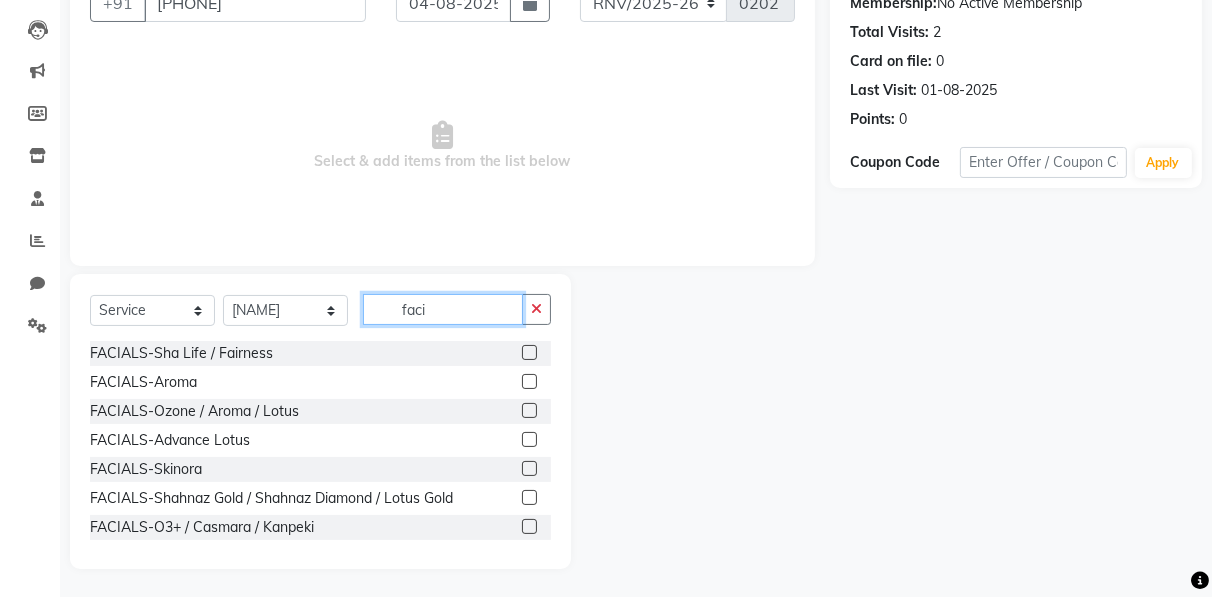 type on "faci" 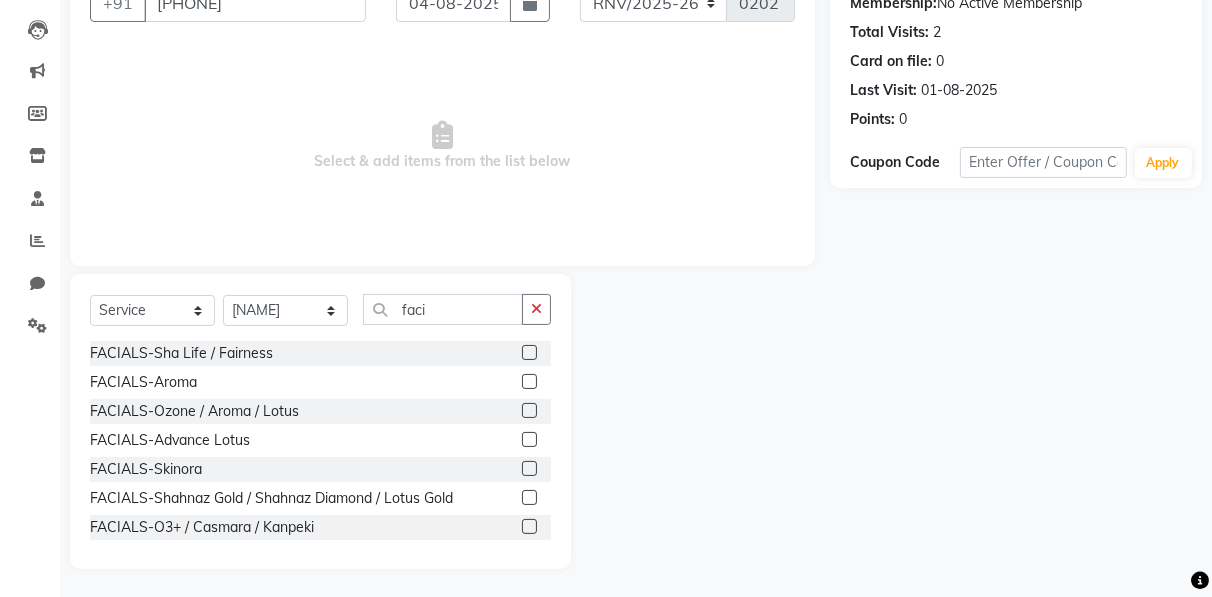 click 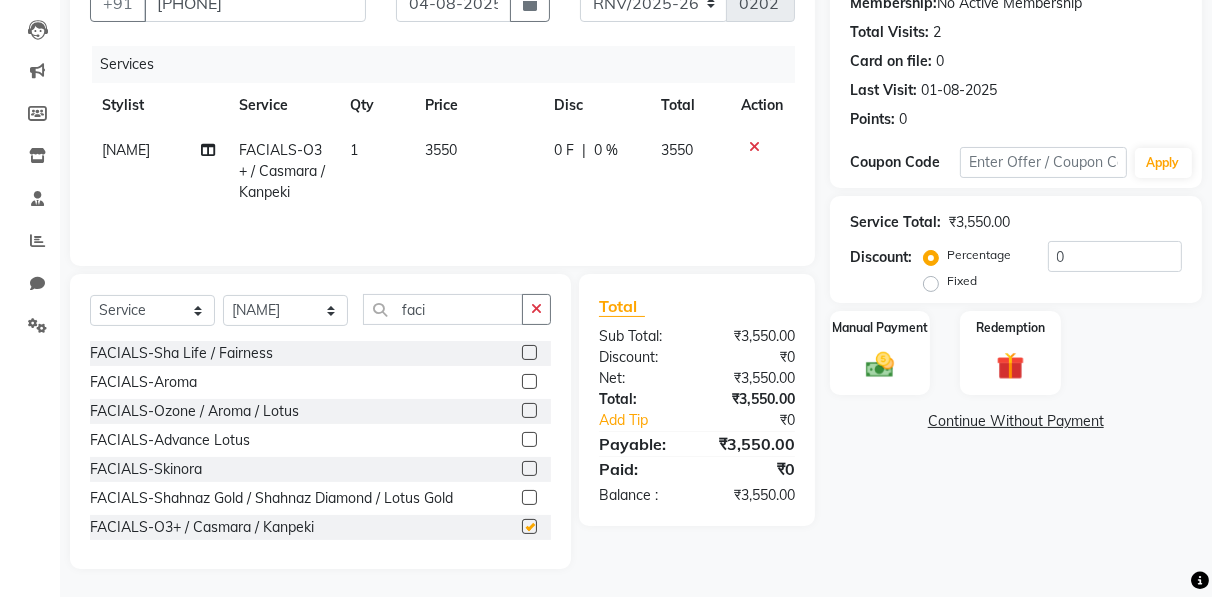 checkbox on "false" 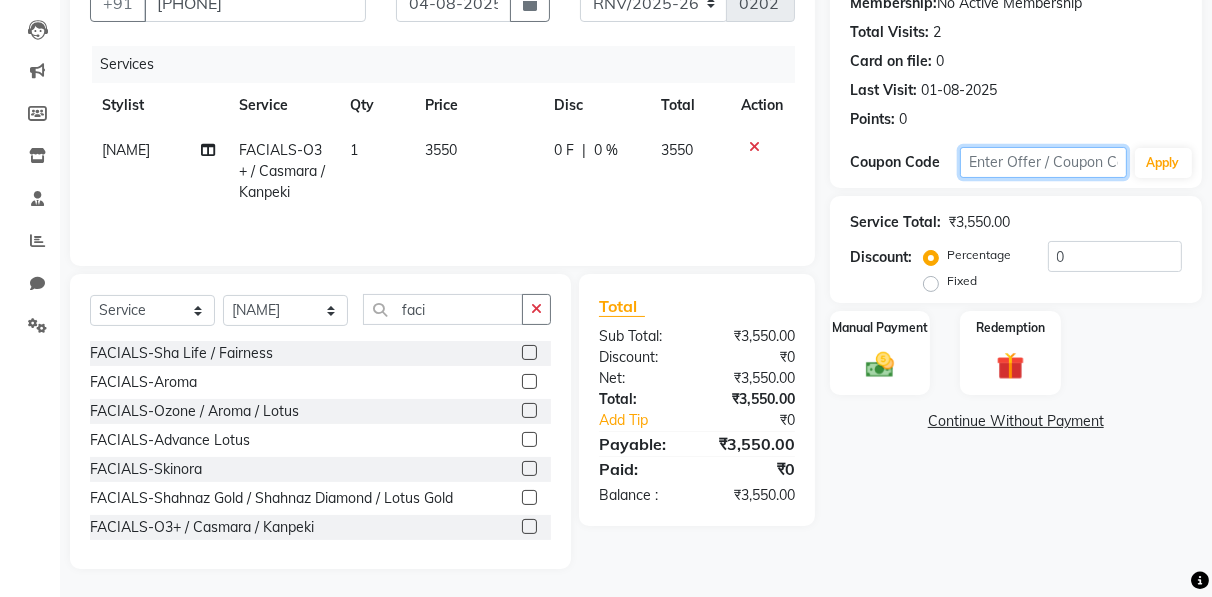 click 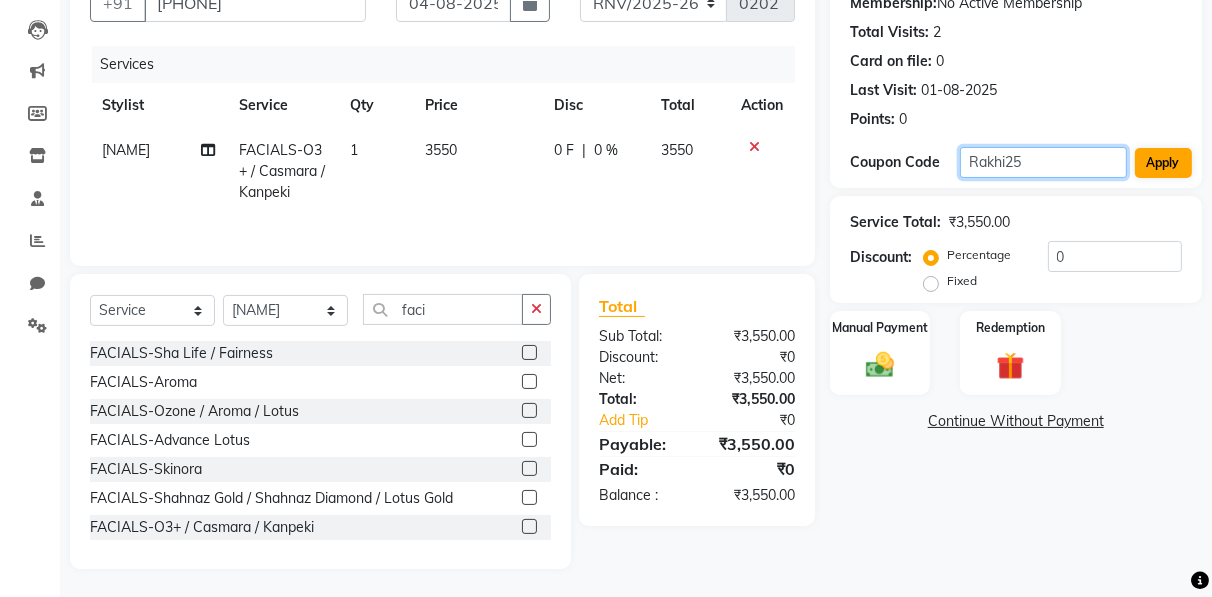 type on "Rakhi25" 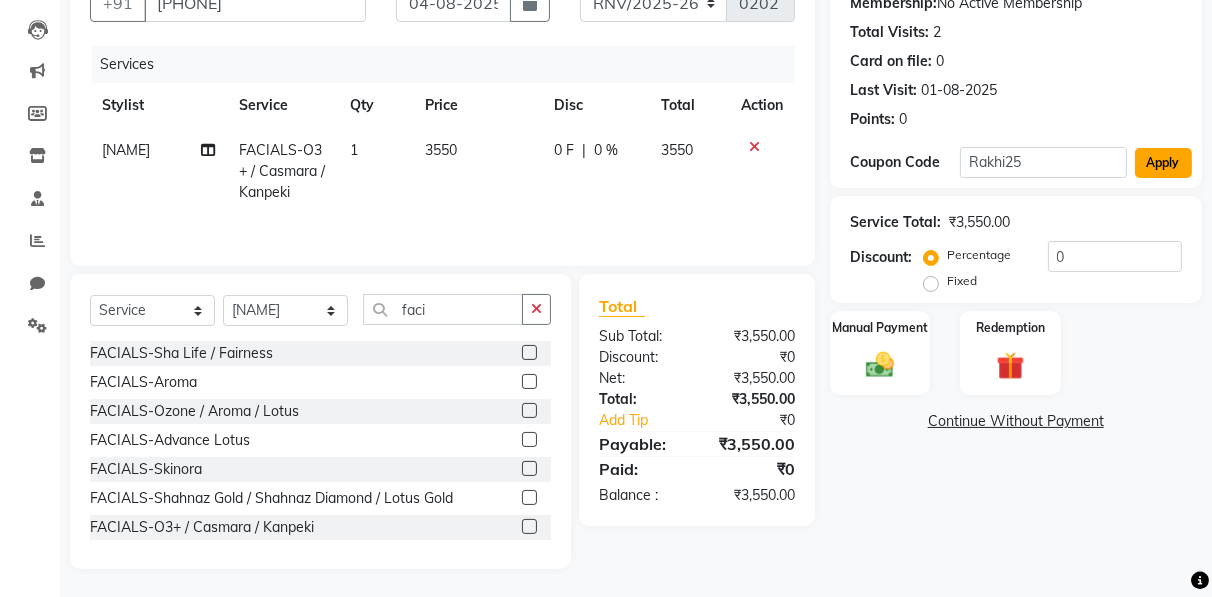 click on "Apply" 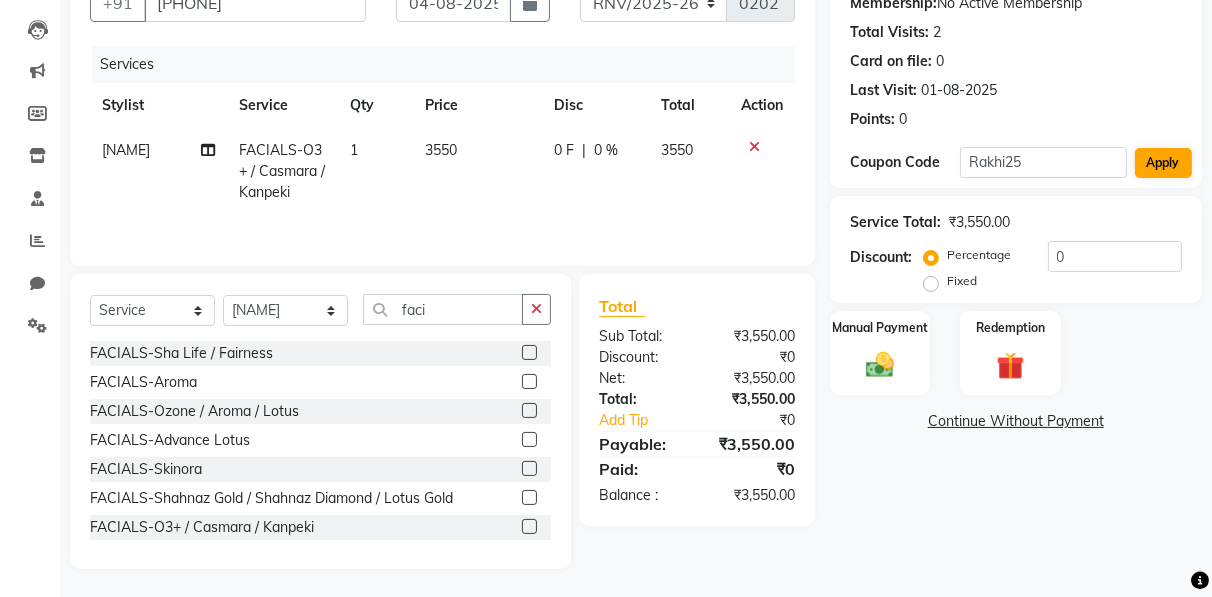 type on "25" 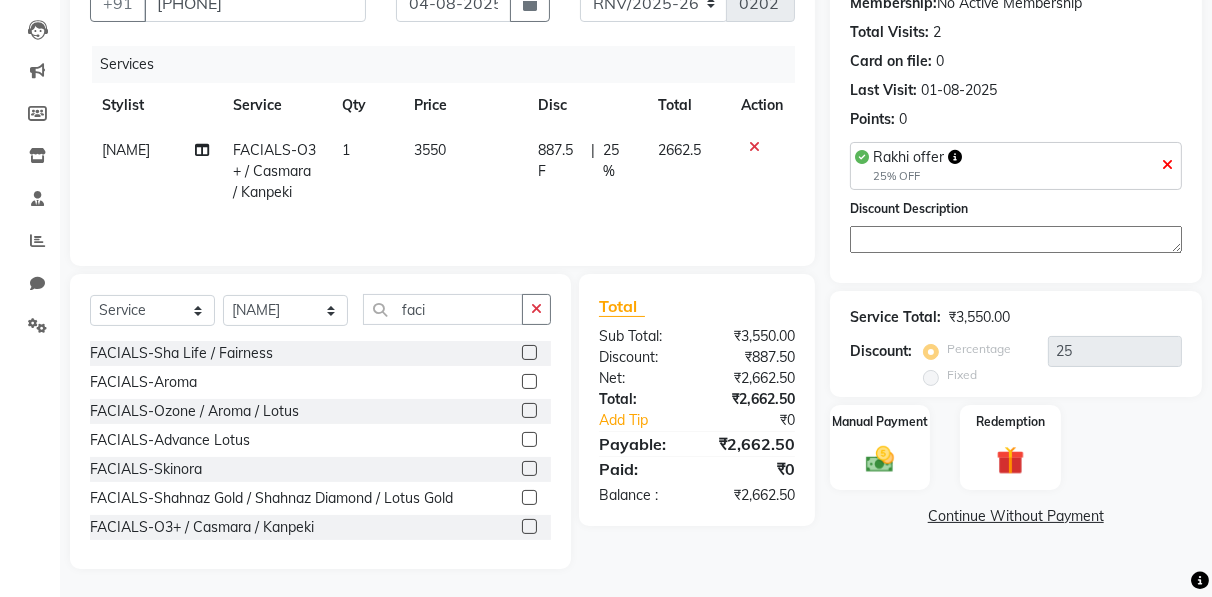 scroll, scrollTop: 0, scrollLeft: 0, axis: both 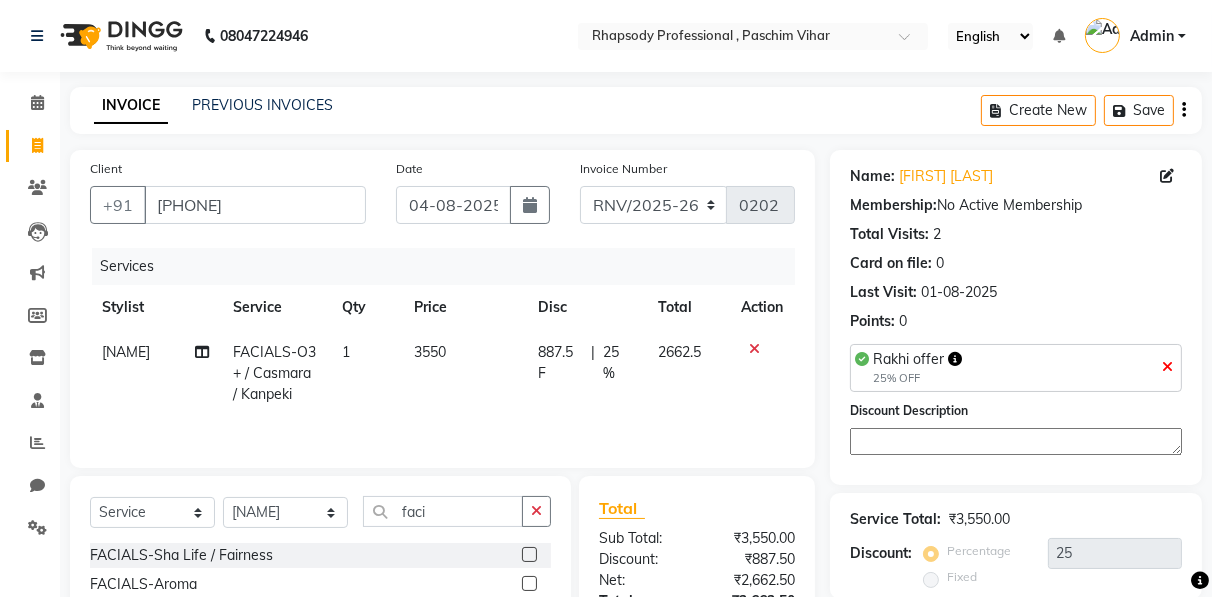 click 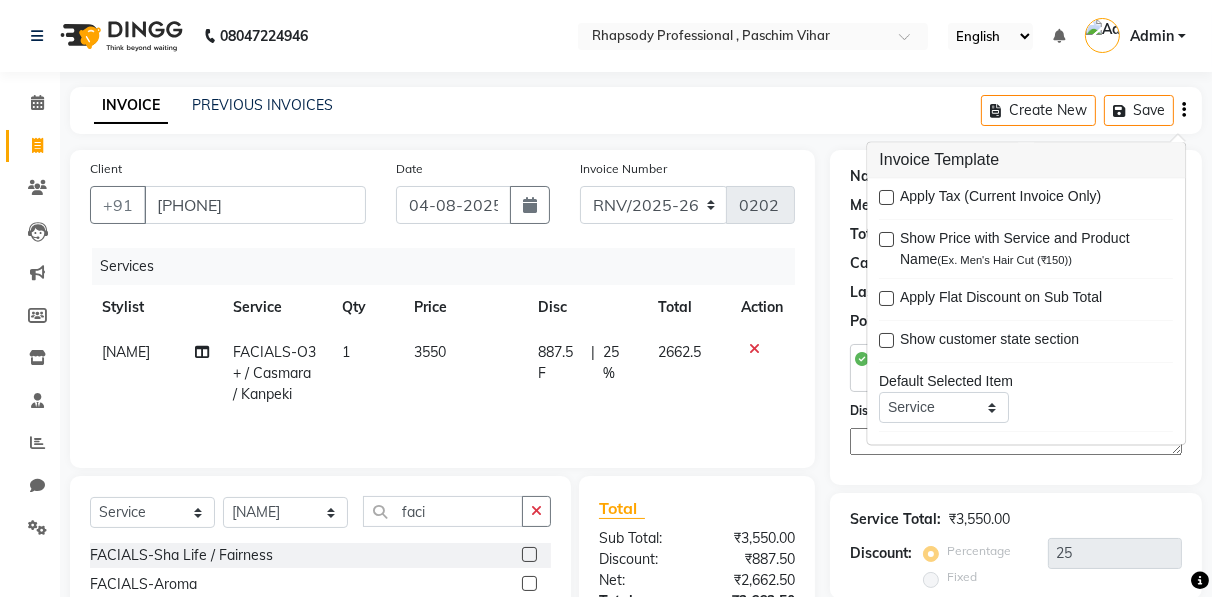 scroll, scrollTop: 202, scrollLeft: 0, axis: vertical 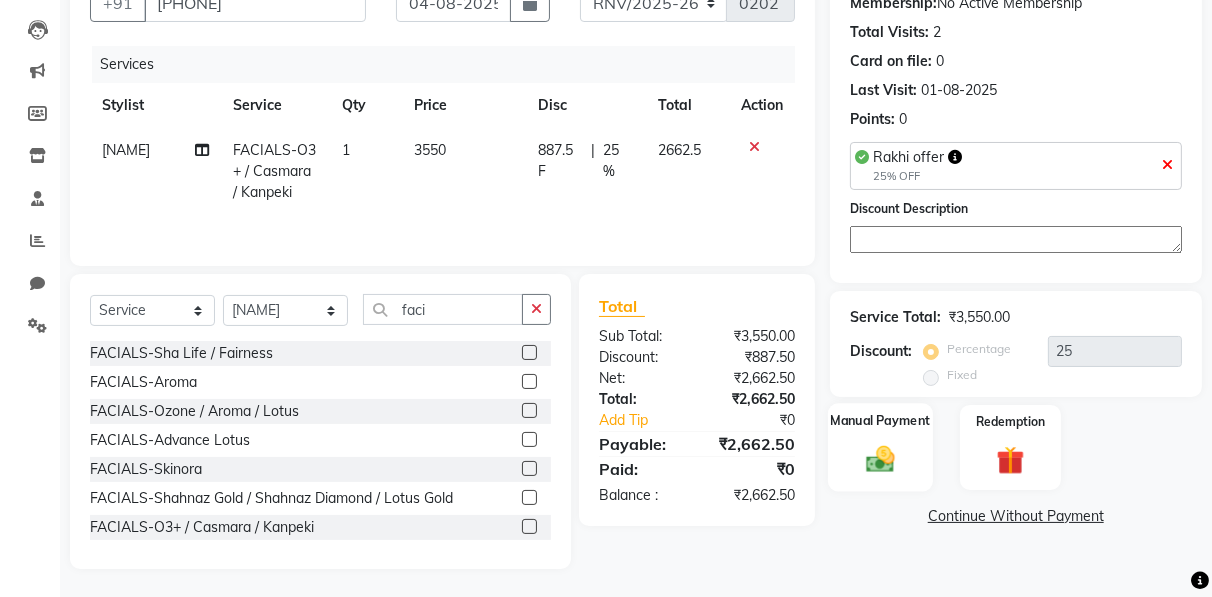 click 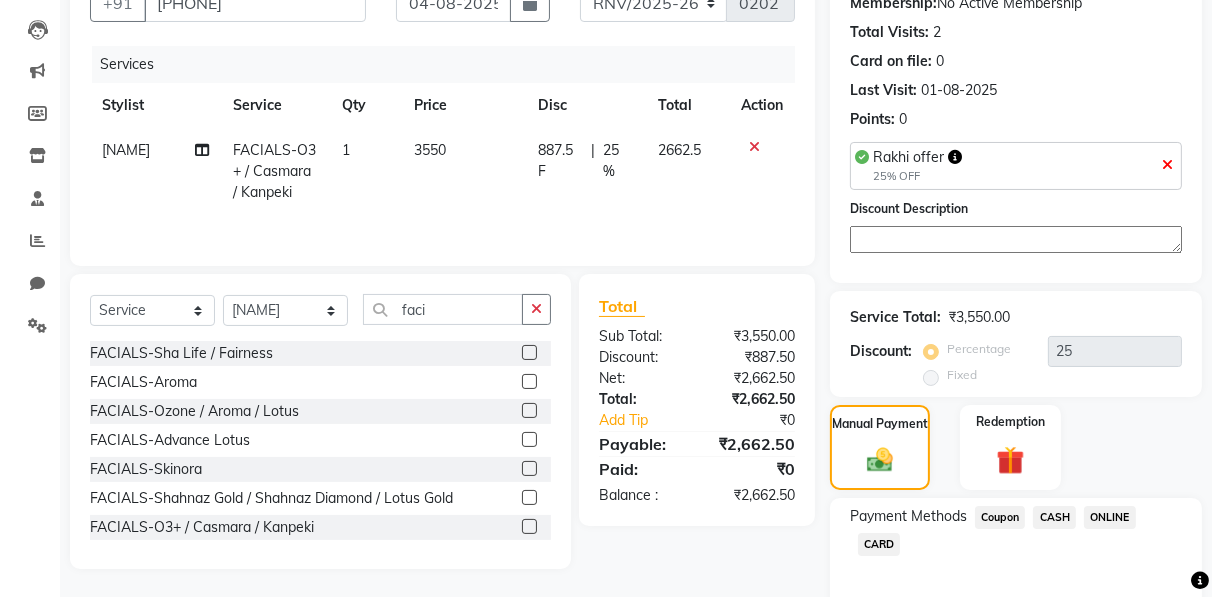click on "CASH" 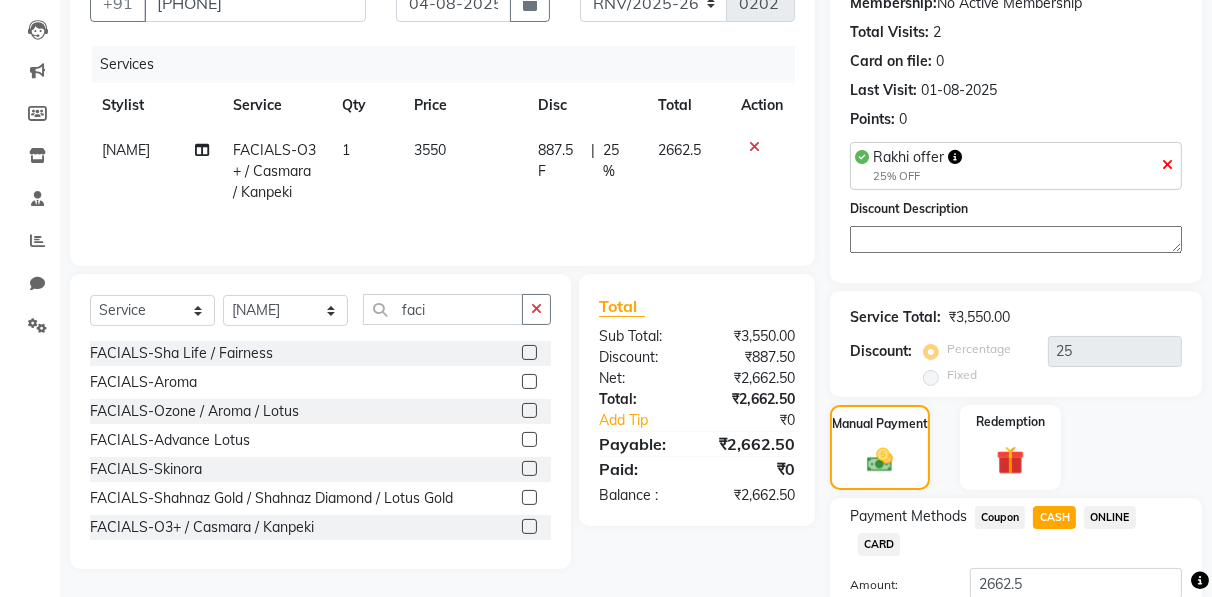 scroll, scrollTop: 346, scrollLeft: 0, axis: vertical 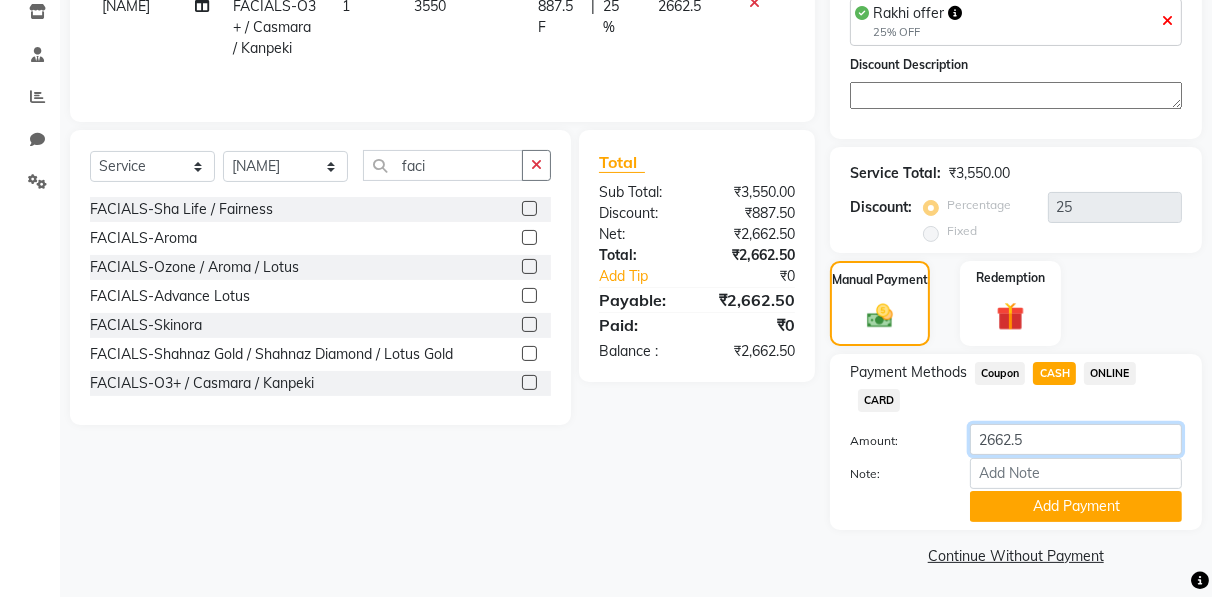 click on "2662.5" 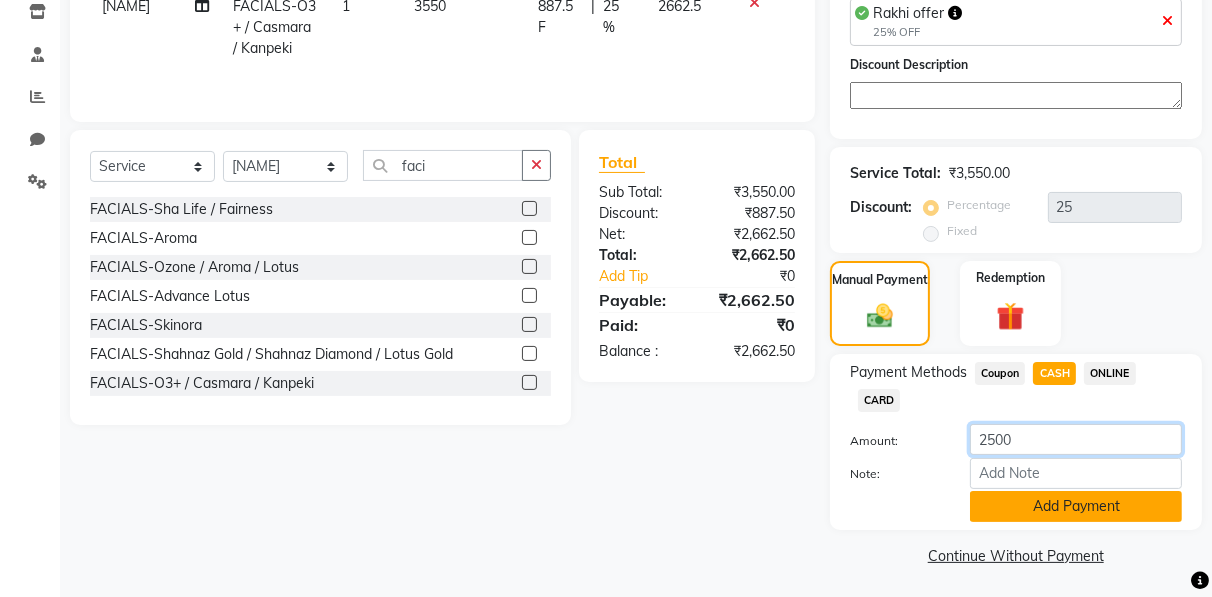 type on "2500" 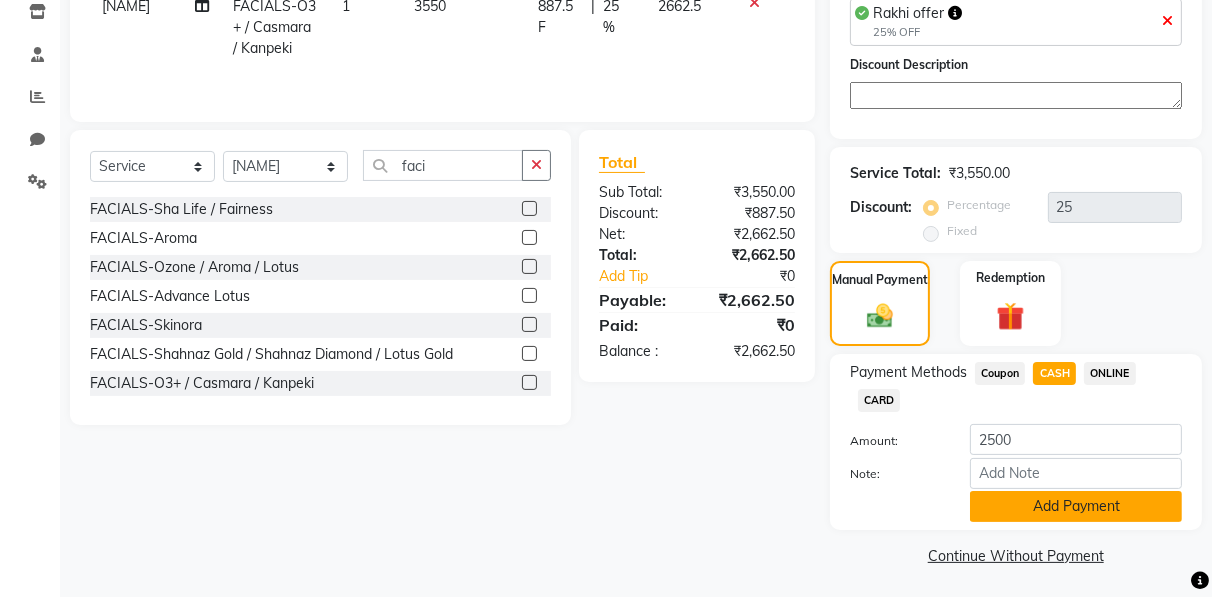 click on "Add Payment" 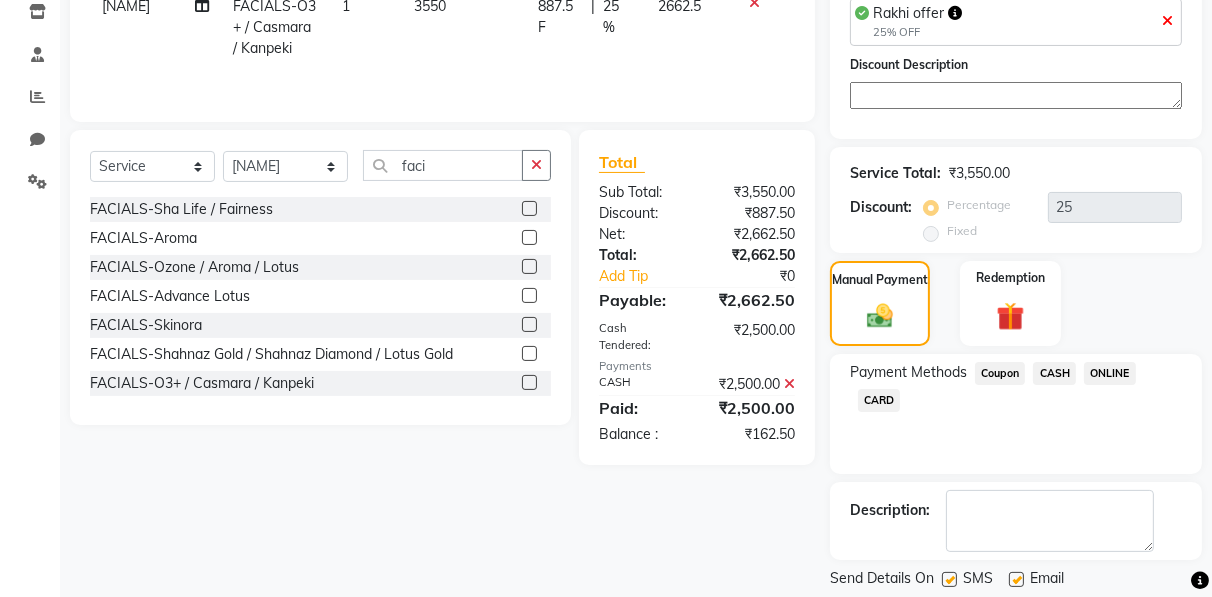 click on "ONLINE" 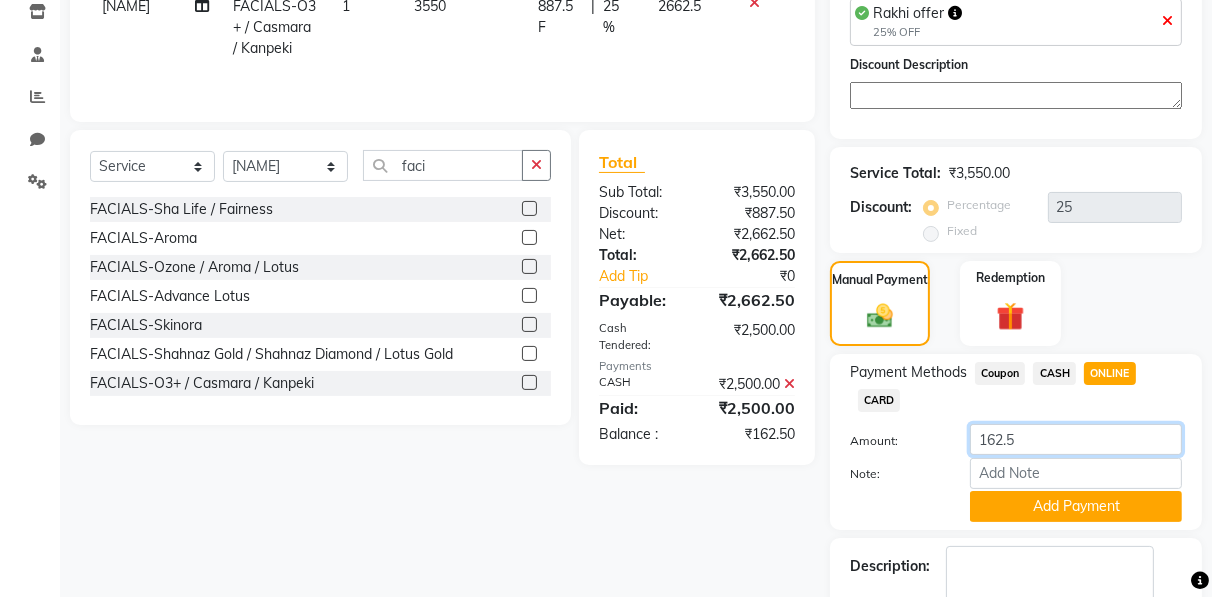 click on "162.5" 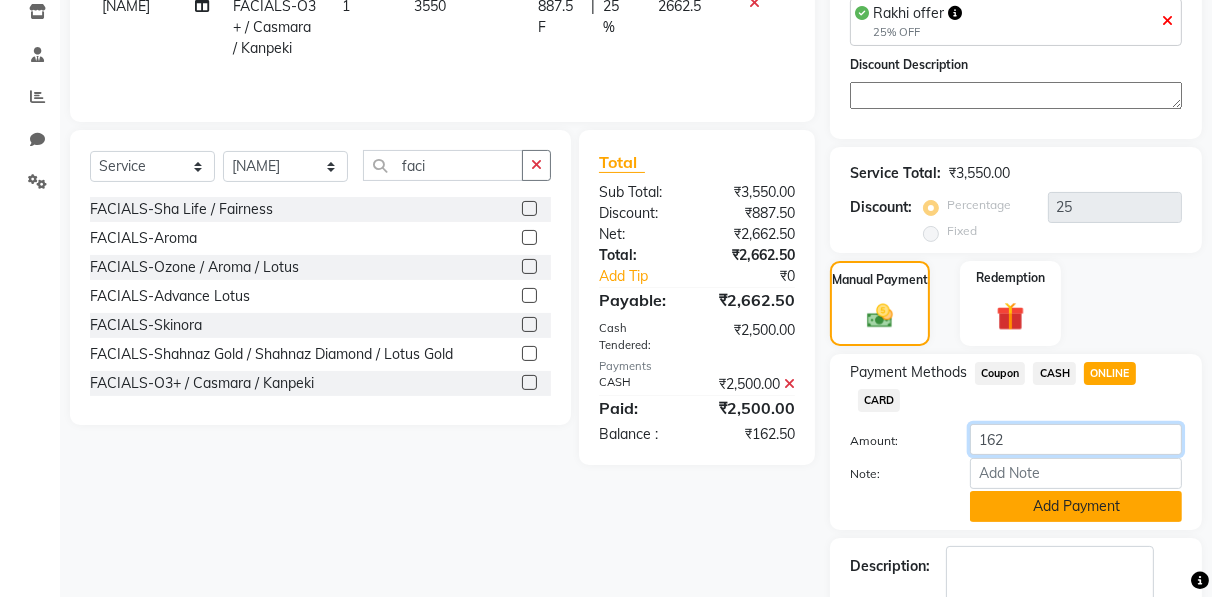 type on "162" 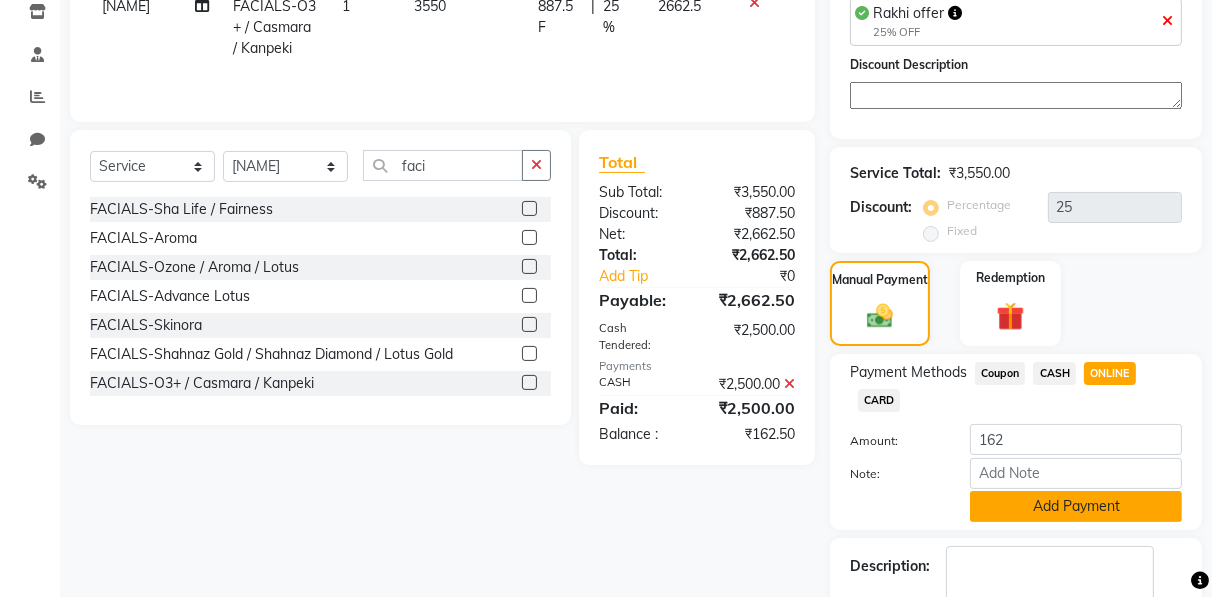 click on "Add Payment" 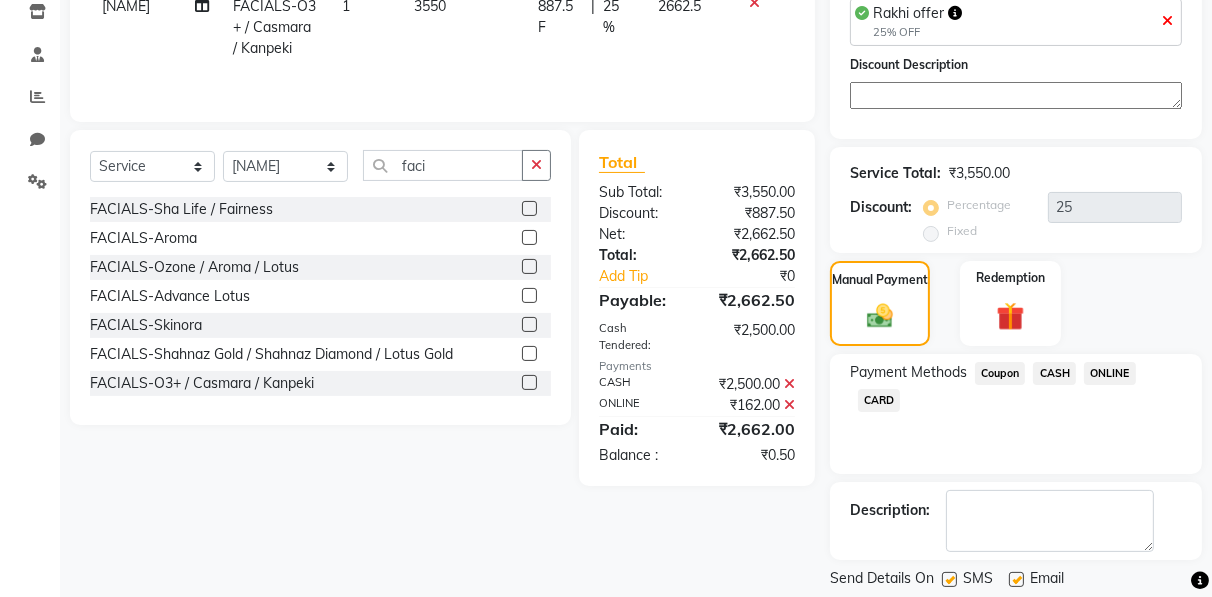 scroll, scrollTop: 403, scrollLeft: 0, axis: vertical 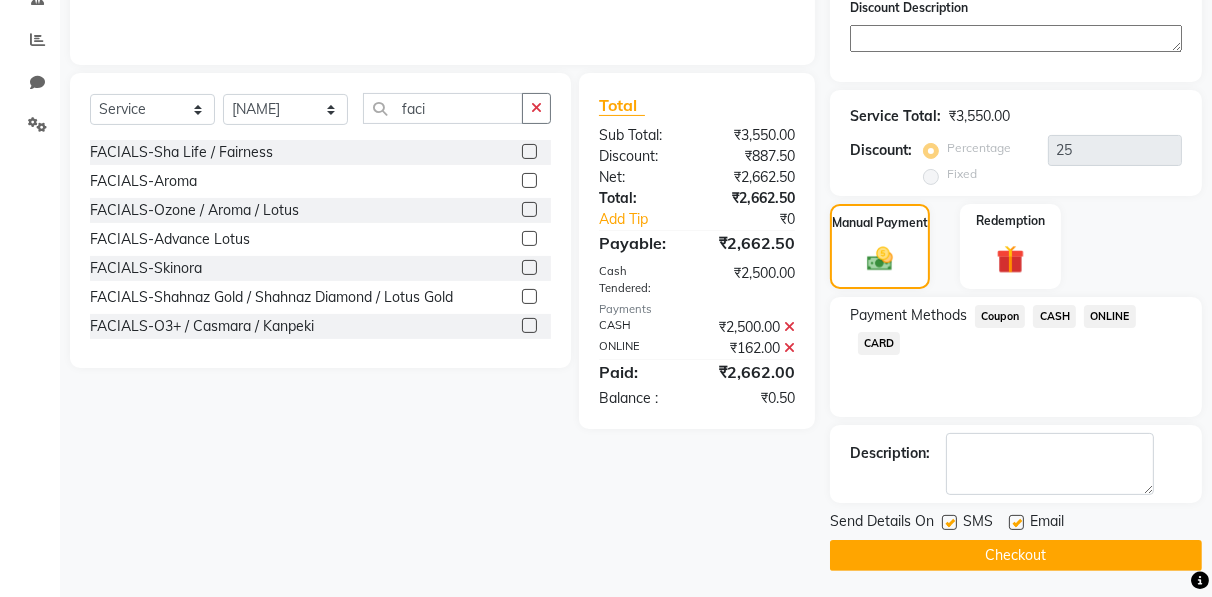 click on "Checkout" 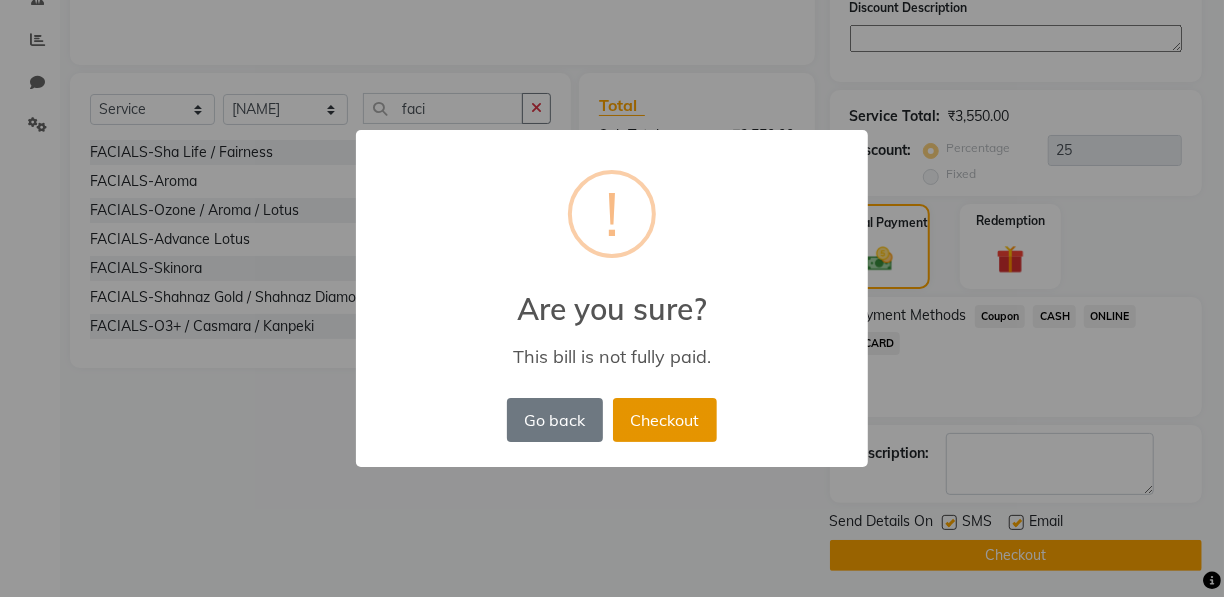 click on "Checkout" at bounding box center (665, 420) 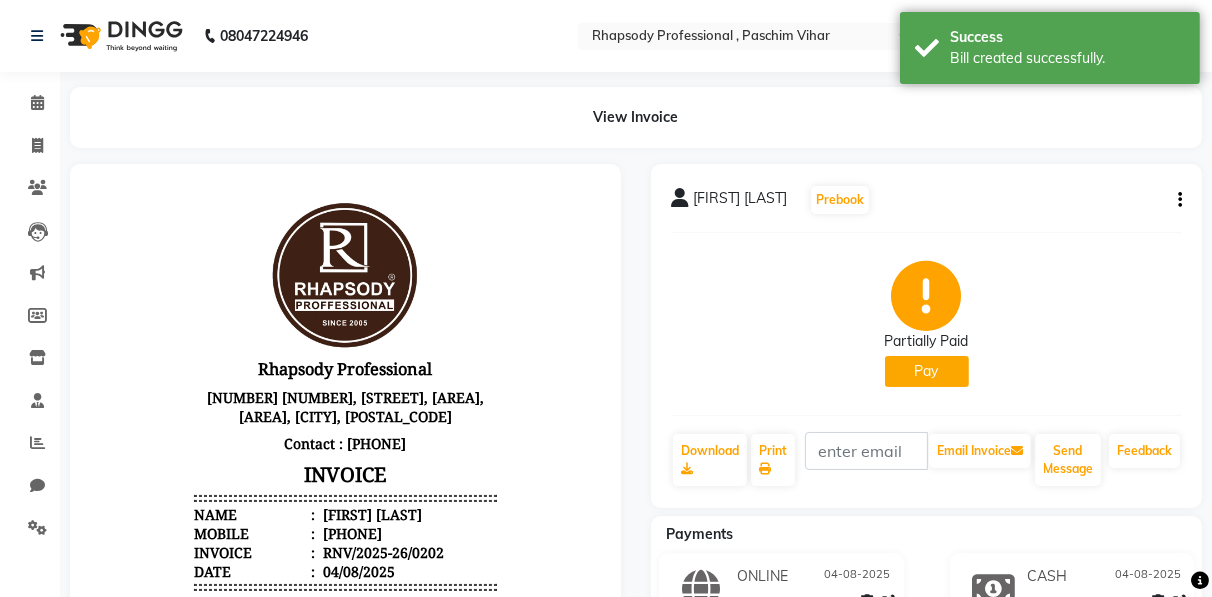 scroll, scrollTop: 0, scrollLeft: 0, axis: both 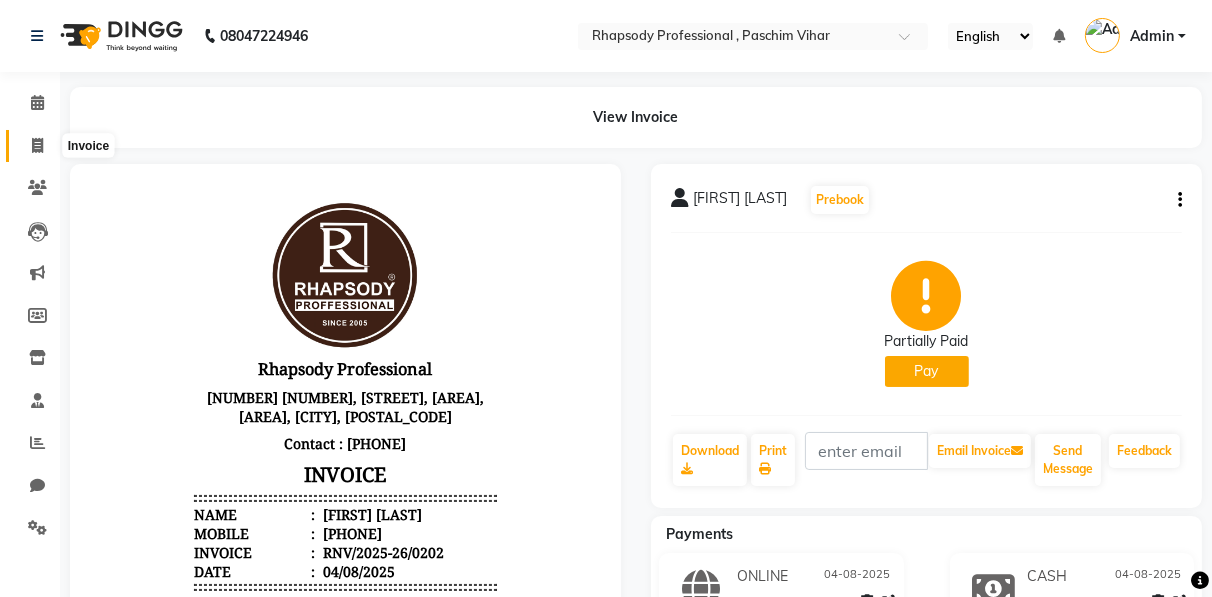 click 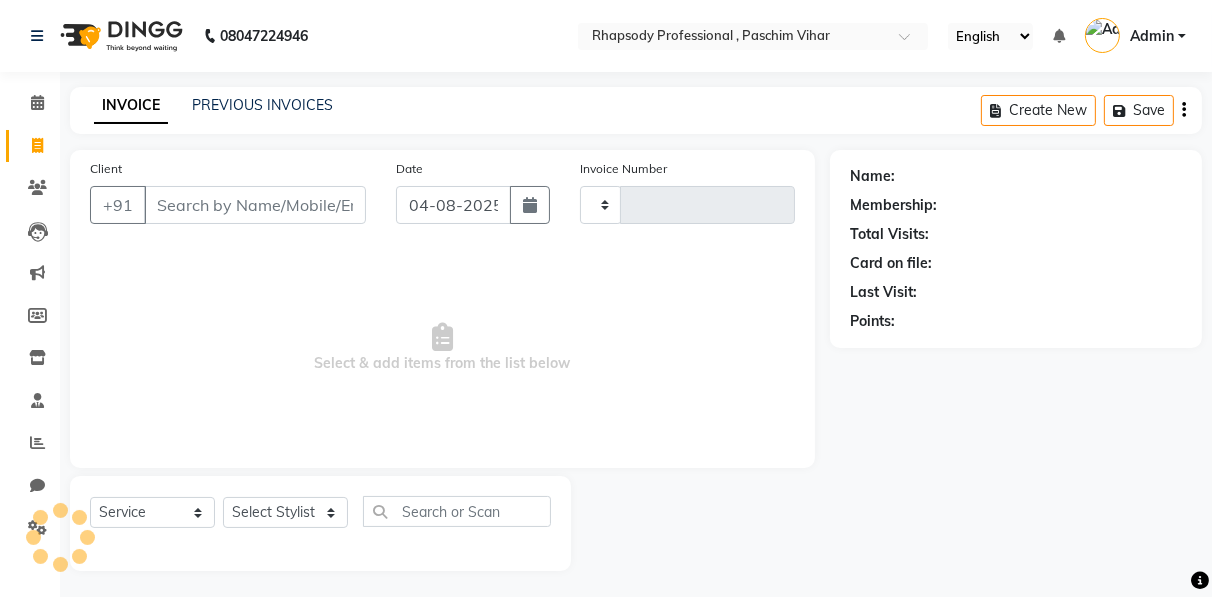 scroll, scrollTop: 3, scrollLeft: 0, axis: vertical 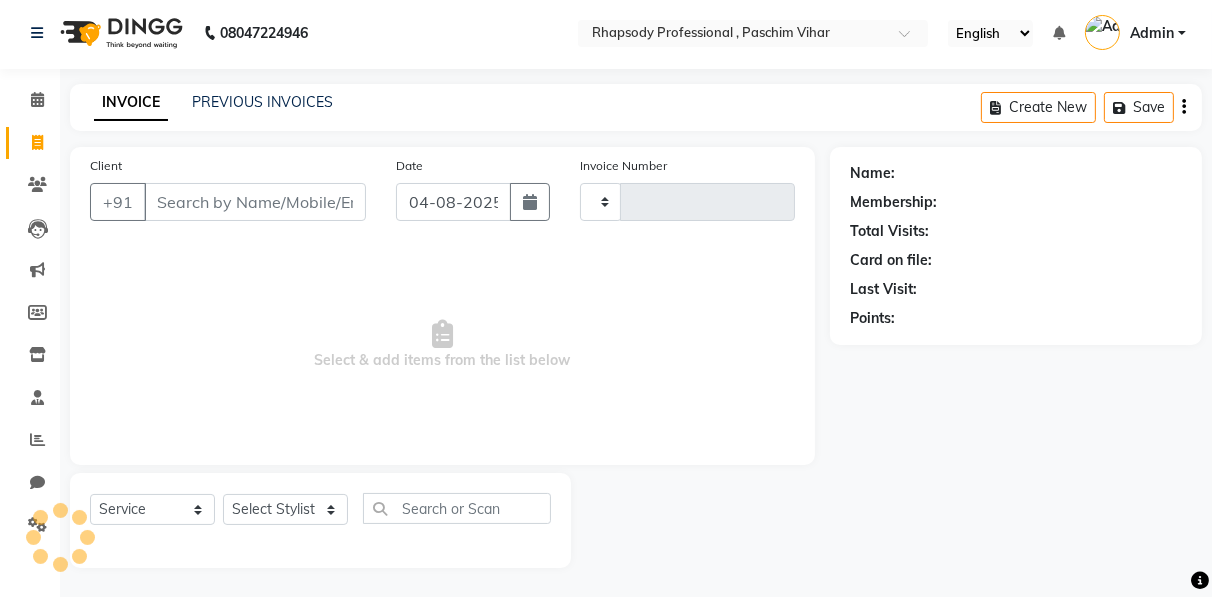 type on "0238" 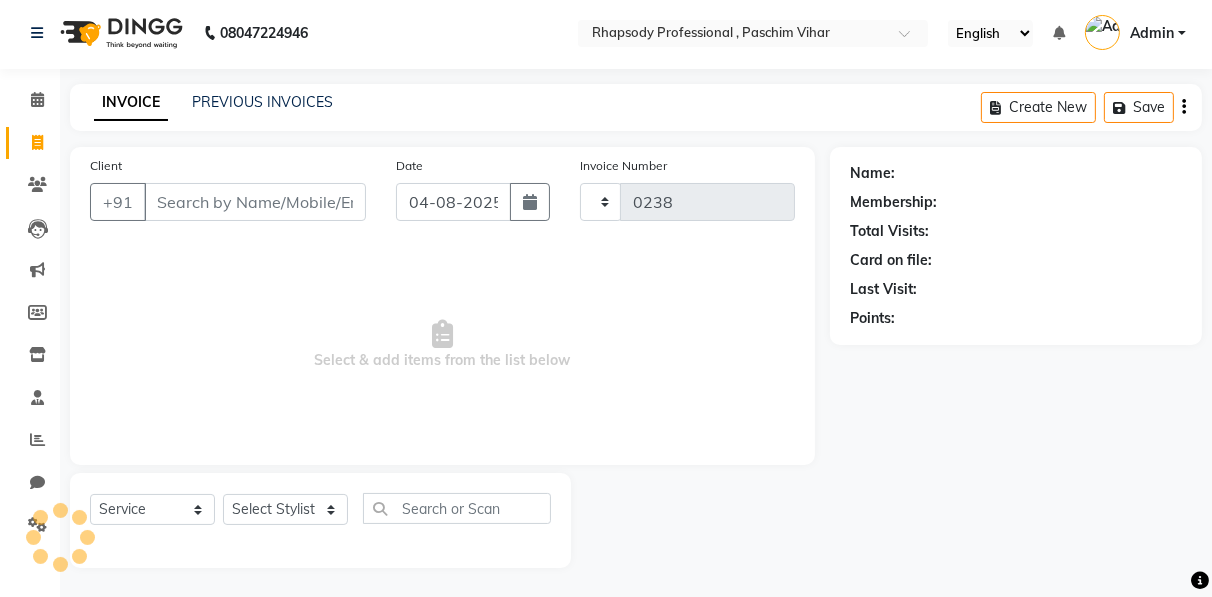 select on "8581" 